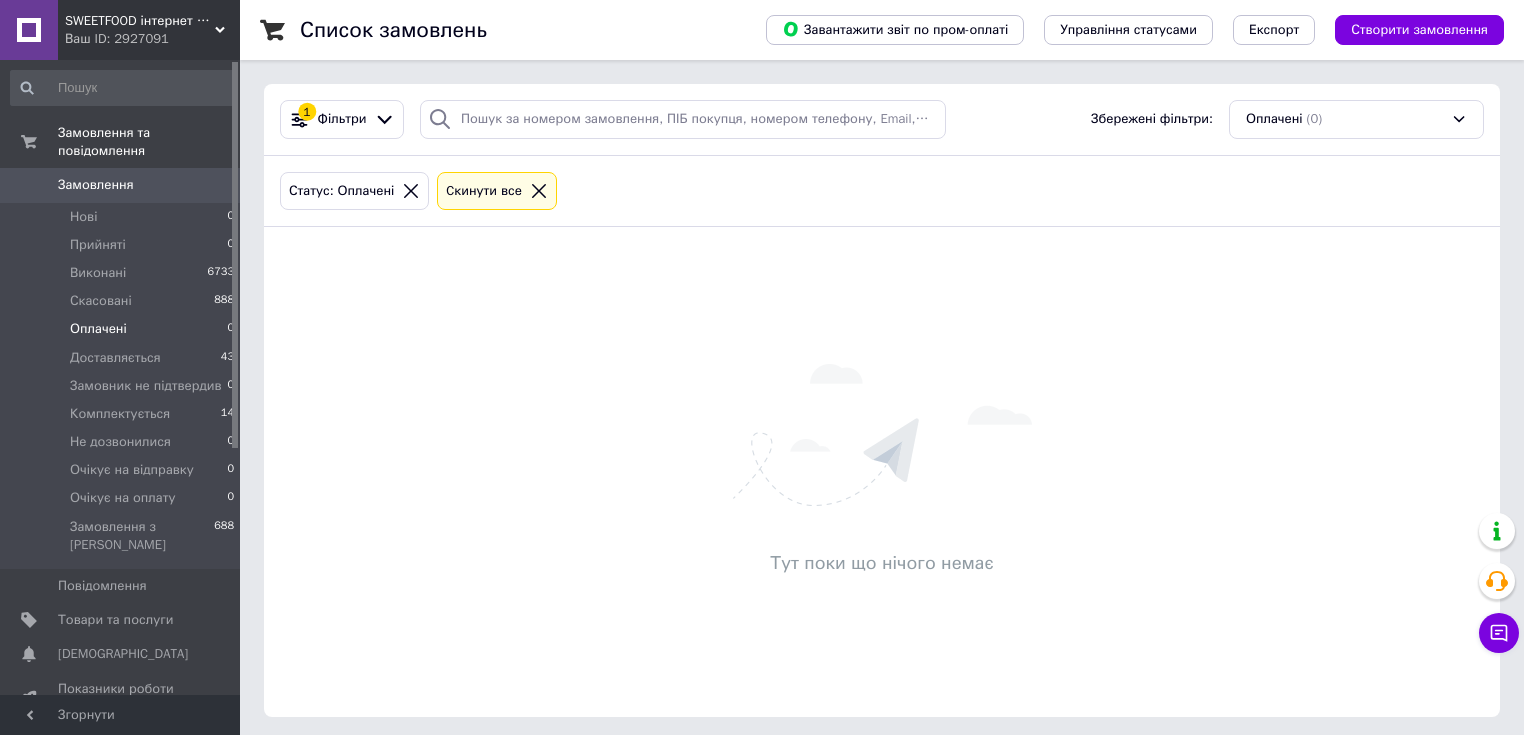 scroll, scrollTop: 0, scrollLeft: 0, axis: both 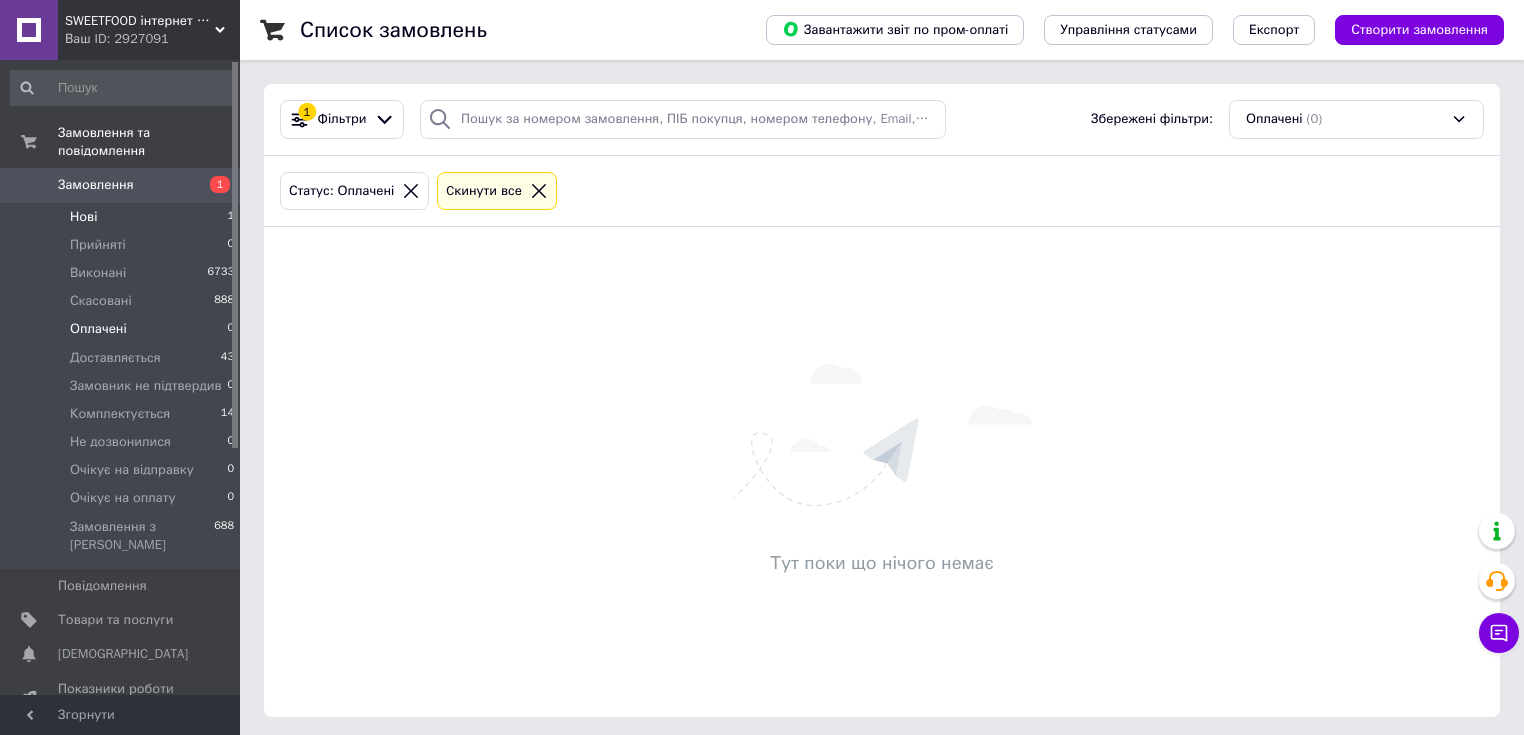 click on "Нові" at bounding box center [83, 217] 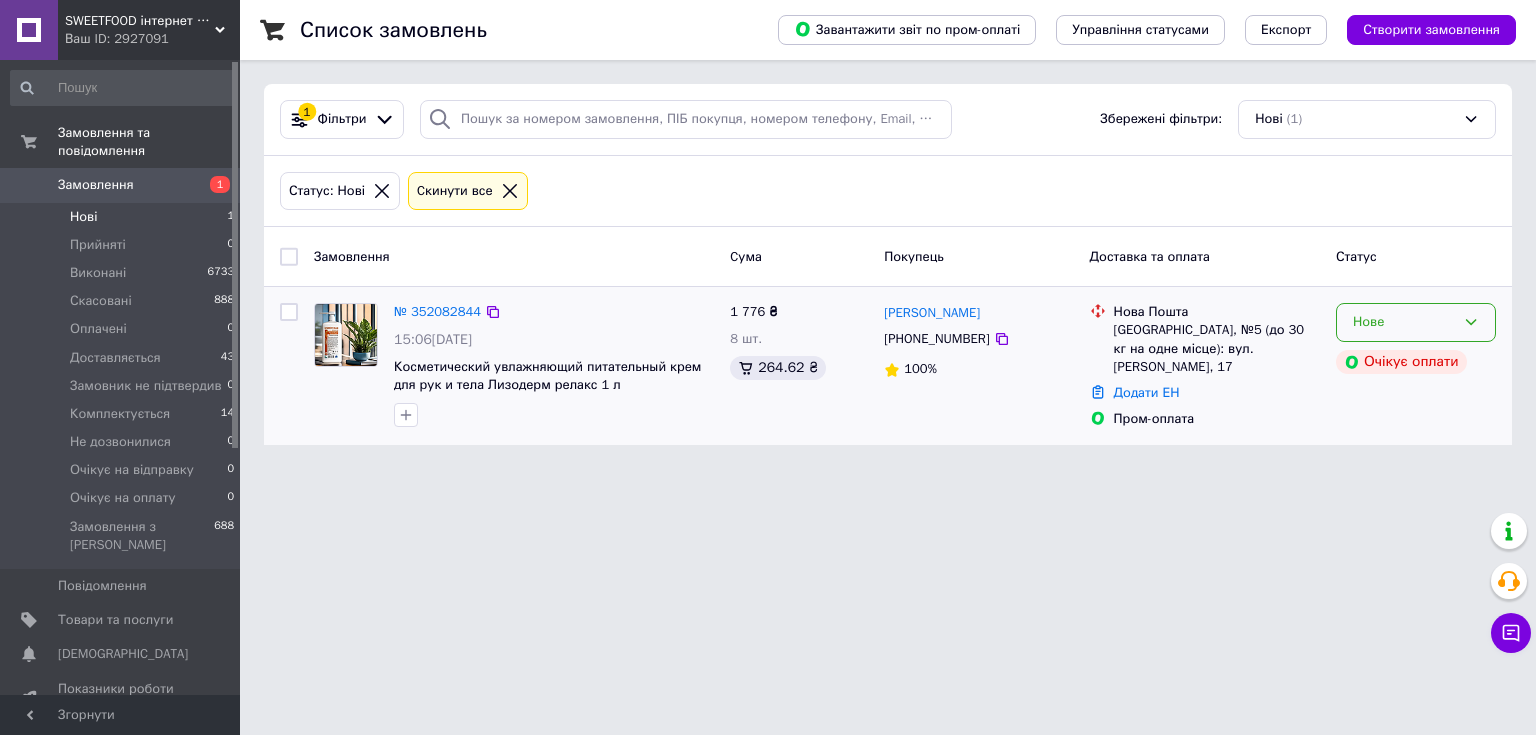 click on "Нове" at bounding box center (1416, 322) 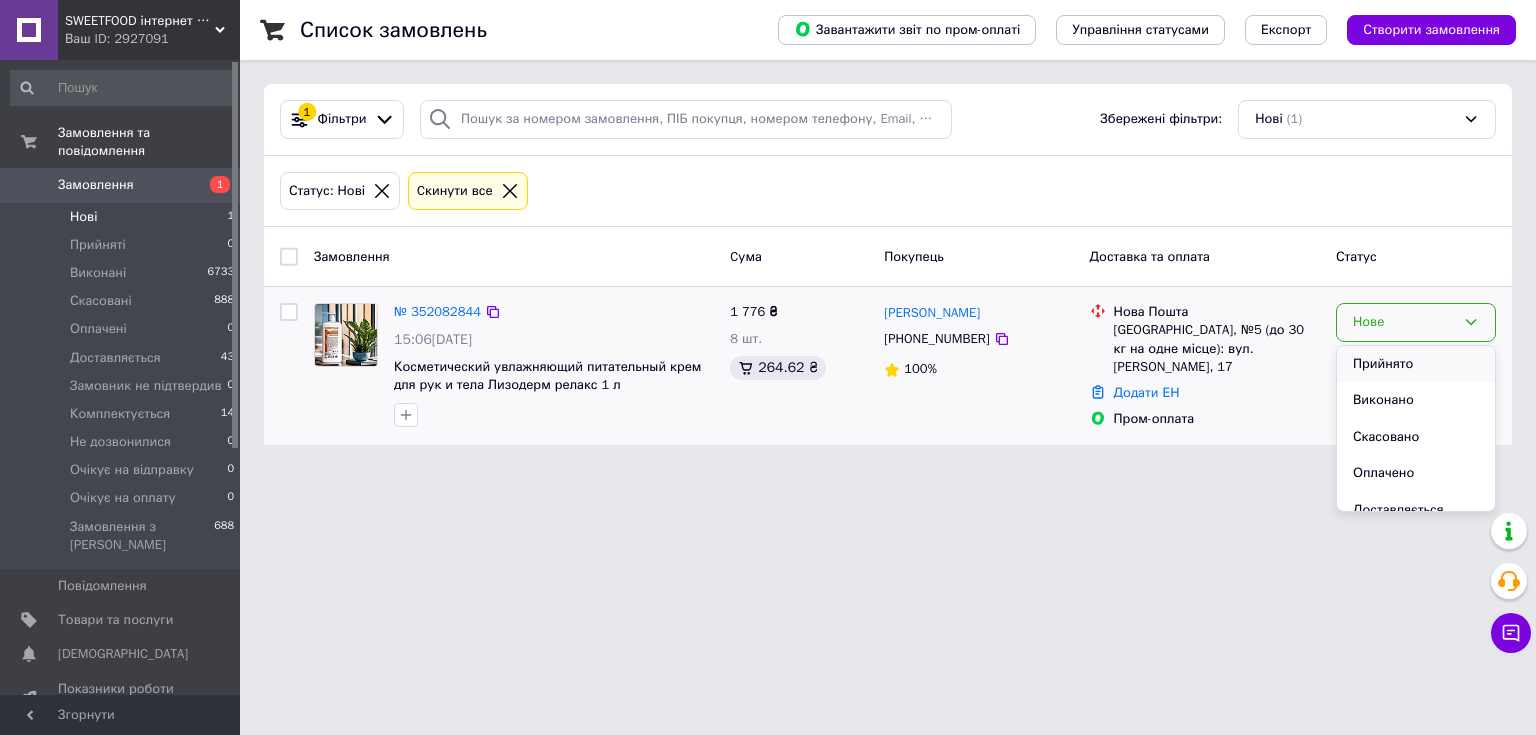 click on "Прийнято" at bounding box center [1416, 364] 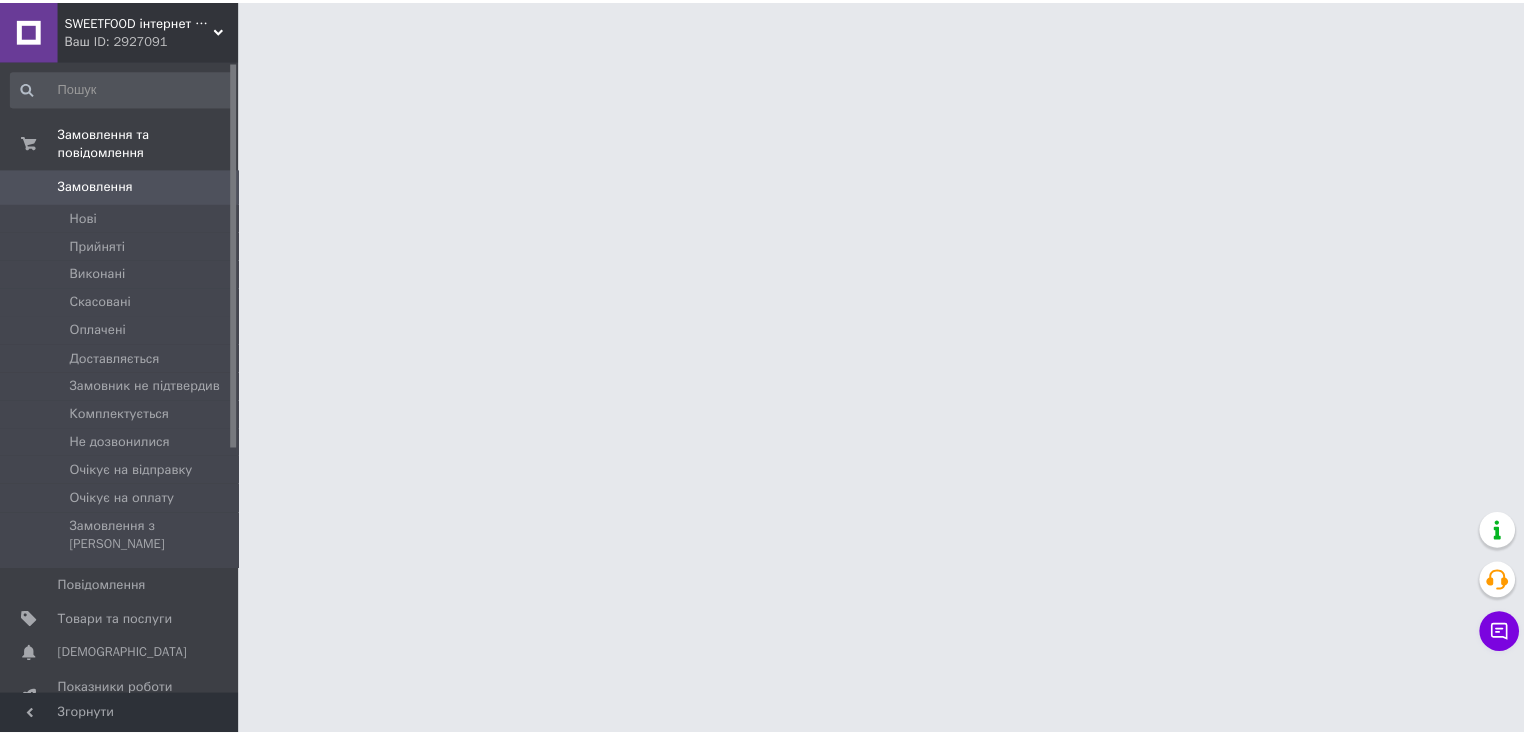 scroll, scrollTop: 0, scrollLeft: 0, axis: both 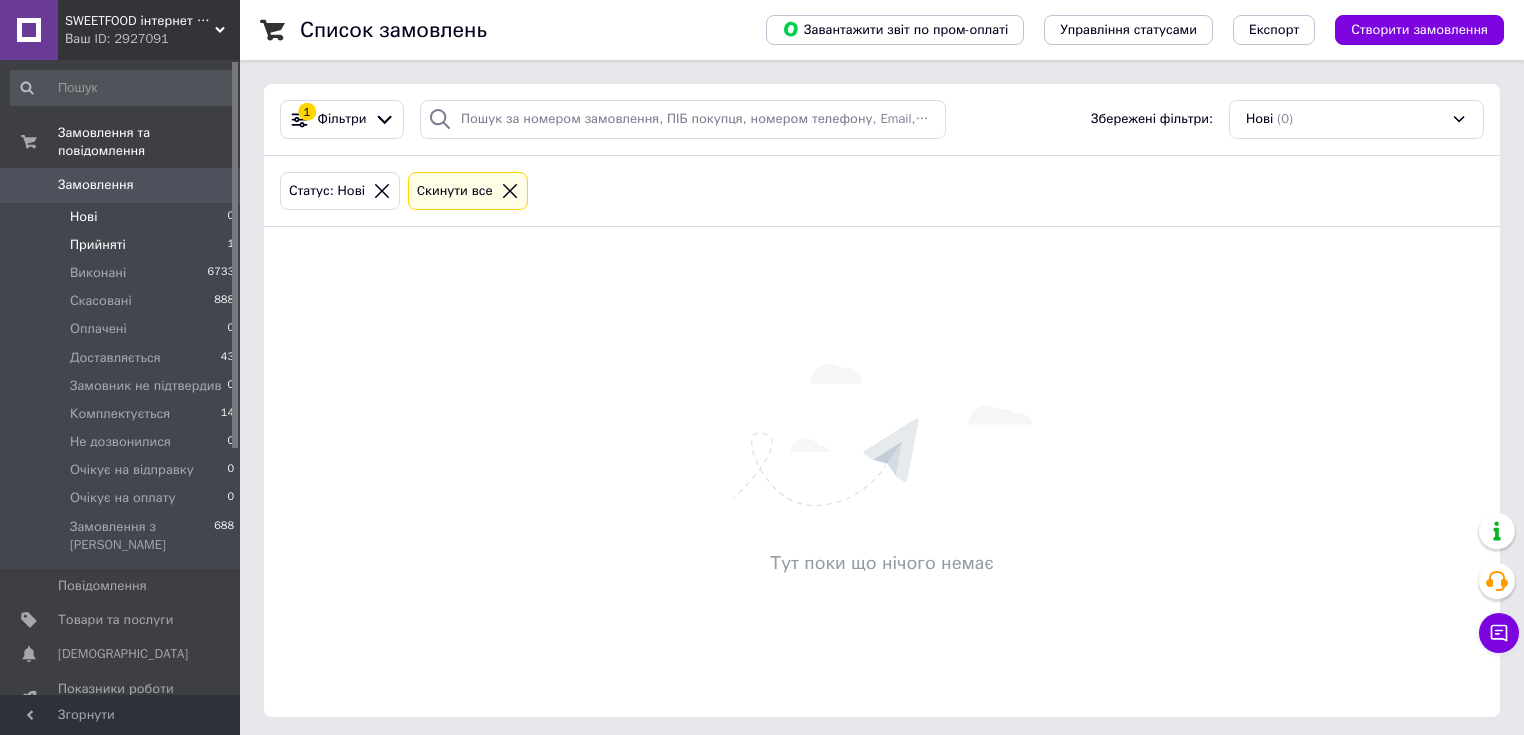 click on "Прийняті 1" at bounding box center (123, 245) 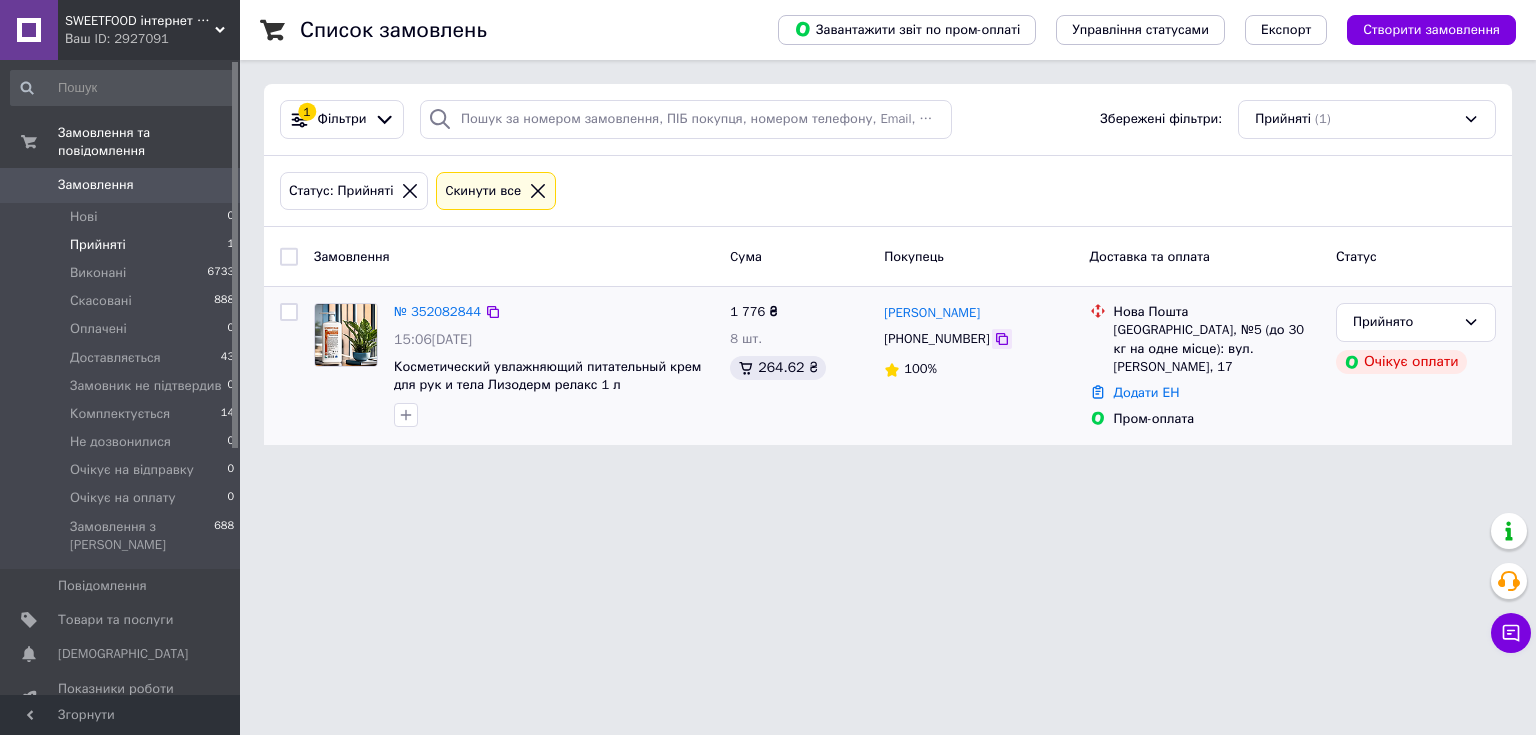 click 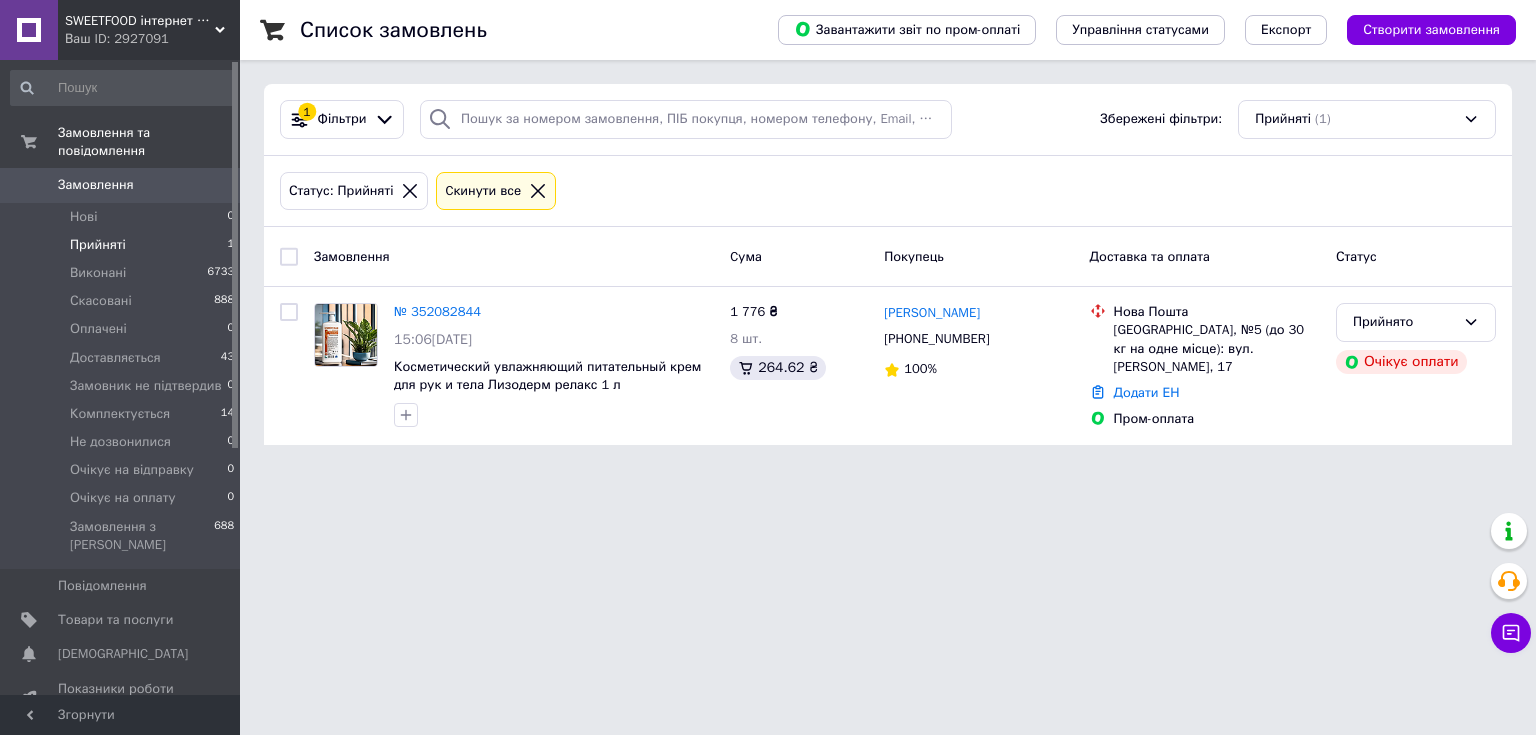 drag, startPoint x: 1284, startPoint y: 552, endPoint x: 1228, endPoint y: 515, distance: 67.11929 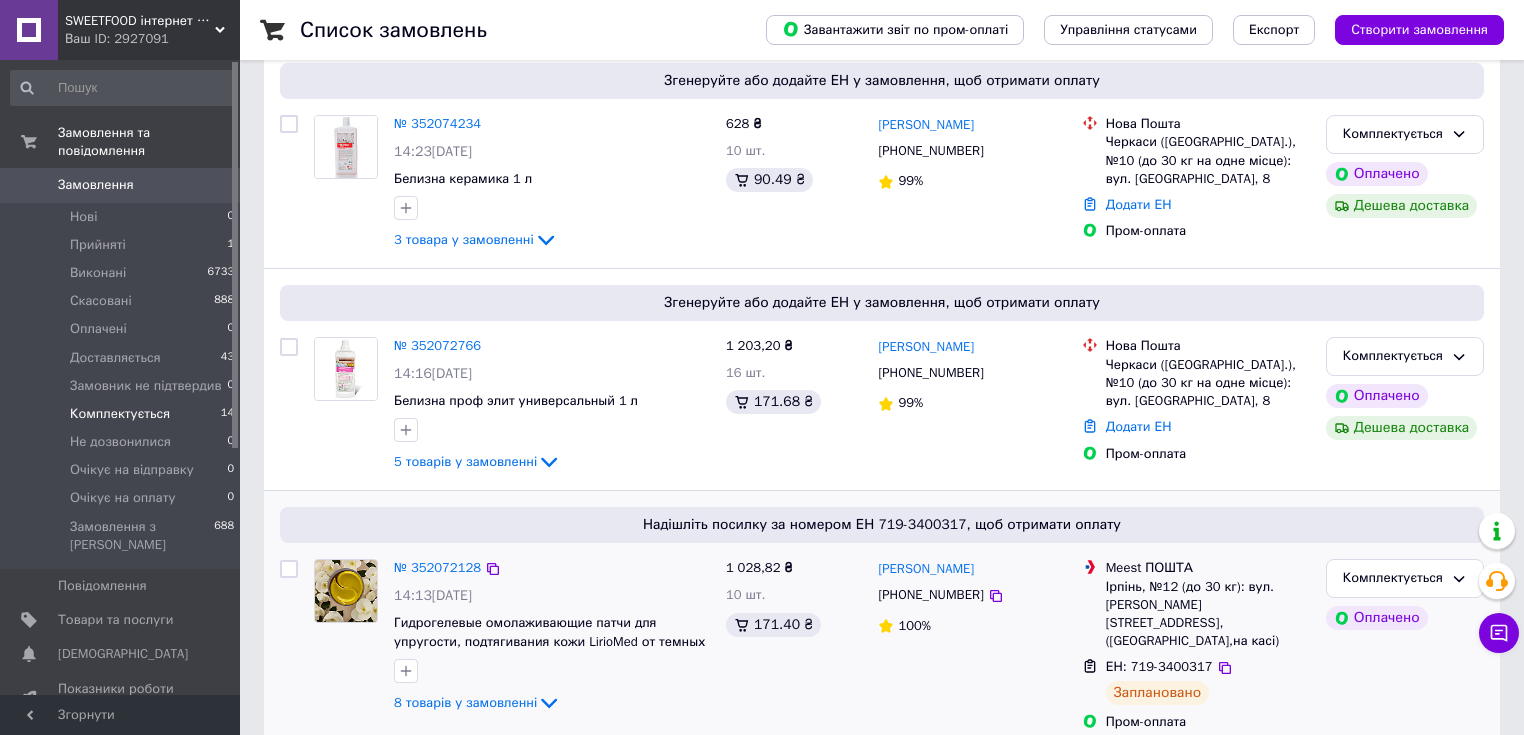 scroll, scrollTop: 320, scrollLeft: 0, axis: vertical 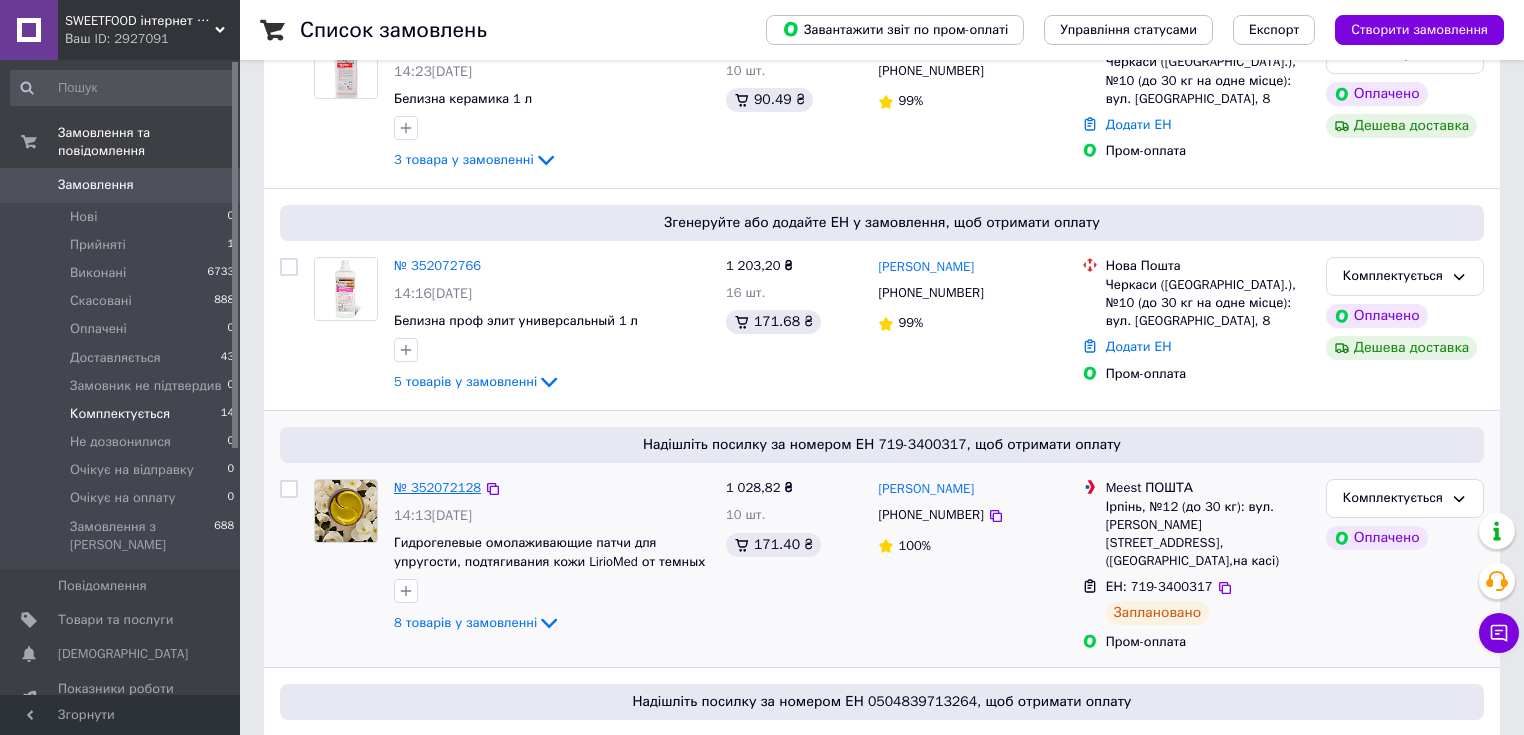 click on "№ 352072128" at bounding box center (437, 487) 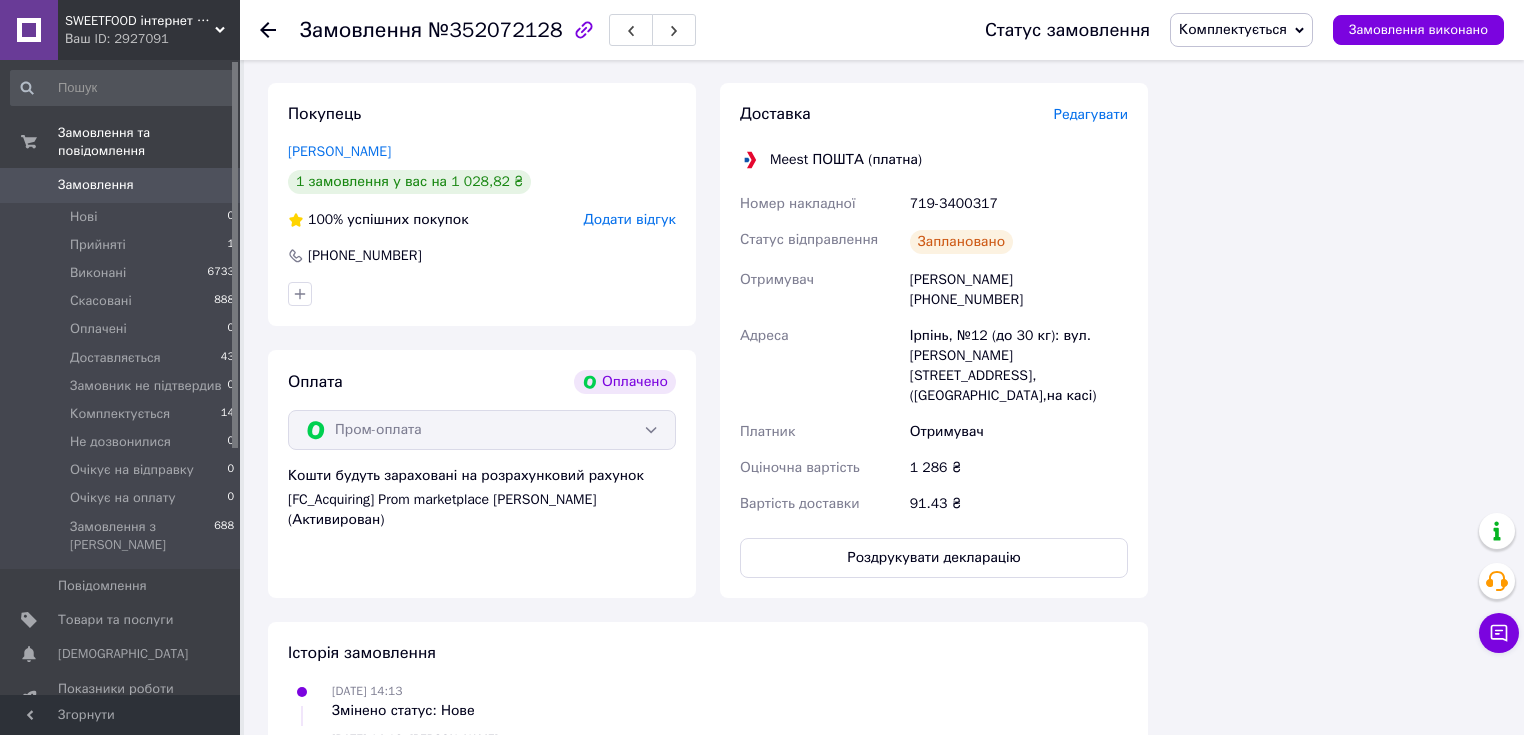 scroll, scrollTop: 1809, scrollLeft: 0, axis: vertical 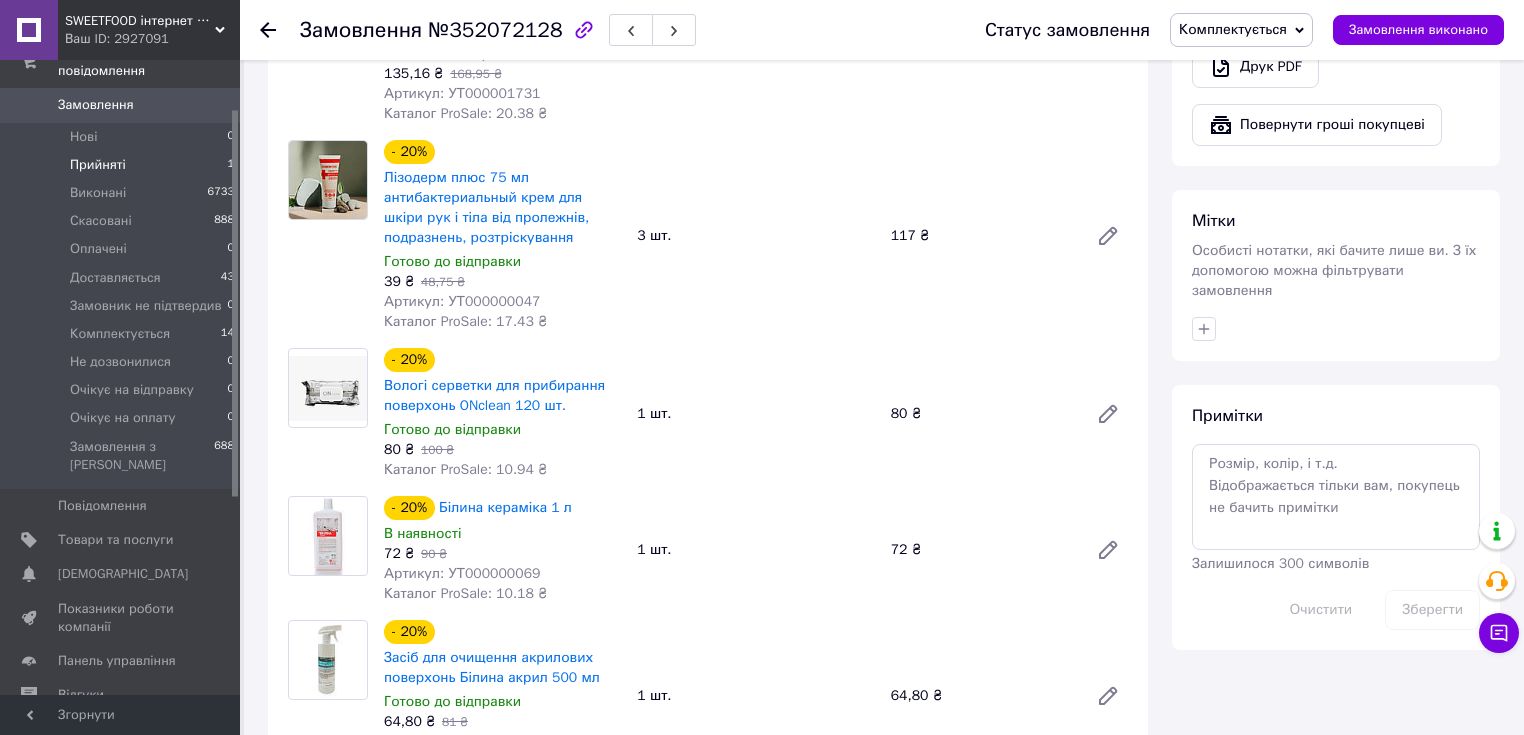 click on "Прийняті 1" at bounding box center (123, 165) 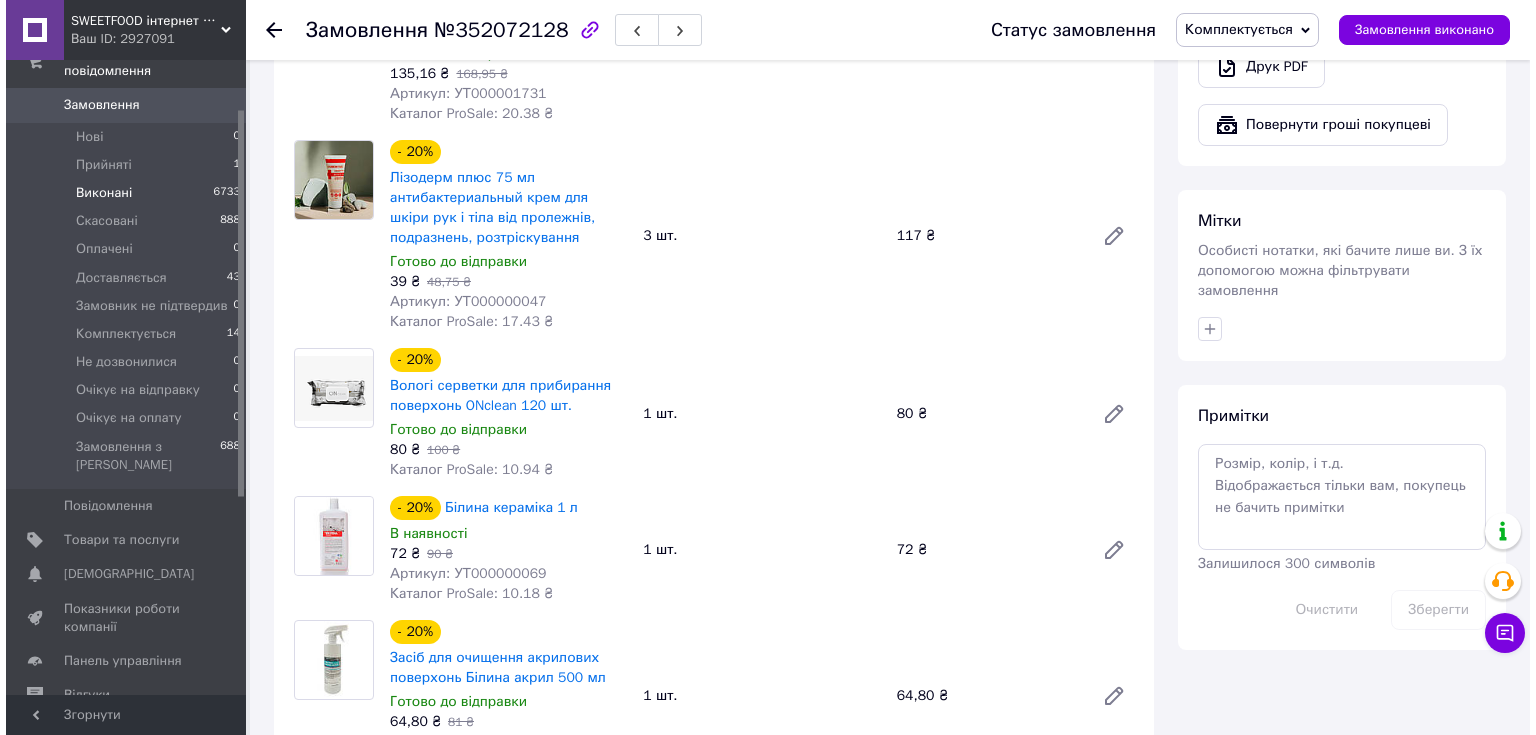 scroll, scrollTop: 0, scrollLeft: 0, axis: both 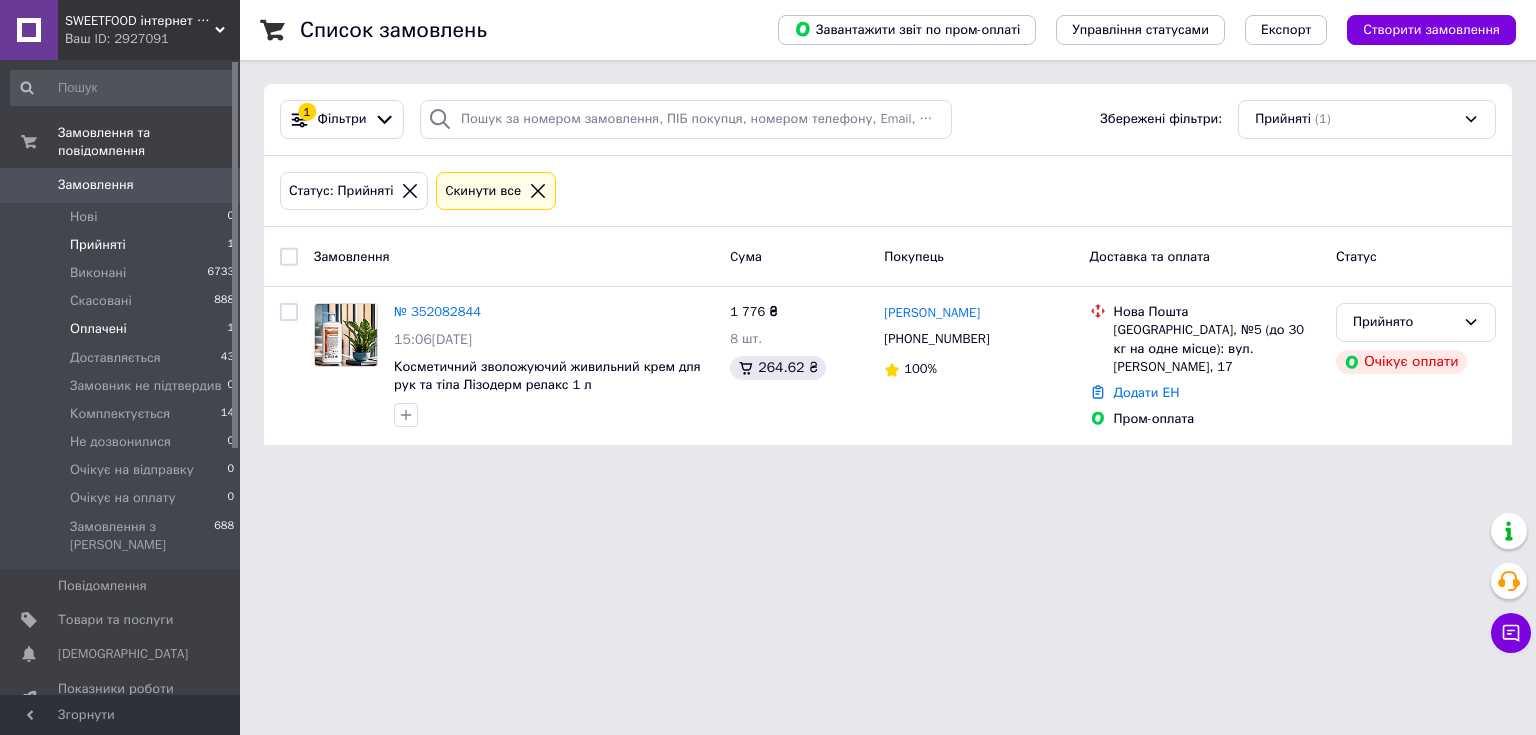 click on "Оплачені" at bounding box center (98, 329) 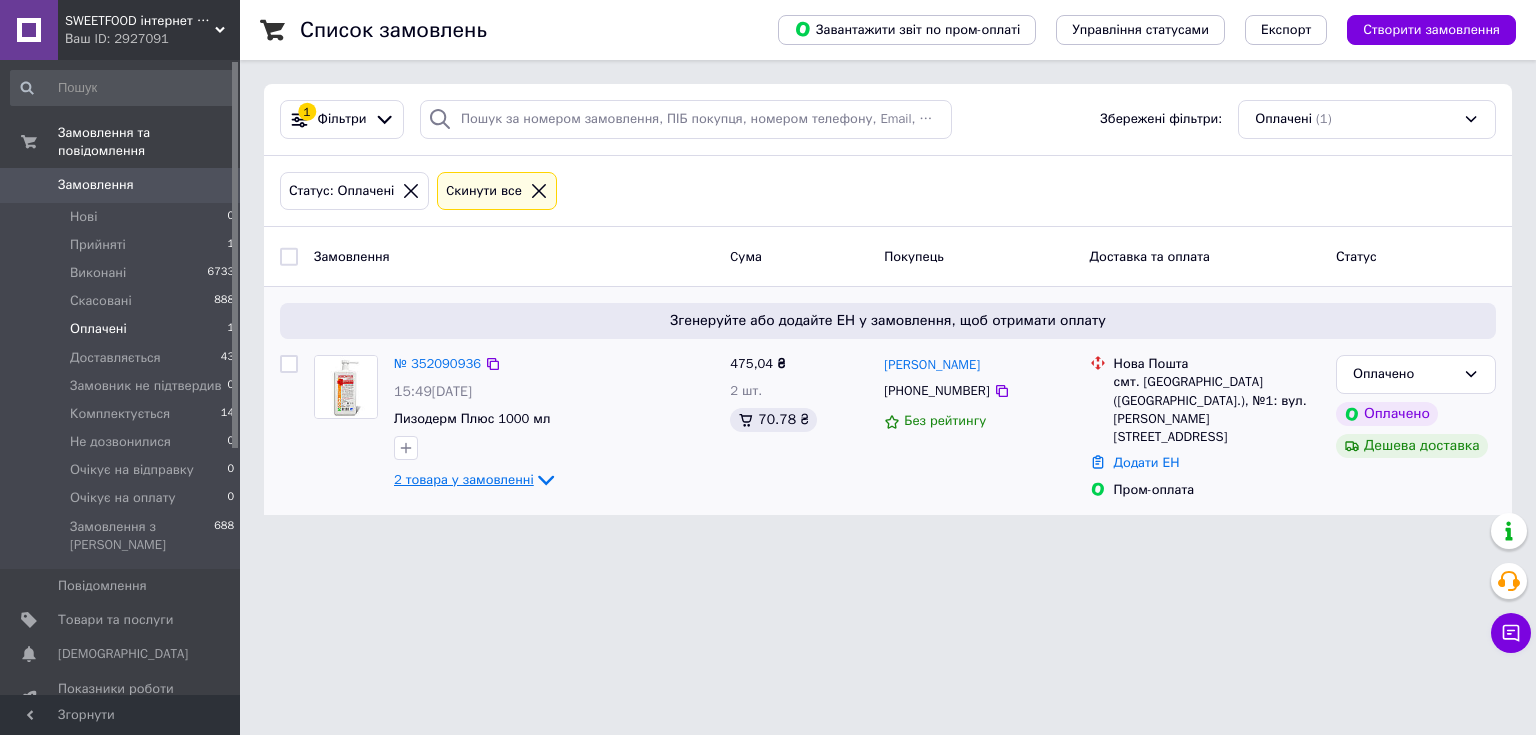click on "2 товара у замовленні" at bounding box center (464, 479) 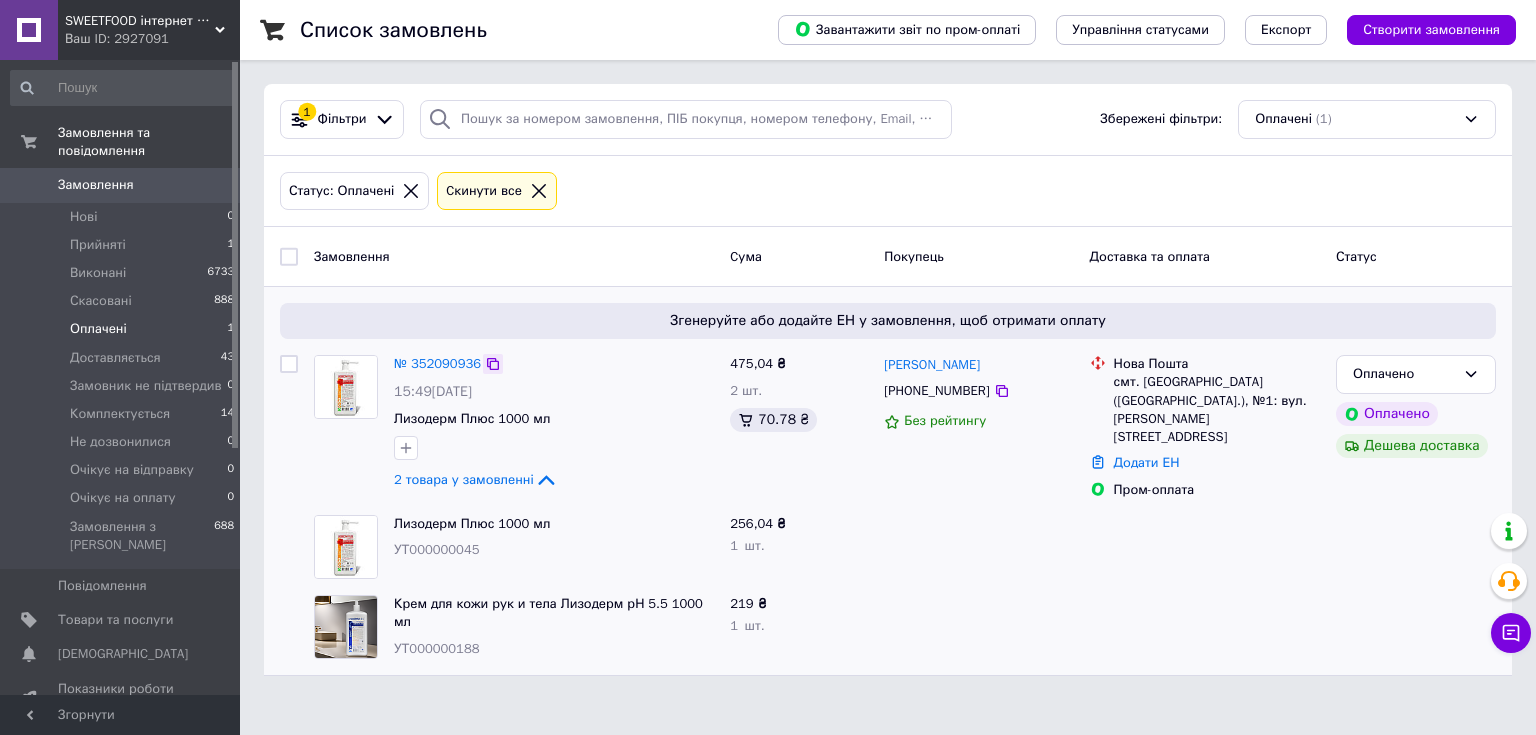 click 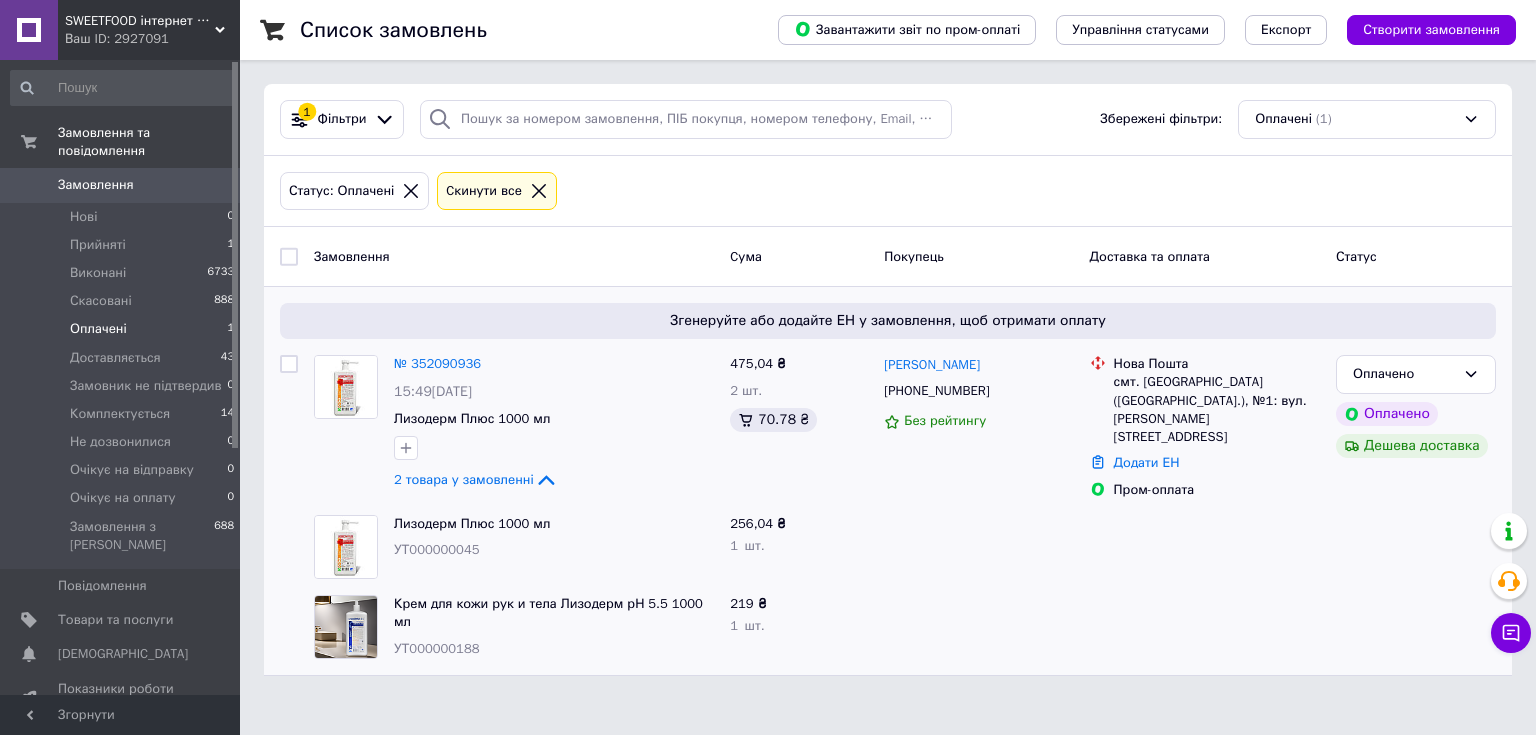 drag, startPoint x: 1346, startPoint y: 540, endPoint x: 972, endPoint y: 508, distance: 375.3665 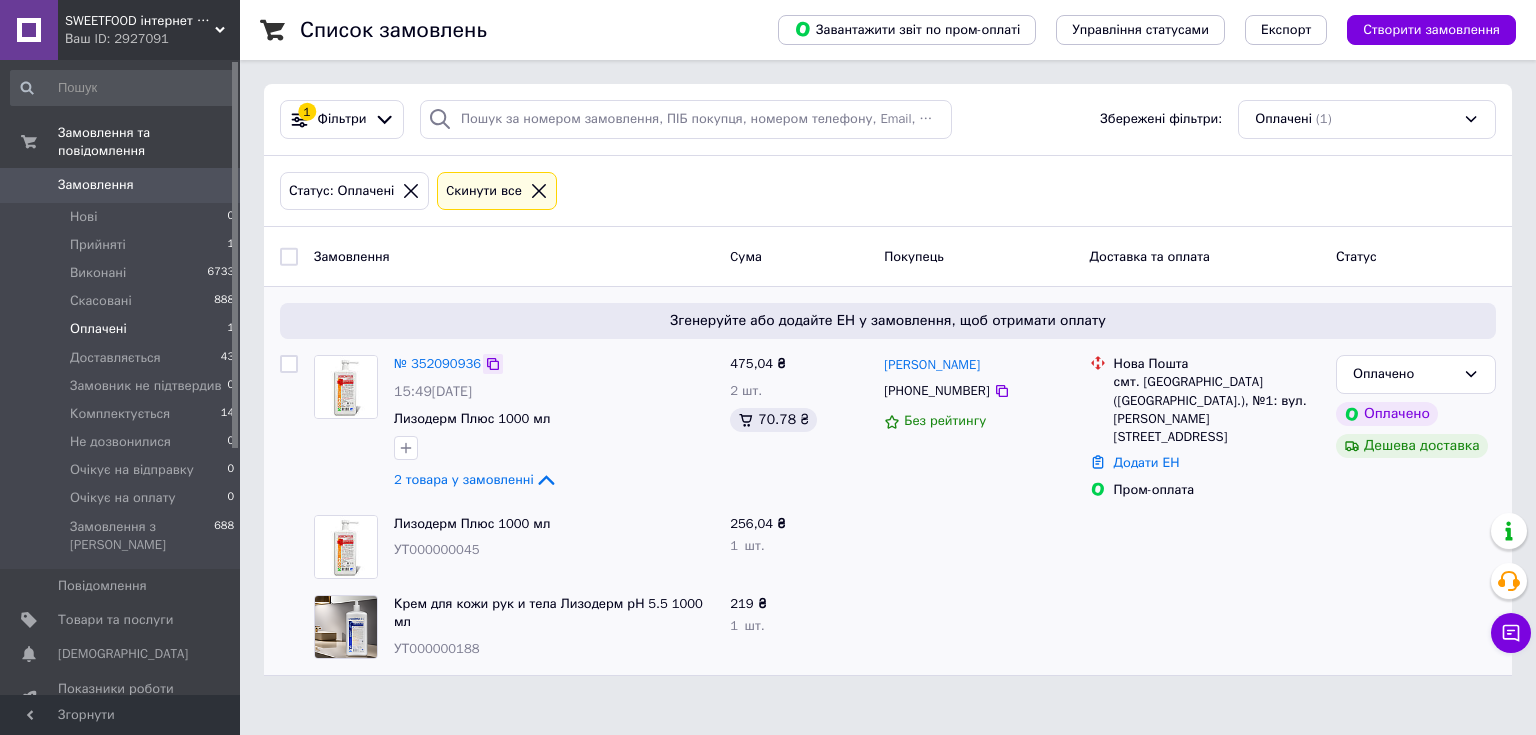 click 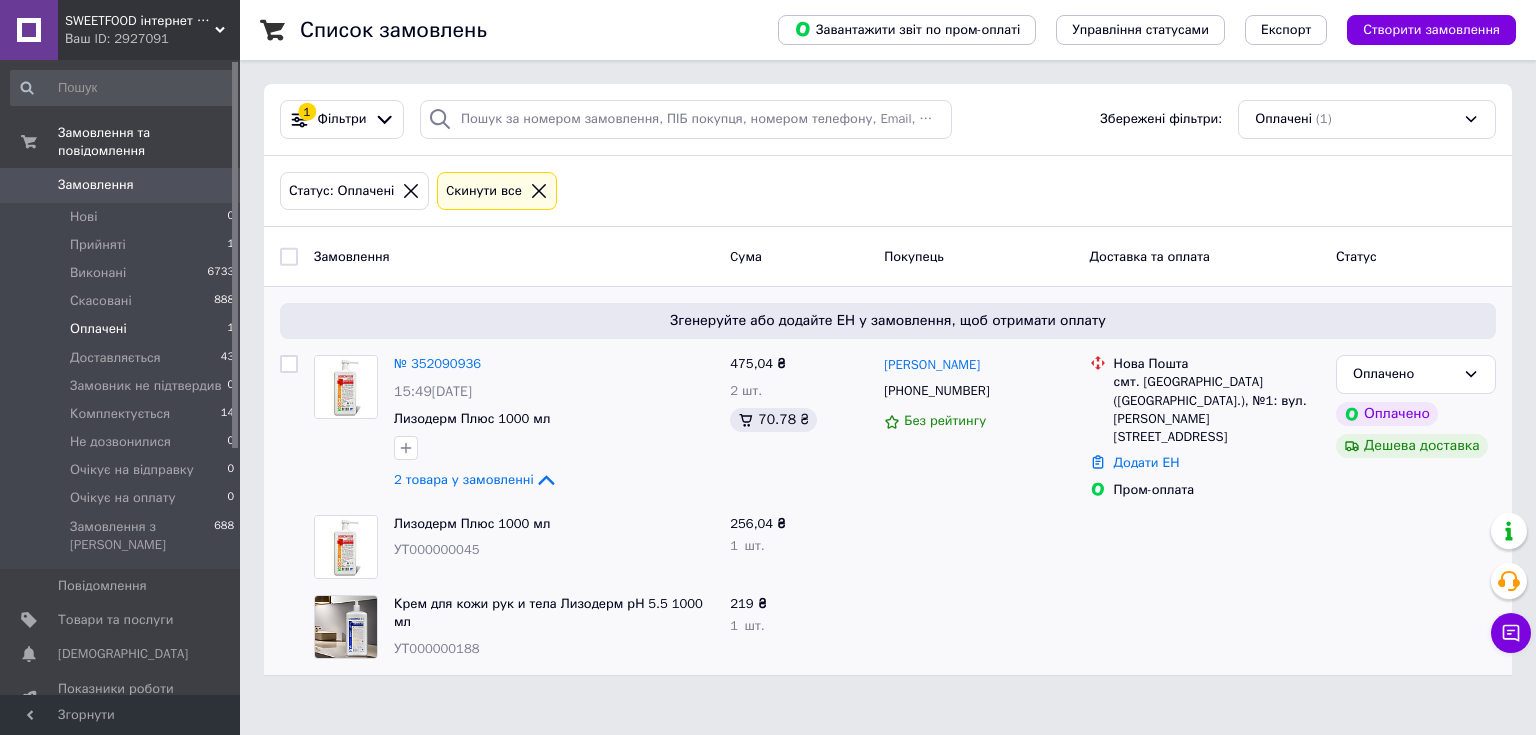 click at bounding box center (1416, 627) 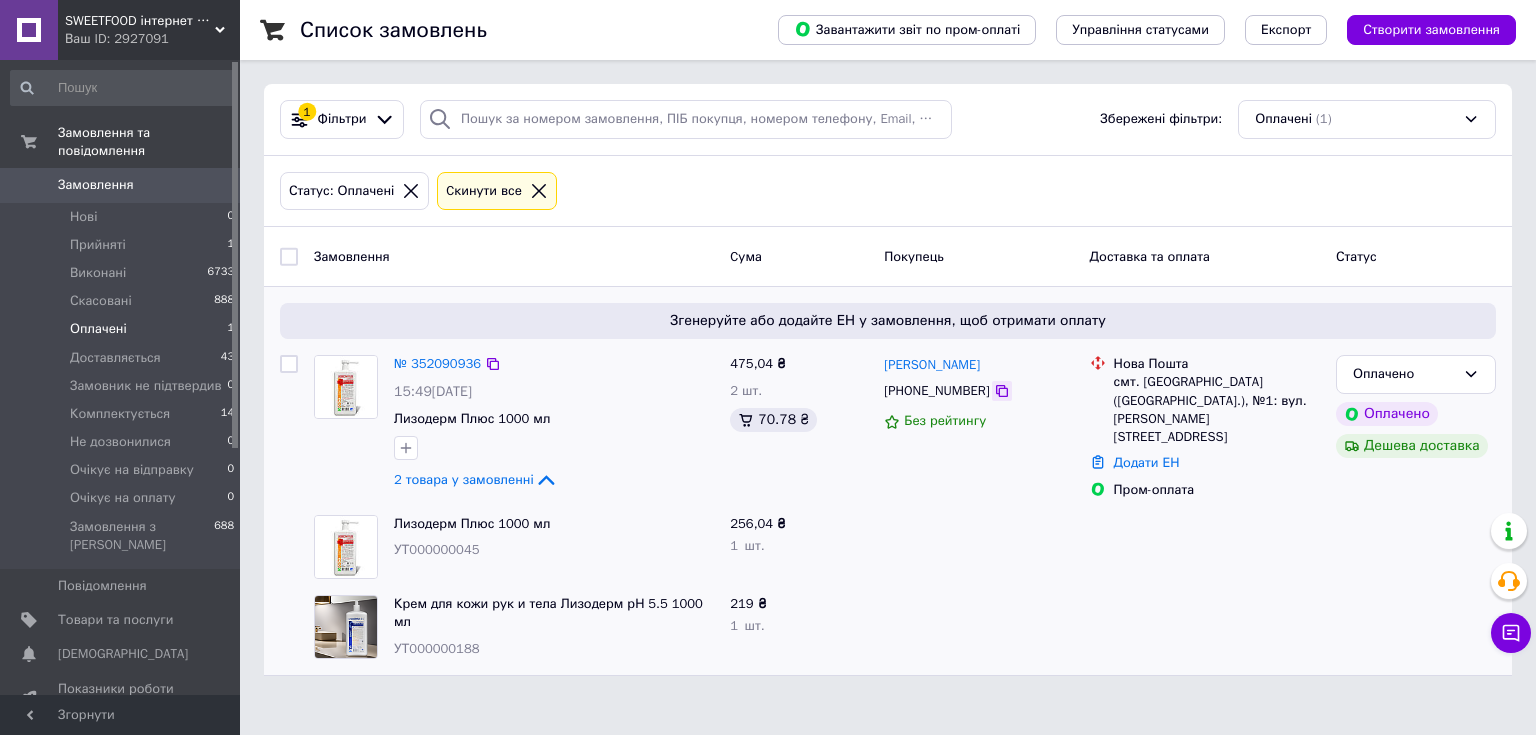 click 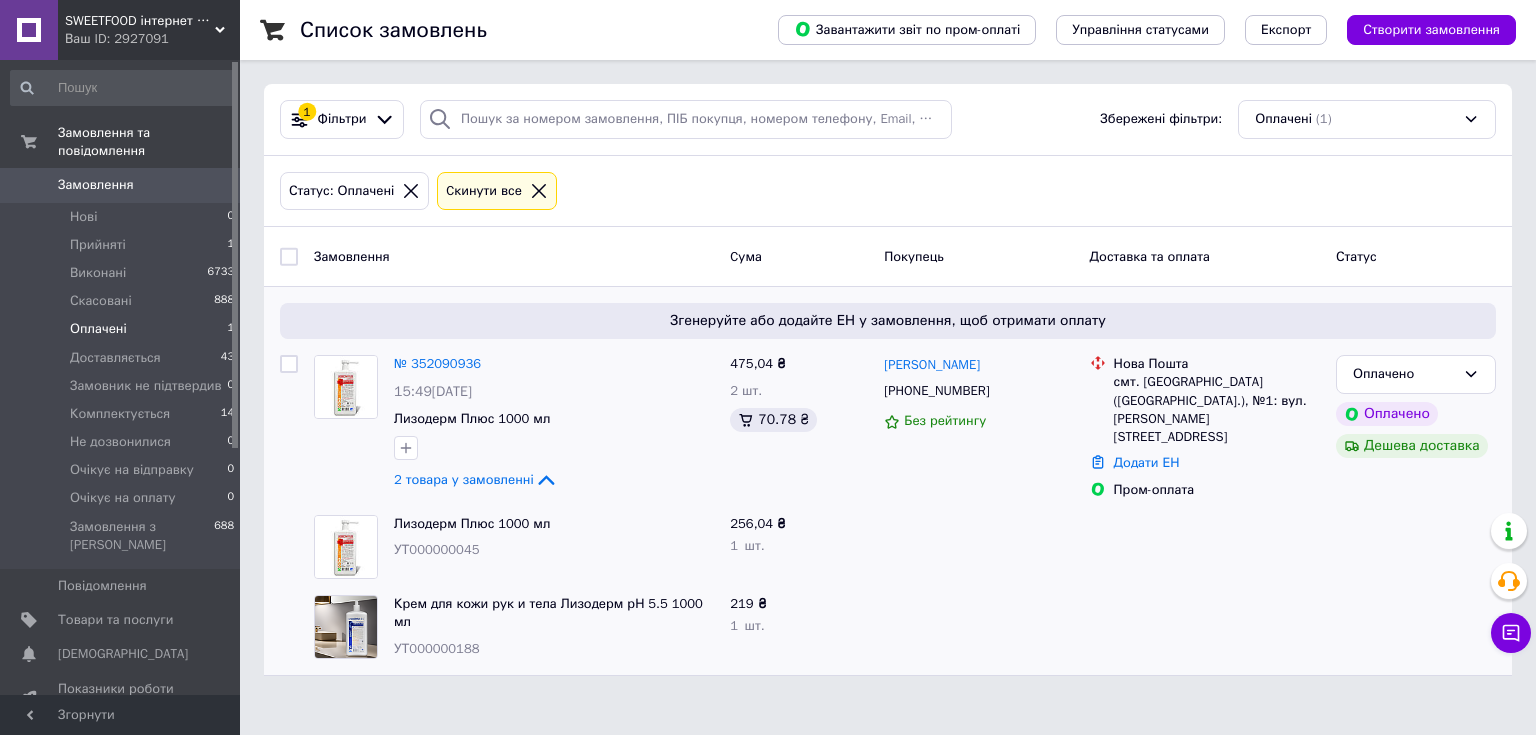 drag, startPoint x: 1315, startPoint y: 561, endPoint x: 1164, endPoint y: 568, distance: 151.16217 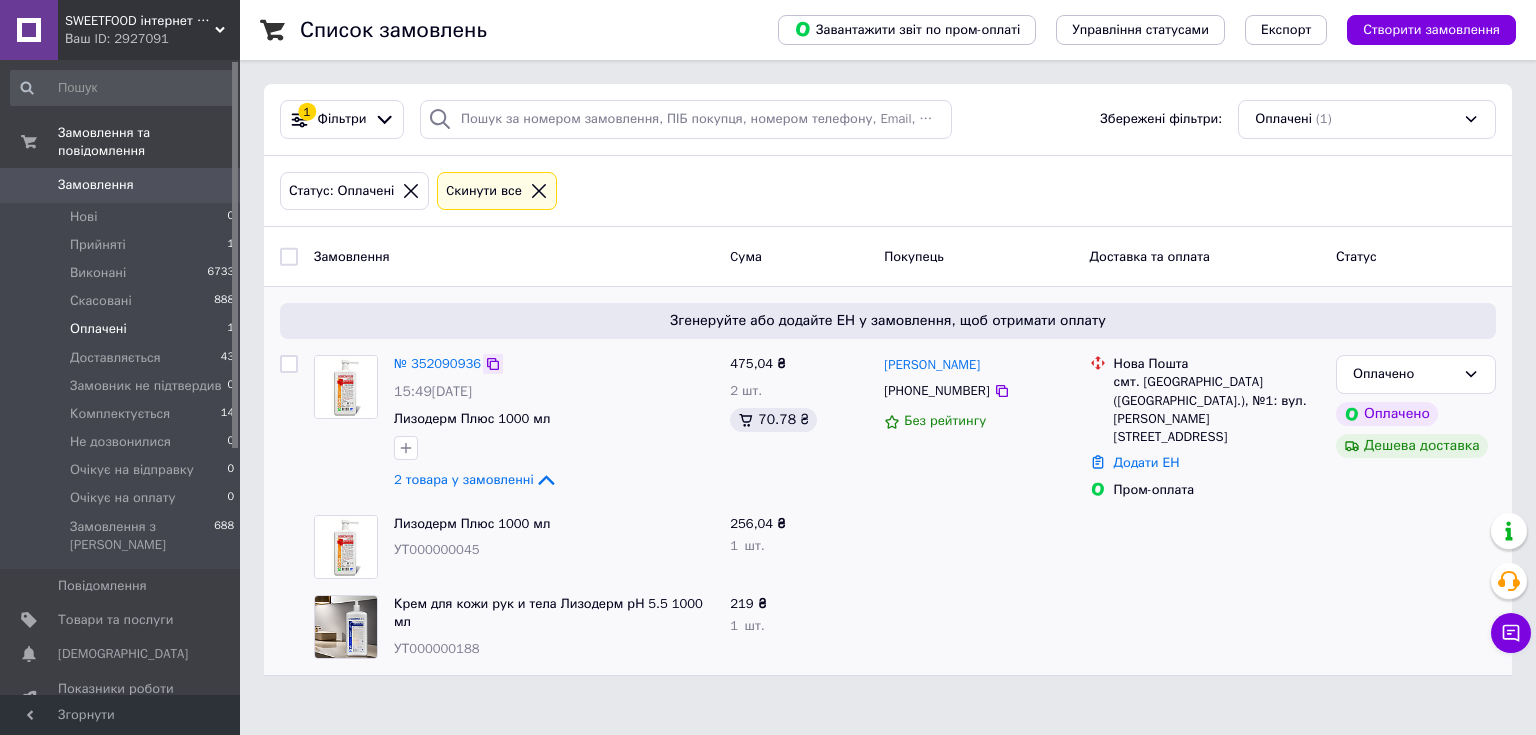 click 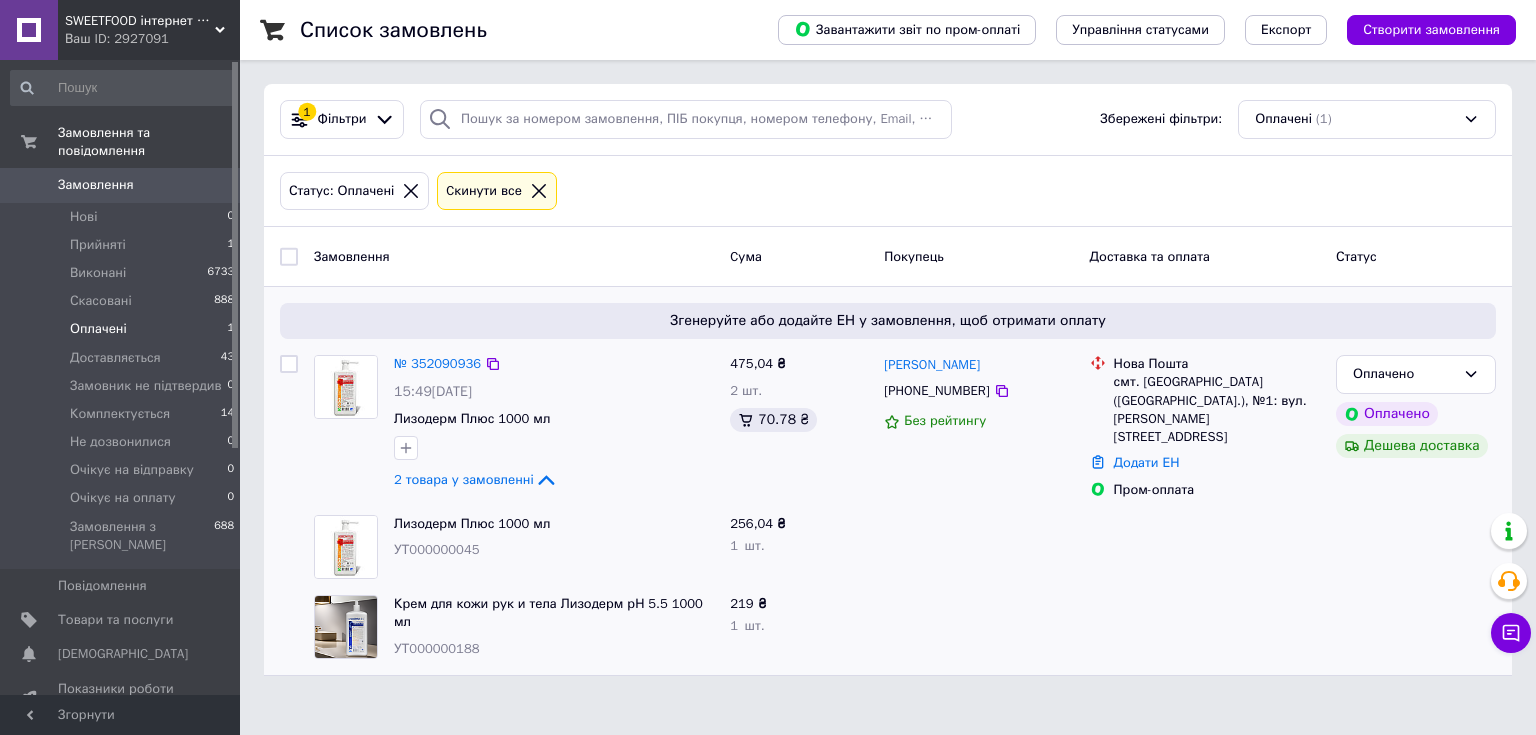 drag, startPoint x: 1258, startPoint y: 545, endPoint x: 1370, endPoint y: 480, distance: 129.49518 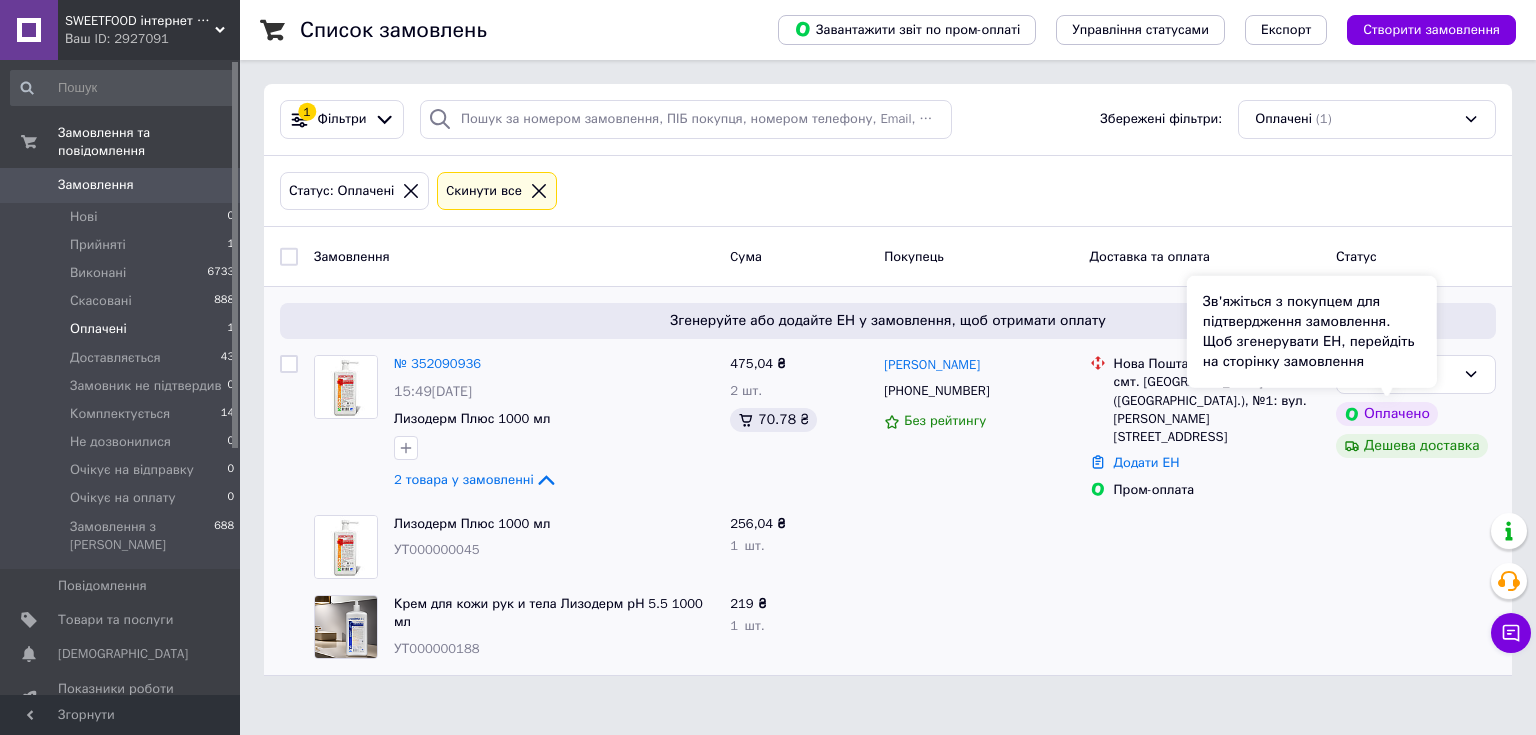 click on "Зв'яжіться з покупцем для підтвердження замовлення.
Щоб згенерувати ЕН, перейдіть на сторінку замовлення" at bounding box center [1312, 332] 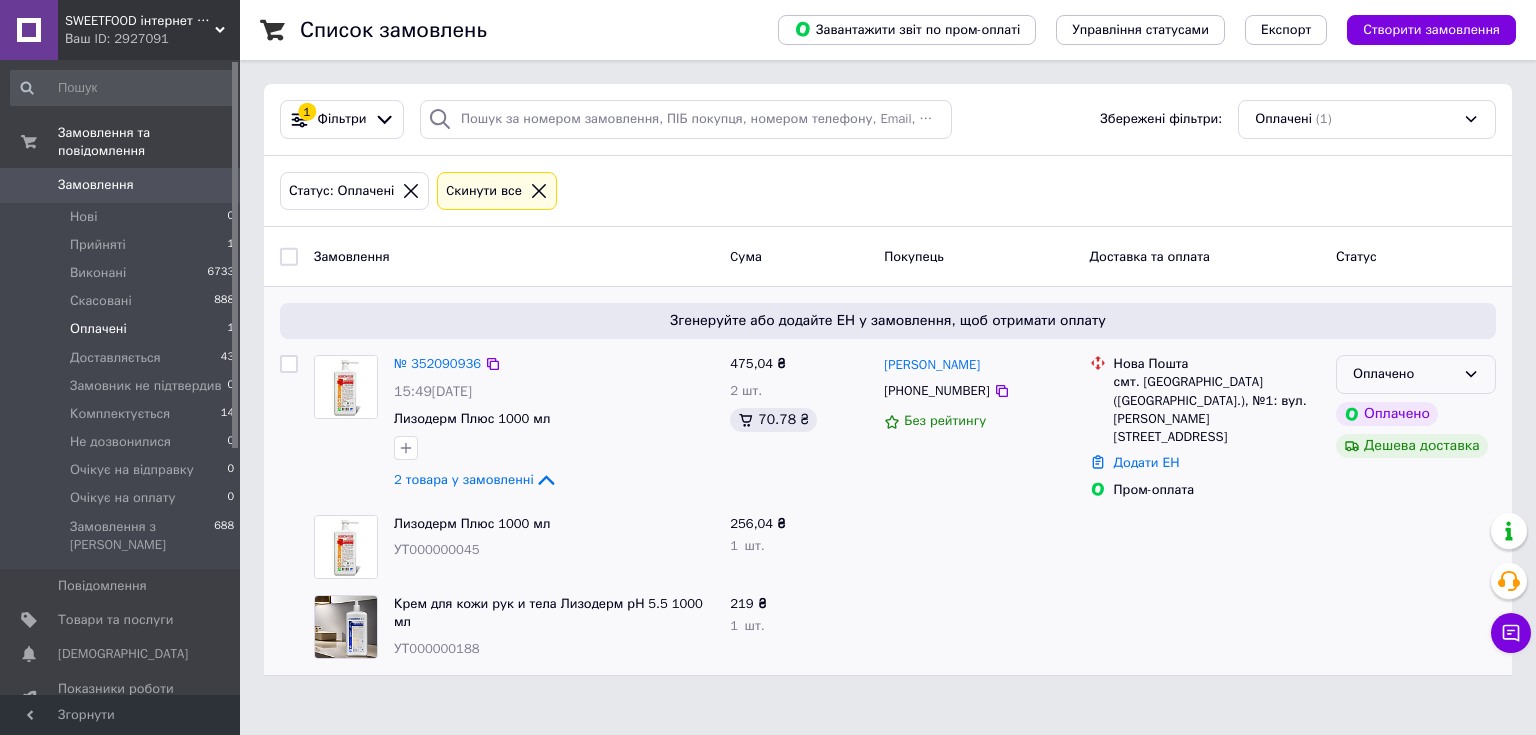 click on "Оплачено" at bounding box center (1404, 374) 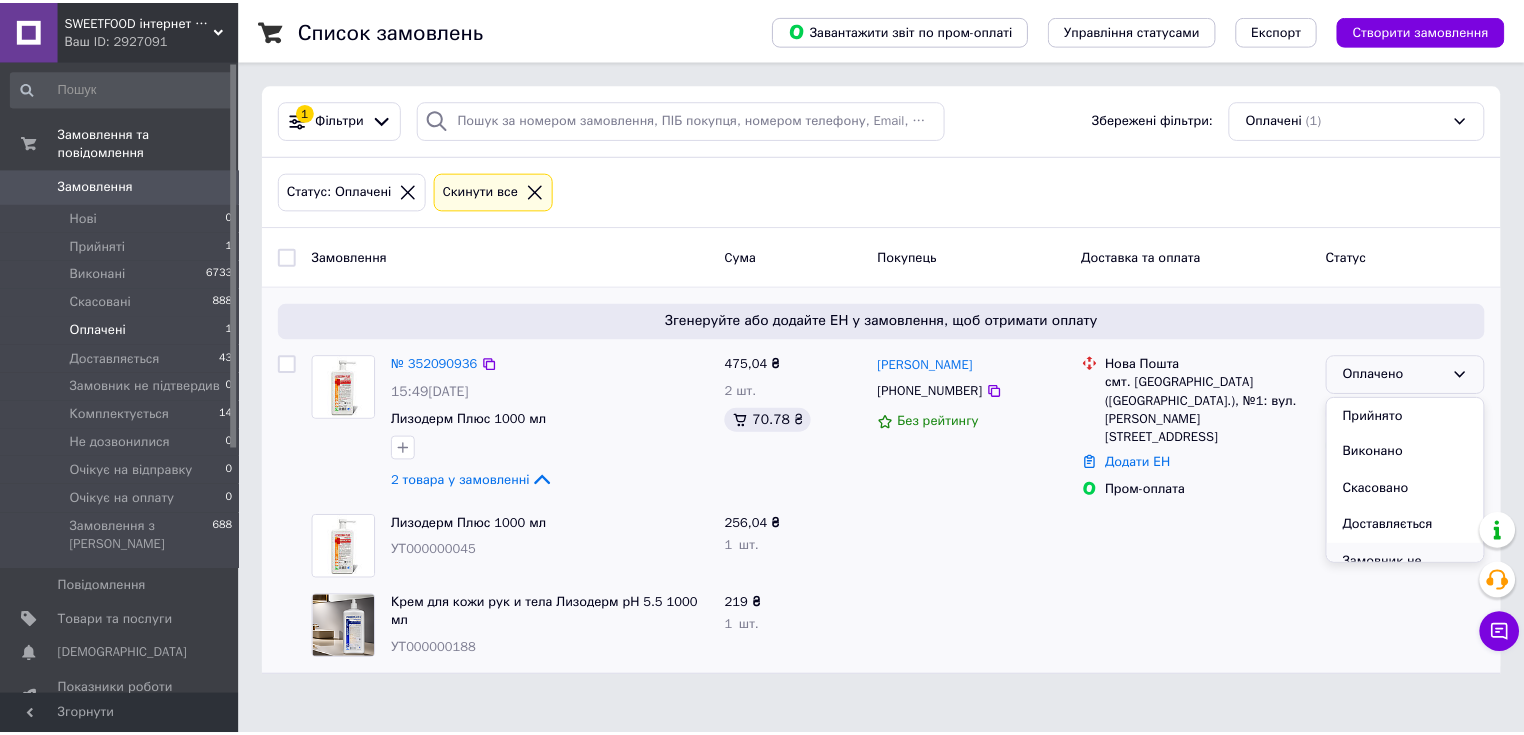 scroll, scrollTop: 80, scrollLeft: 0, axis: vertical 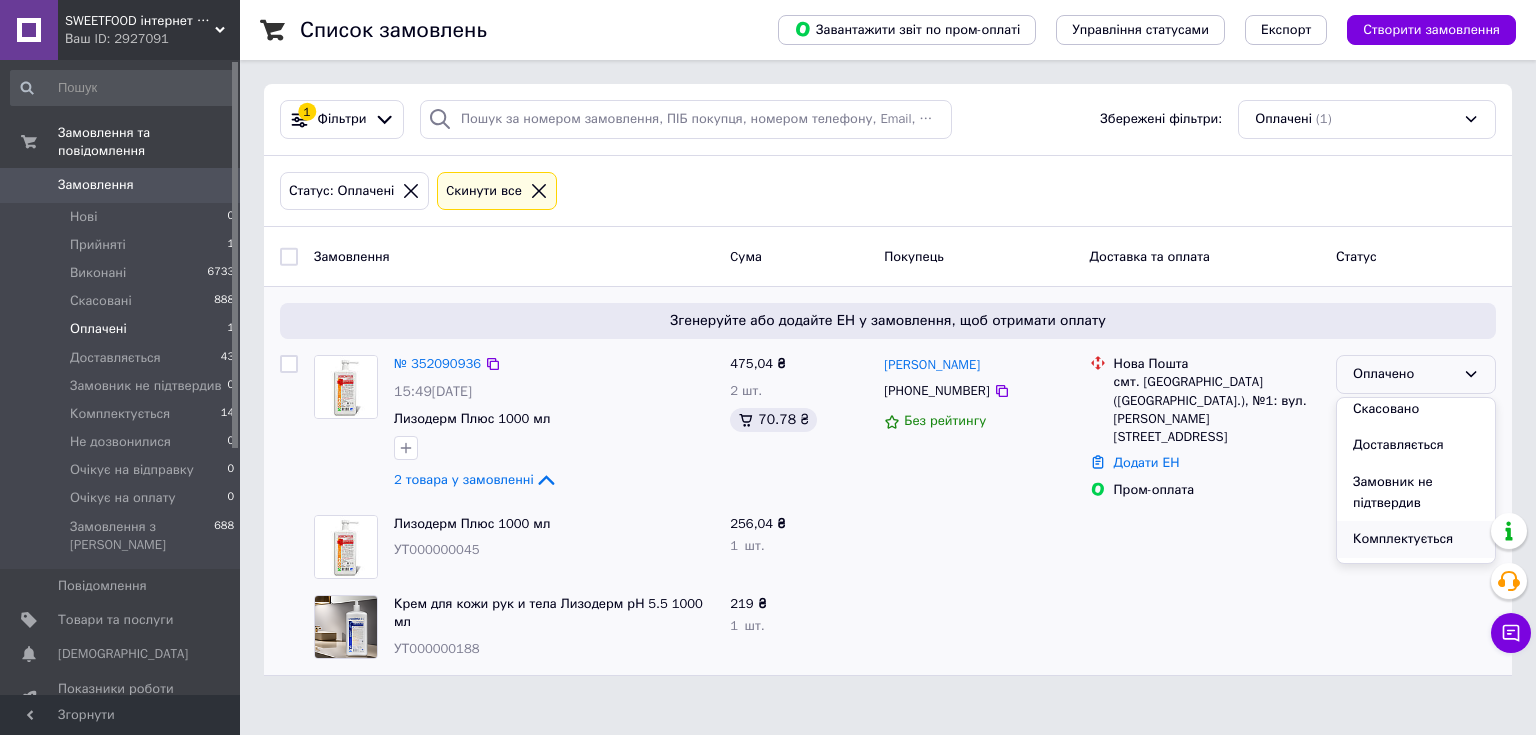 click on "Комплектується" at bounding box center [1416, 539] 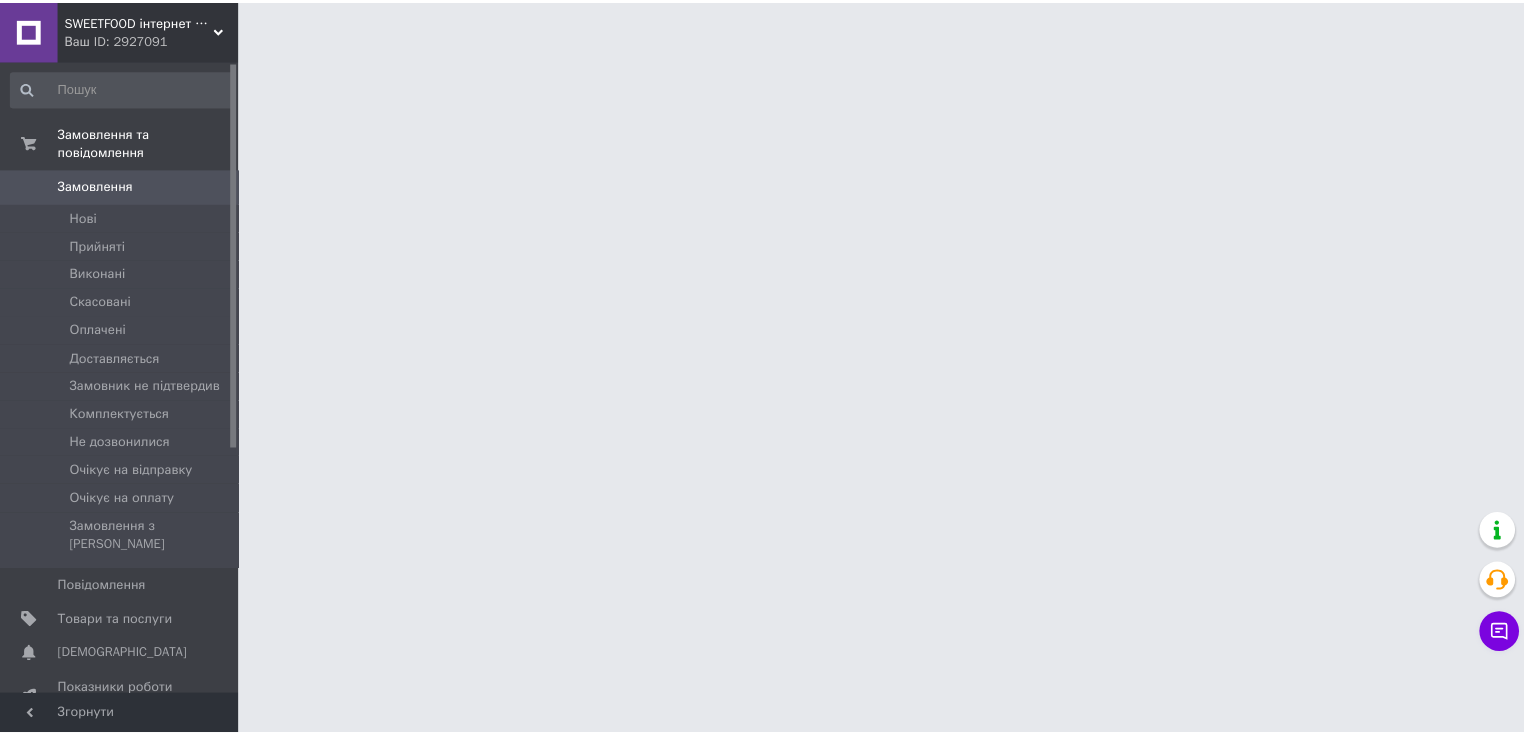 scroll, scrollTop: 0, scrollLeft: 0, axis: both 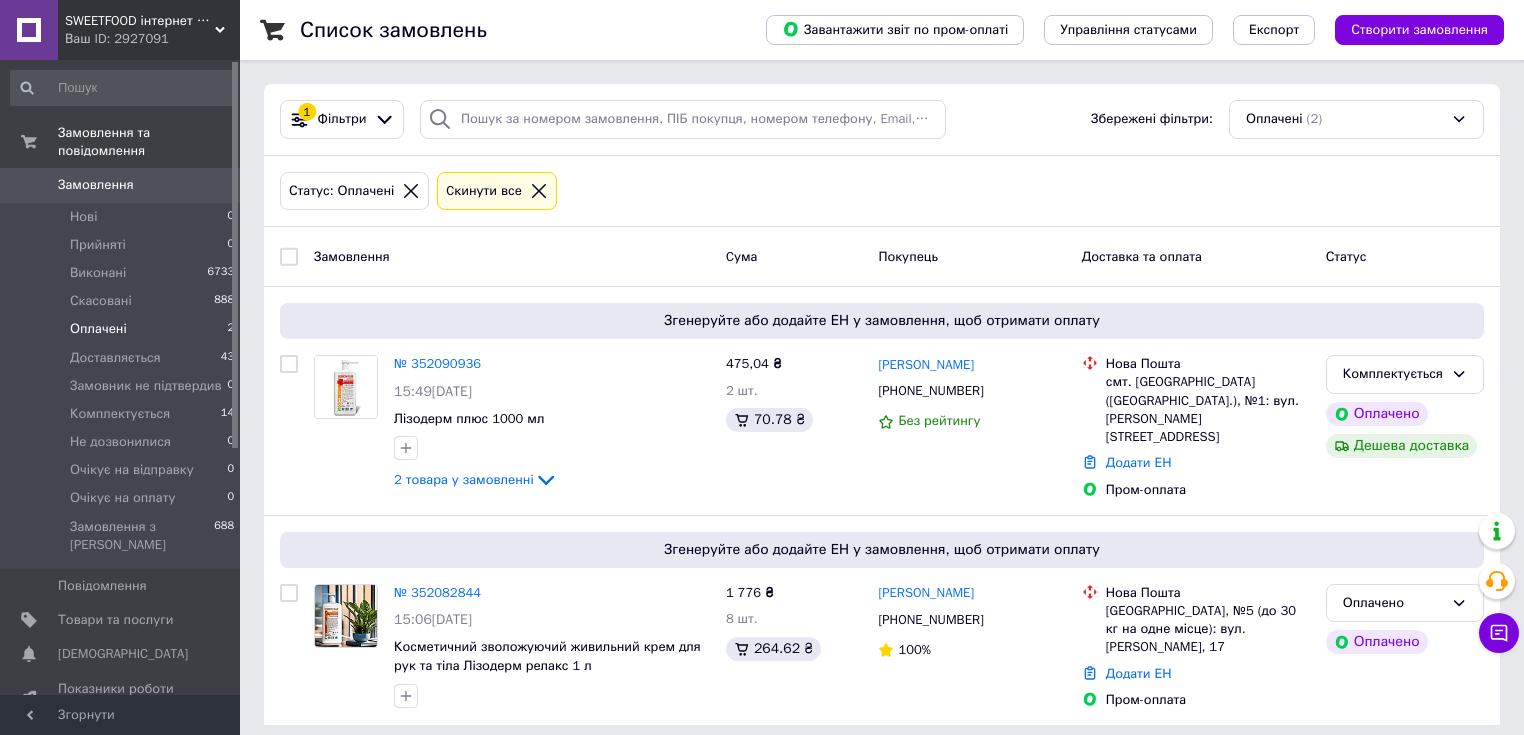 click on "Оплачені" at bounding box center (98, 329) 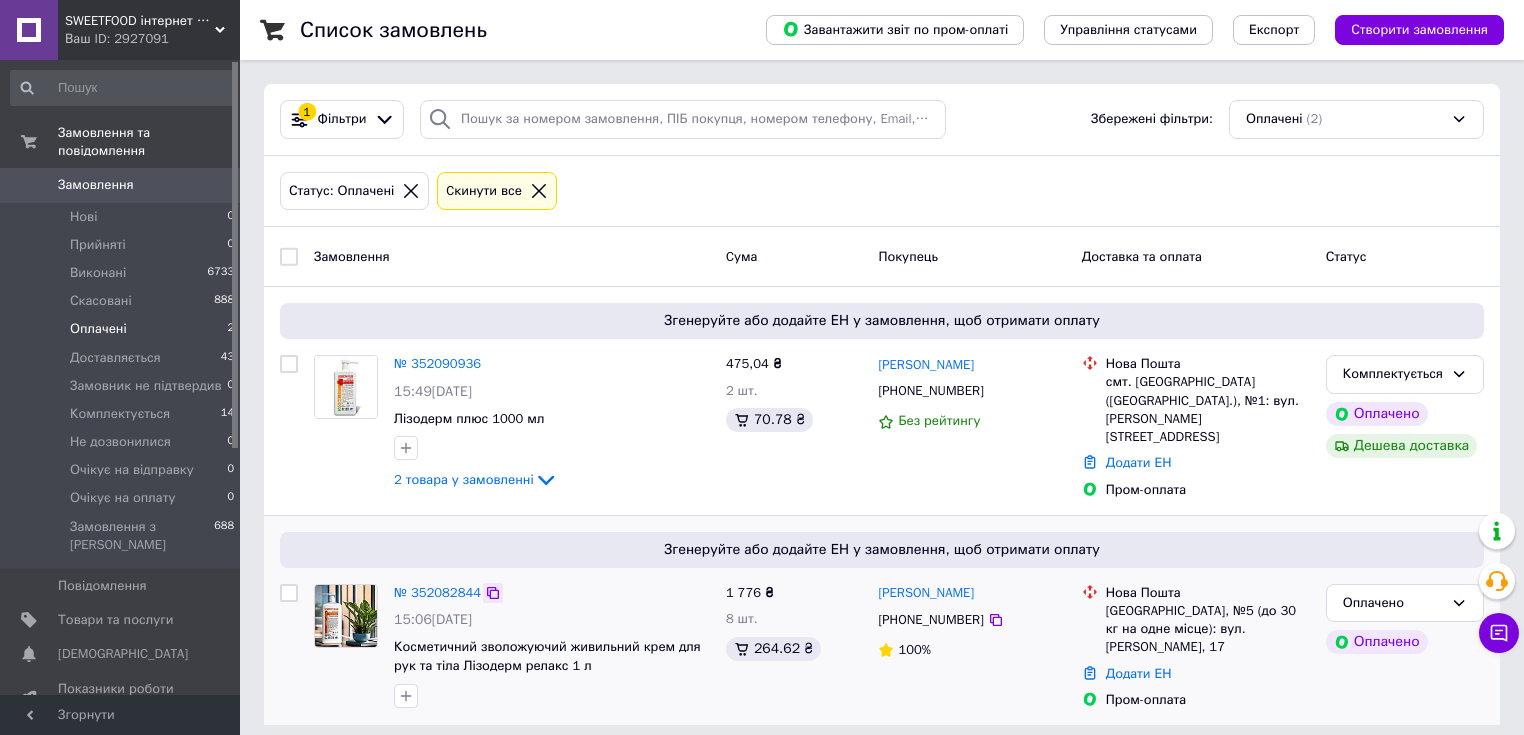 click 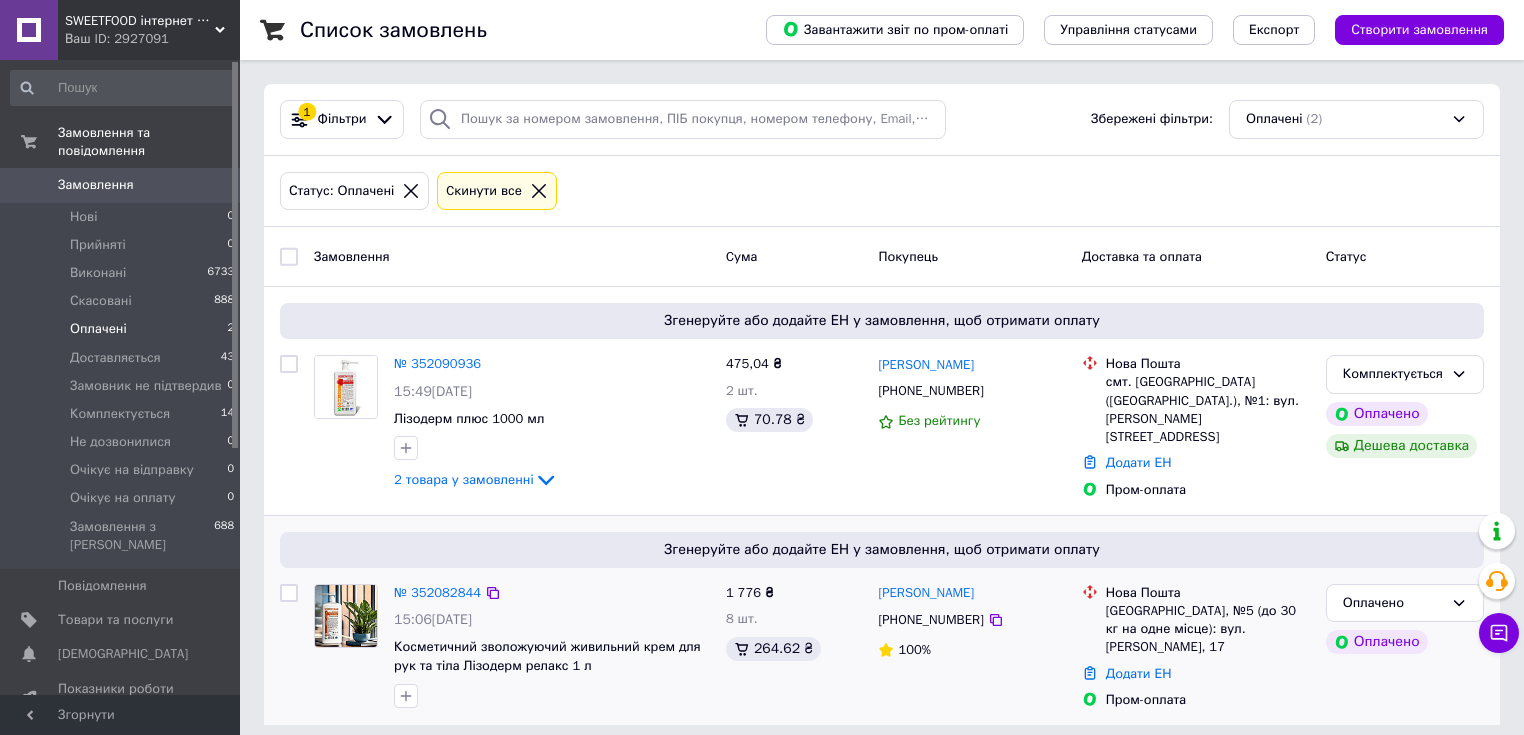 click on "Згенеруйте або додайте ЕН у замовлення, щоб отримати оплату" at bounding box center [882, 550] 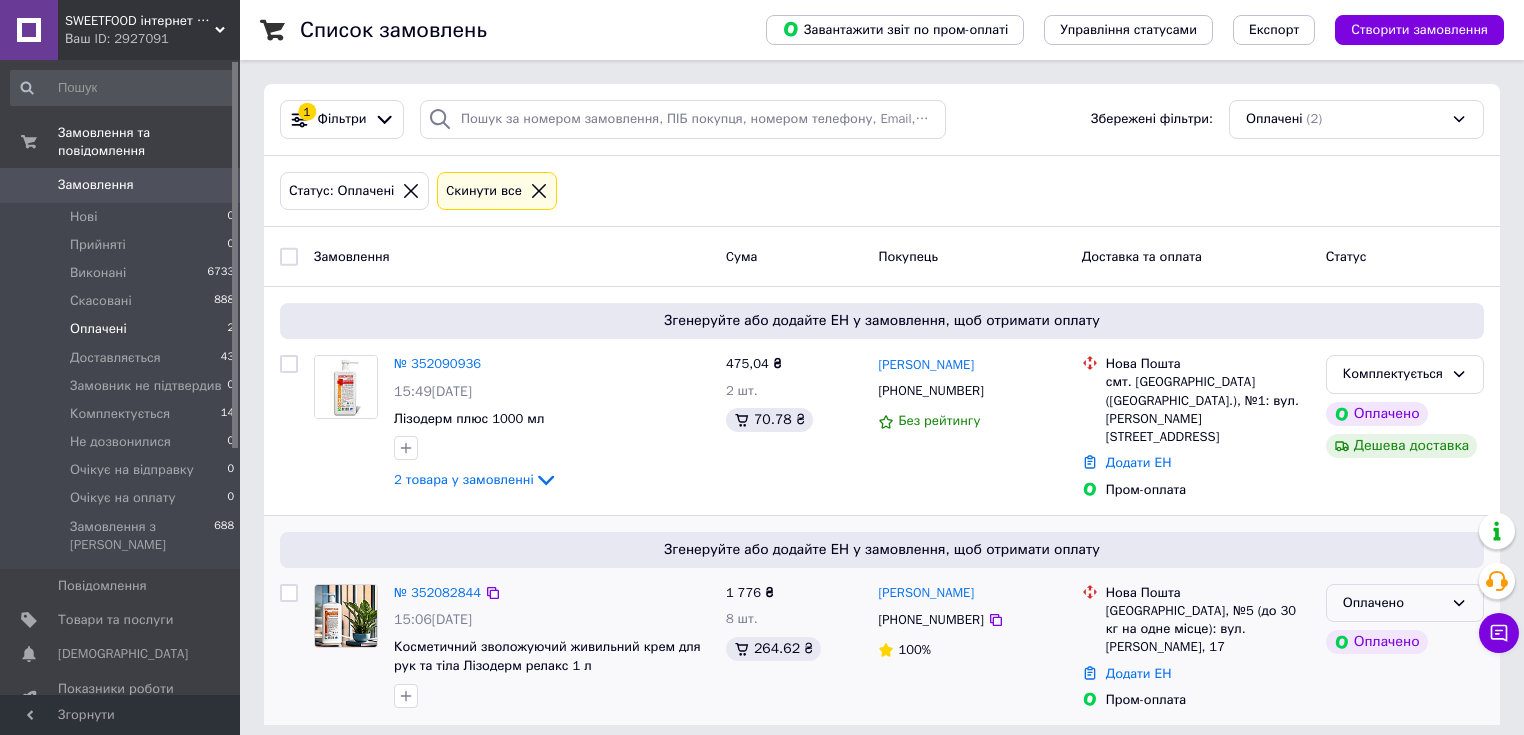 drag, startPoint x: 1463, startPoint y: 599, endPoint x: 1381, endPoint y: 605, distance: 82.219215 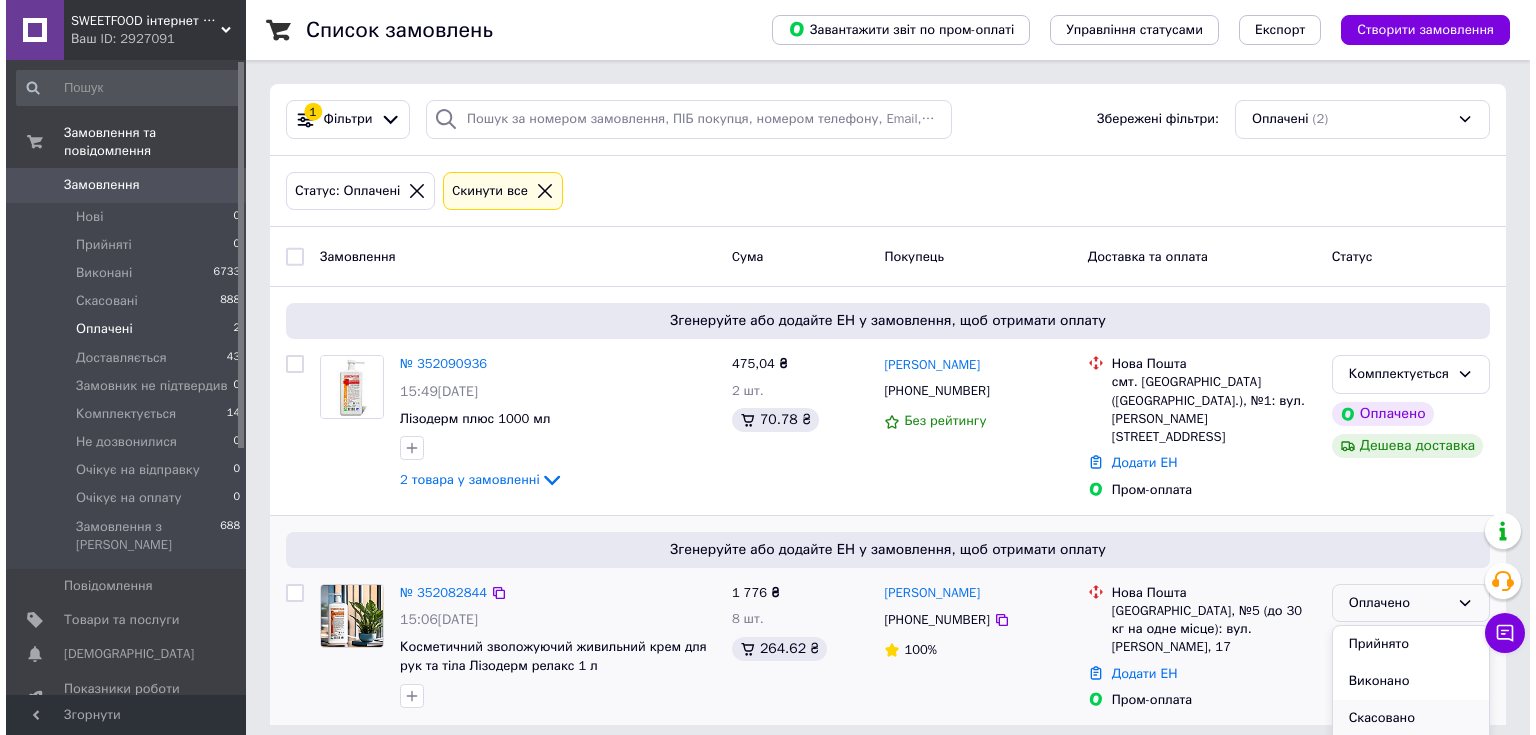 scroll, scrollTop: 160, scrollLeft: 0, axis: vertical 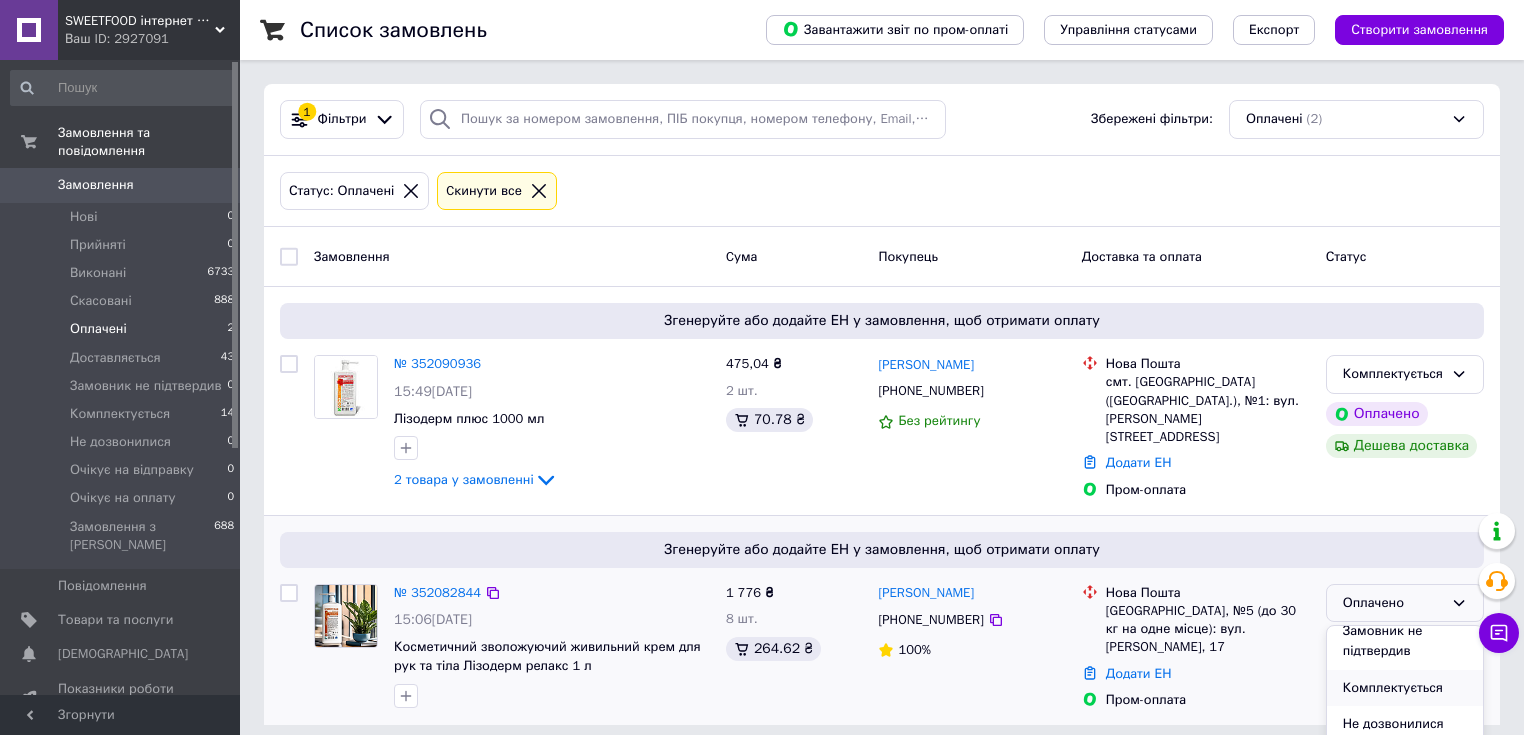 click on "Комплектується" at bounding box center [1405, 688] 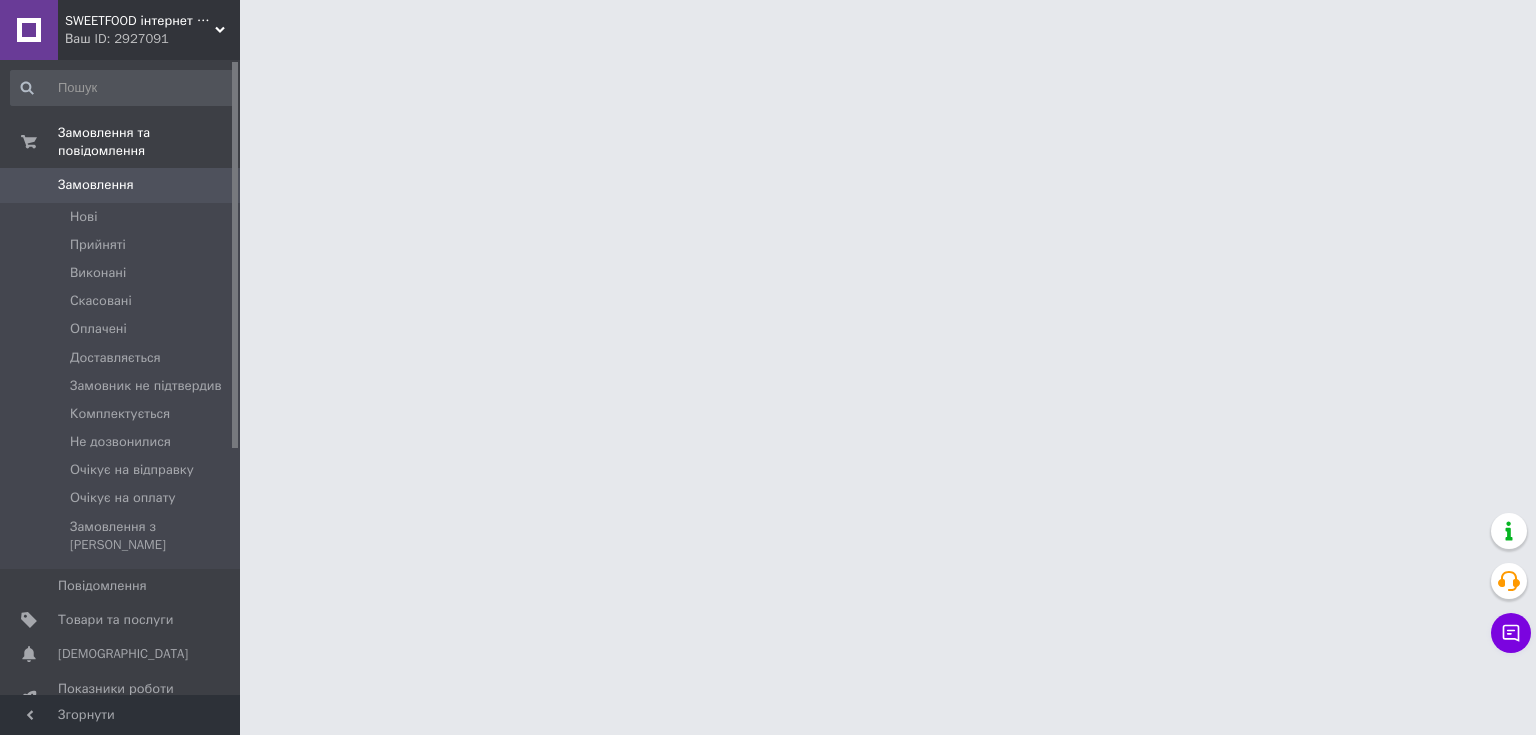 scroll, scrollTop: 0, scrollLeft: 0, axis: both 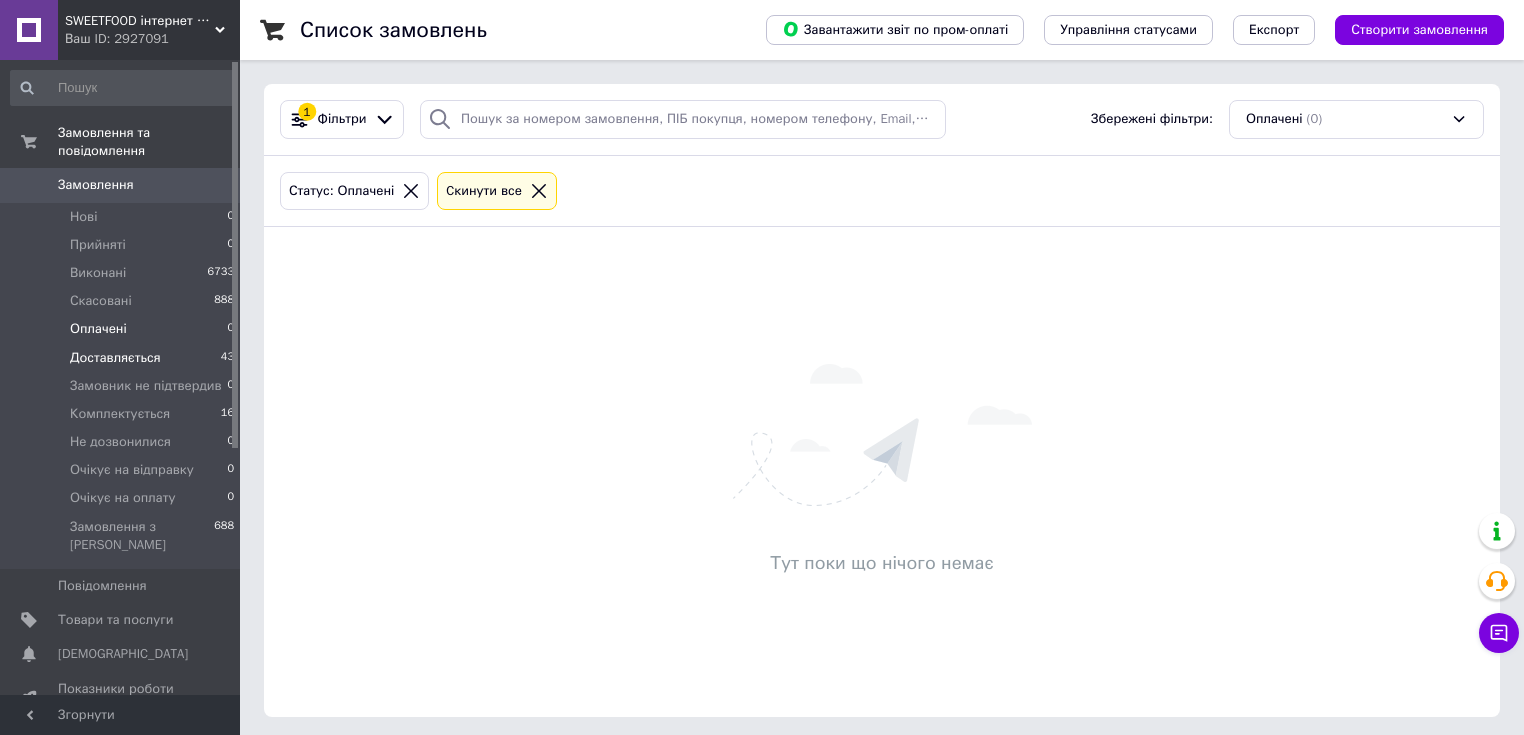 click on "Доставляється 43" at bounding box center [123, 358] 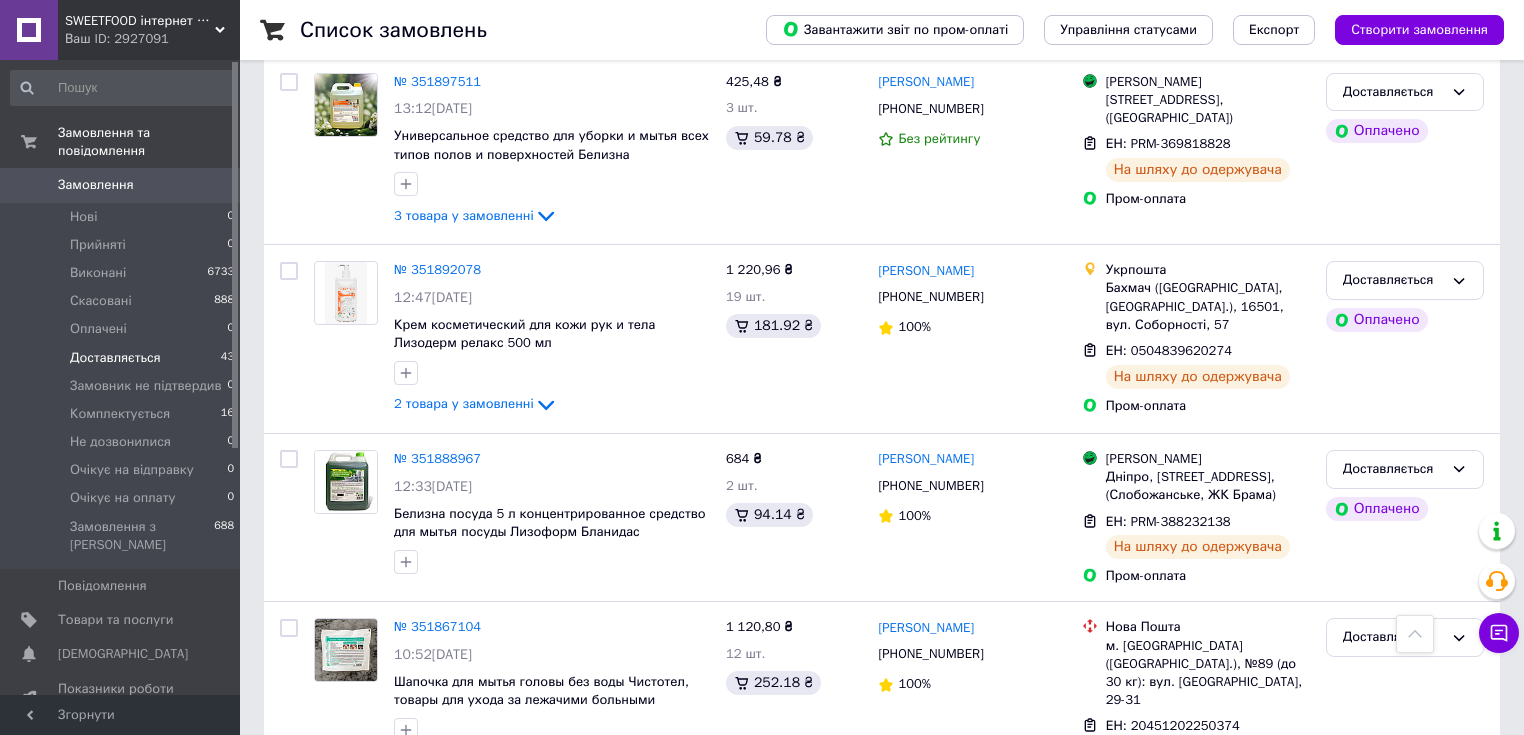 scroll, scrollTop: 1040, scrollLeft: 0, axis: vertical 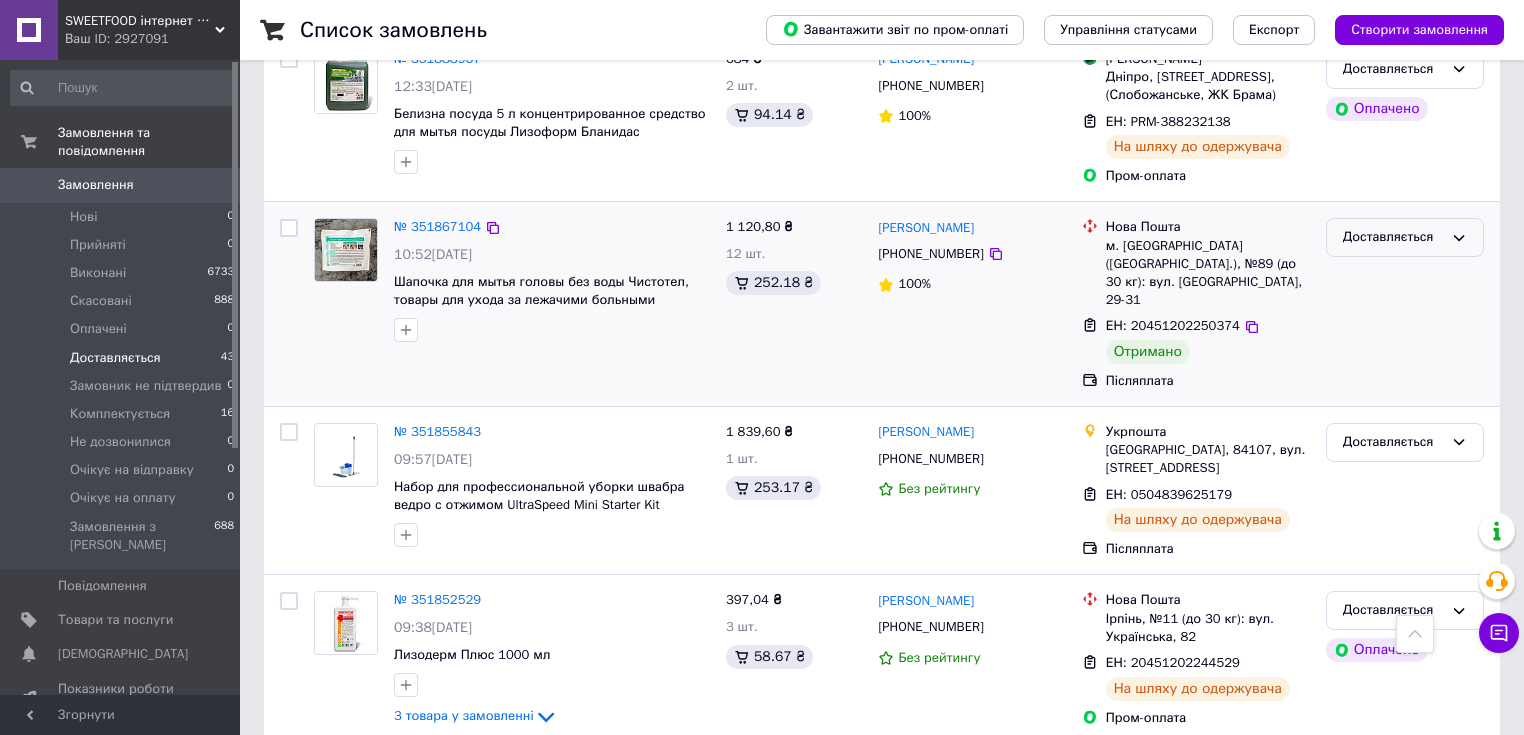 click on "Доставляється" at bounding box center (1393, 237) 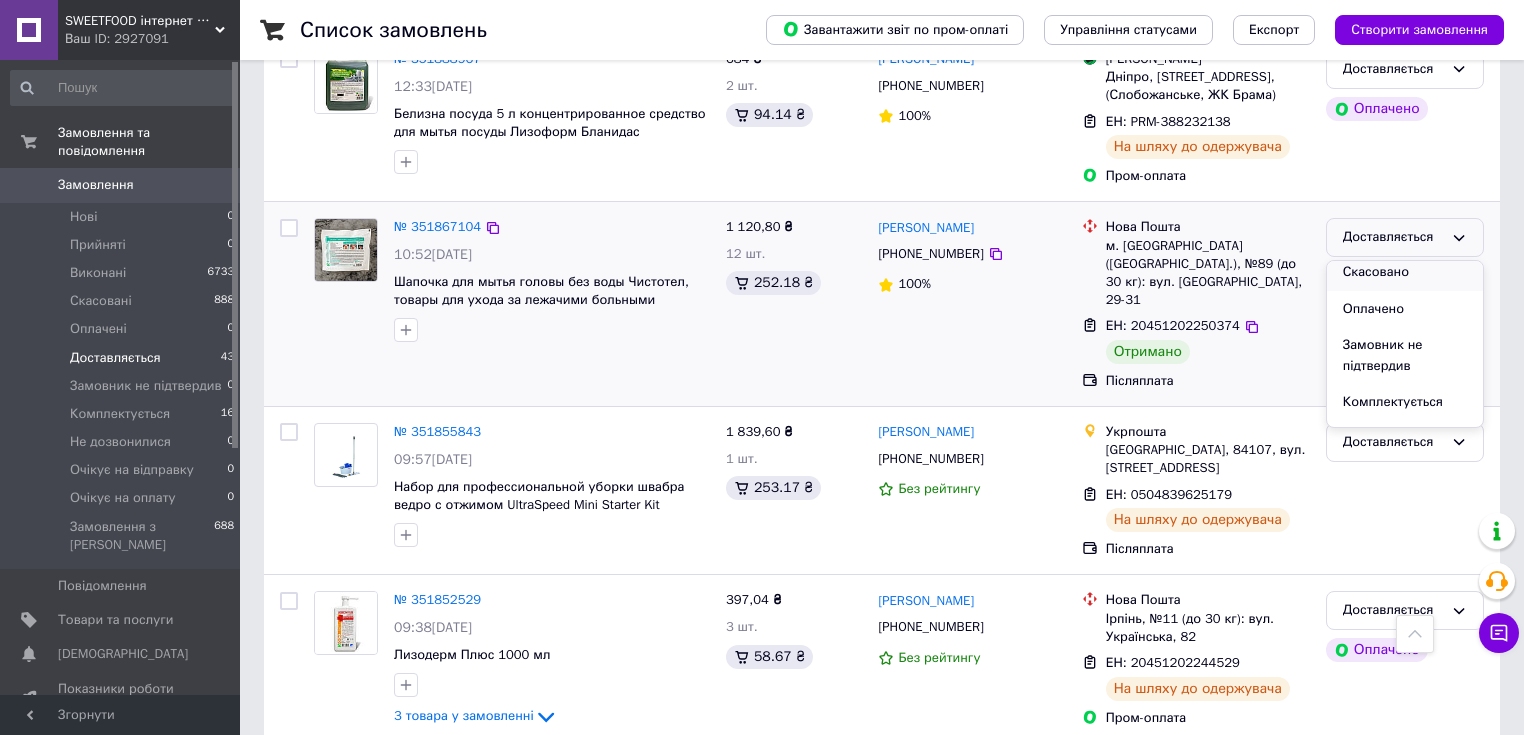scroll, scrollTop: 0, scrollLeft: 0, axis: both 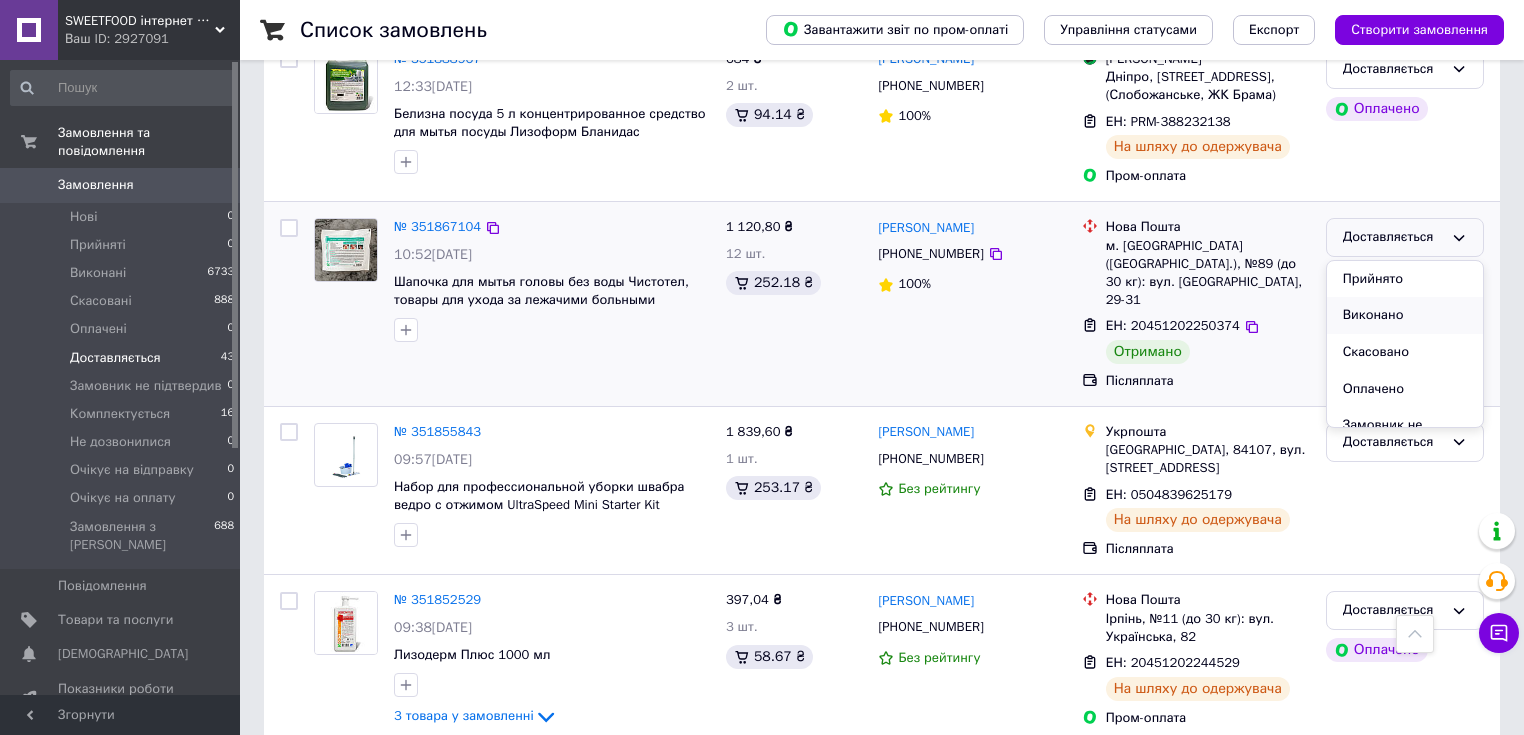 click on "Виконано" at bounding box center [1405, 315] 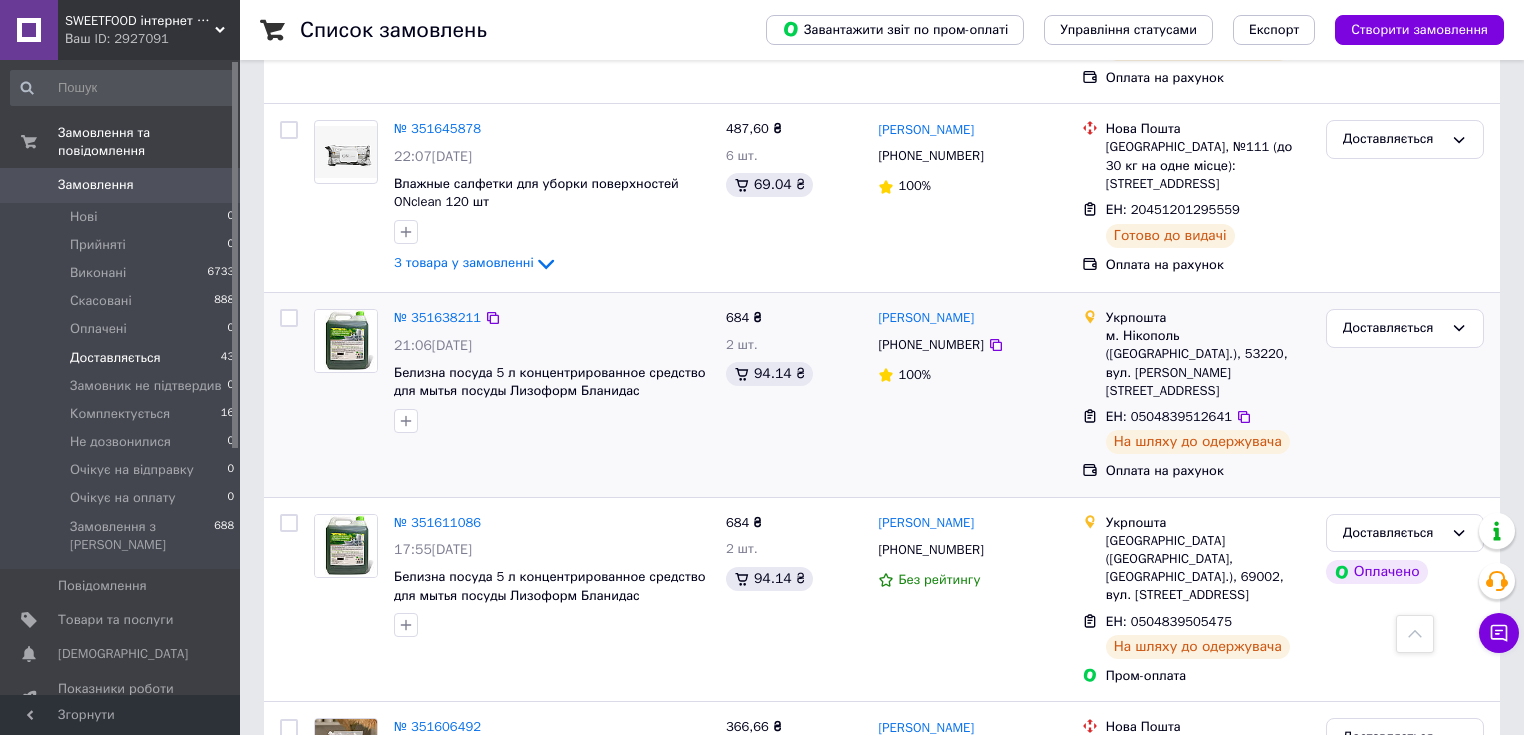 scroll, scrollTop: 3269, scrollLeft: 0, axis: vertical 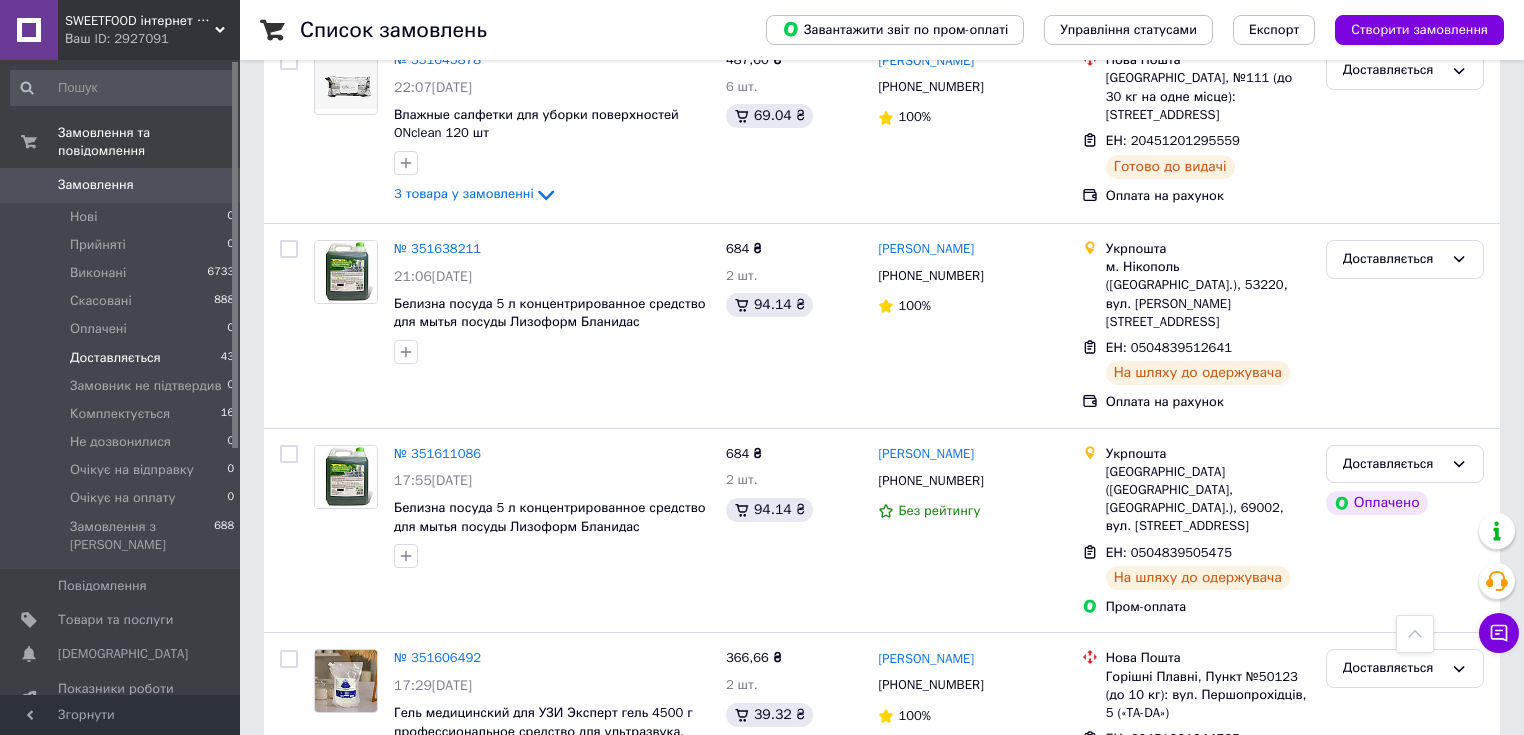 click on "2" at bounding box center (327, 864) 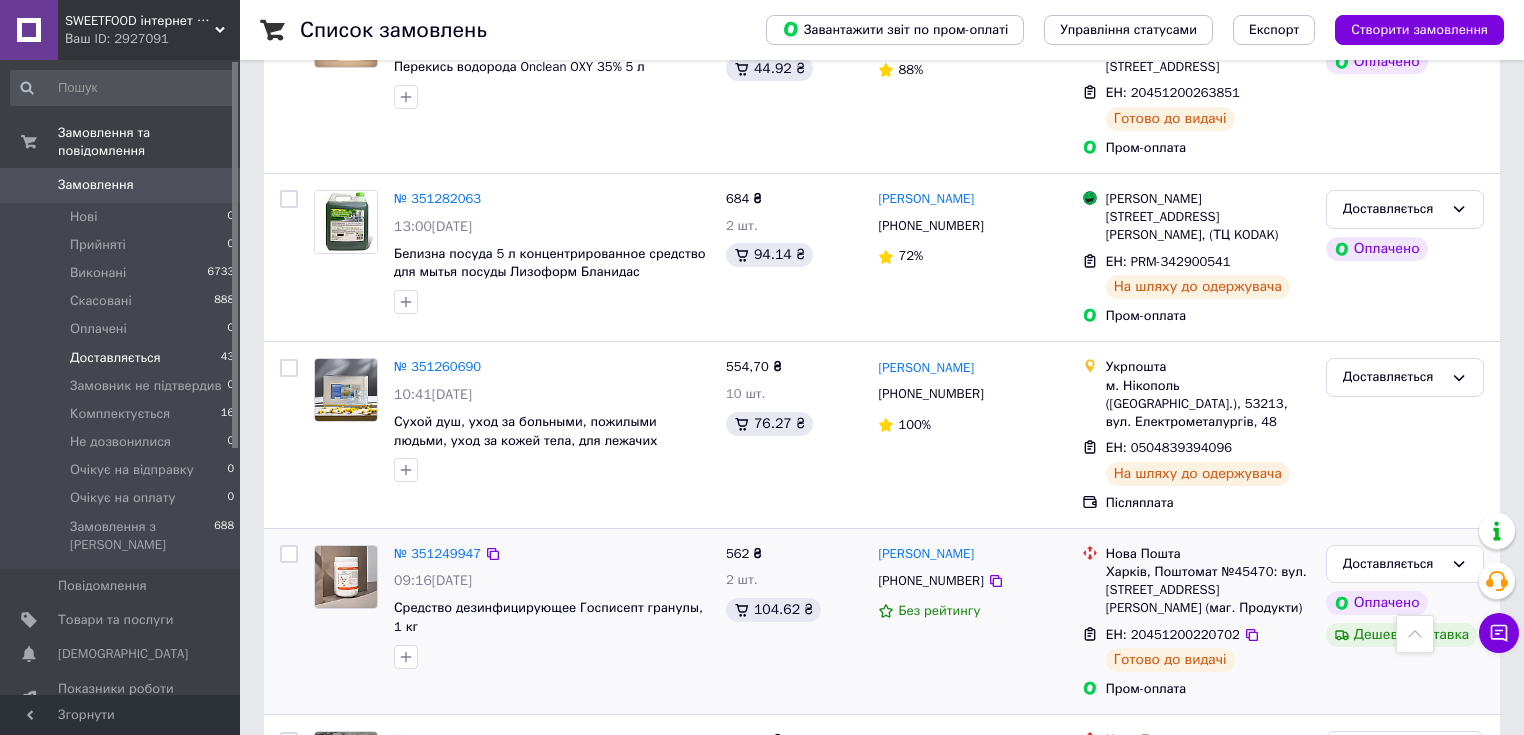 scroll, scrollTop: 3051, scrollLeft: 0, axis: vertical 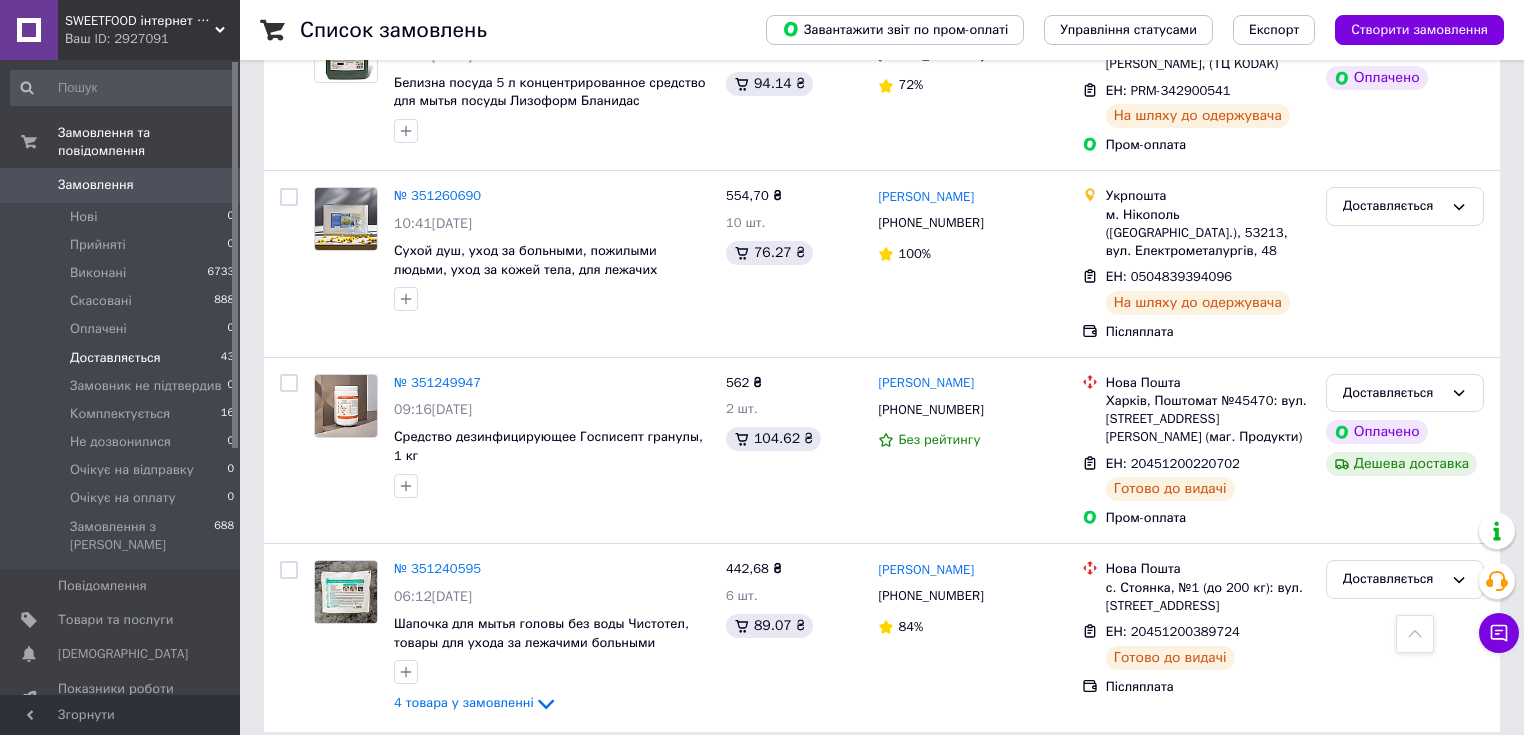 click on "3" at bounding box center (494, 777) 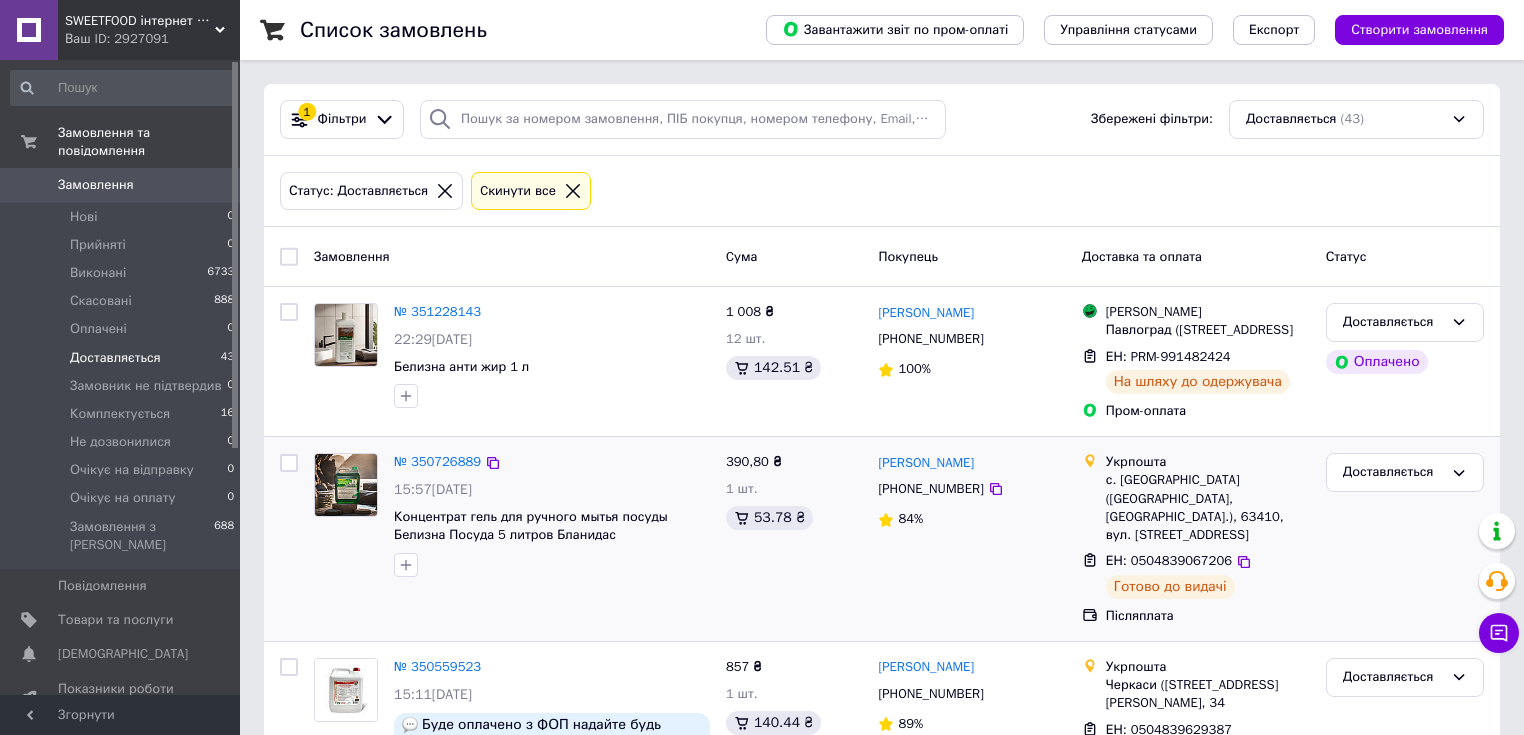 scroll, scrollTop: 196, scrollLeft: 0, axis: vertical 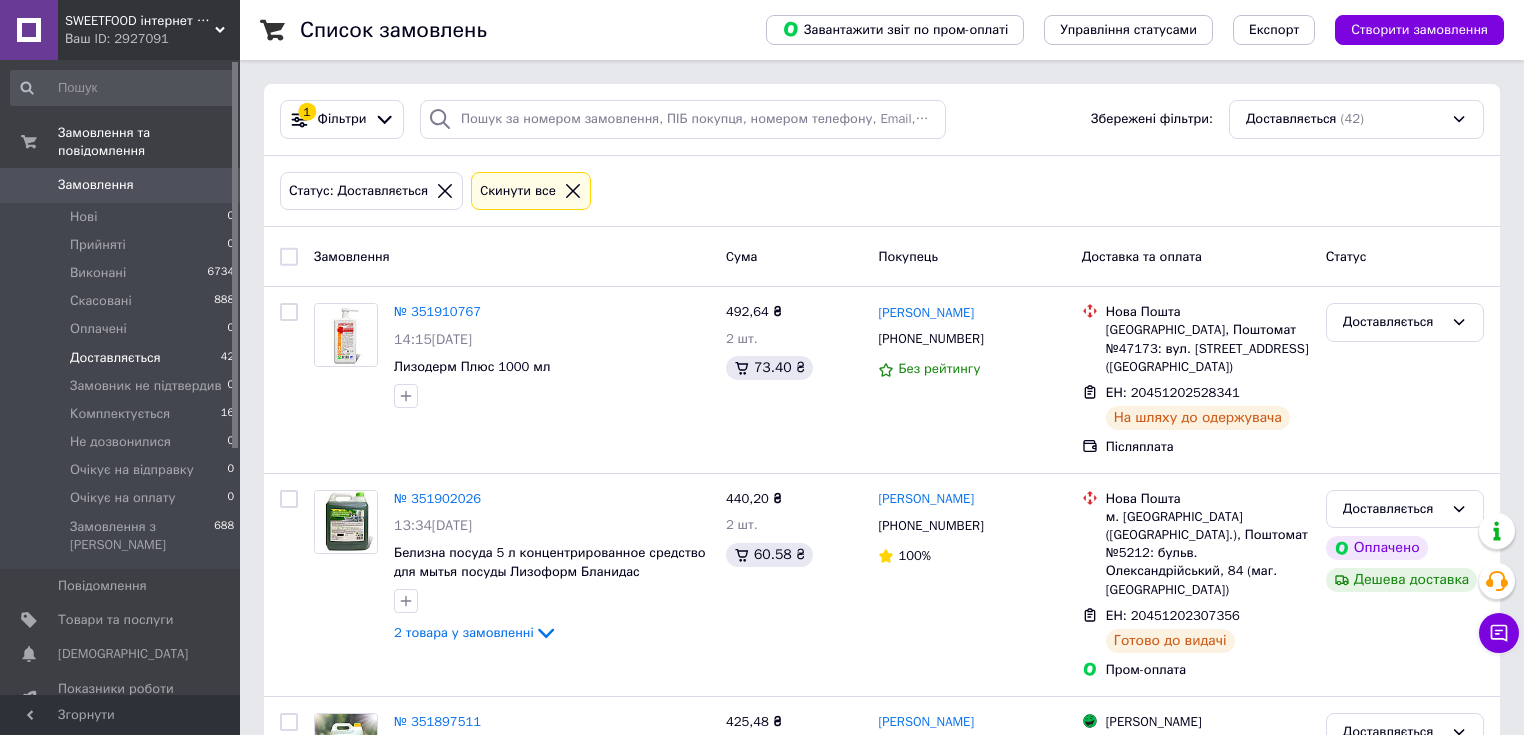 click on "Доставляється" at bounding box center [115, 358] 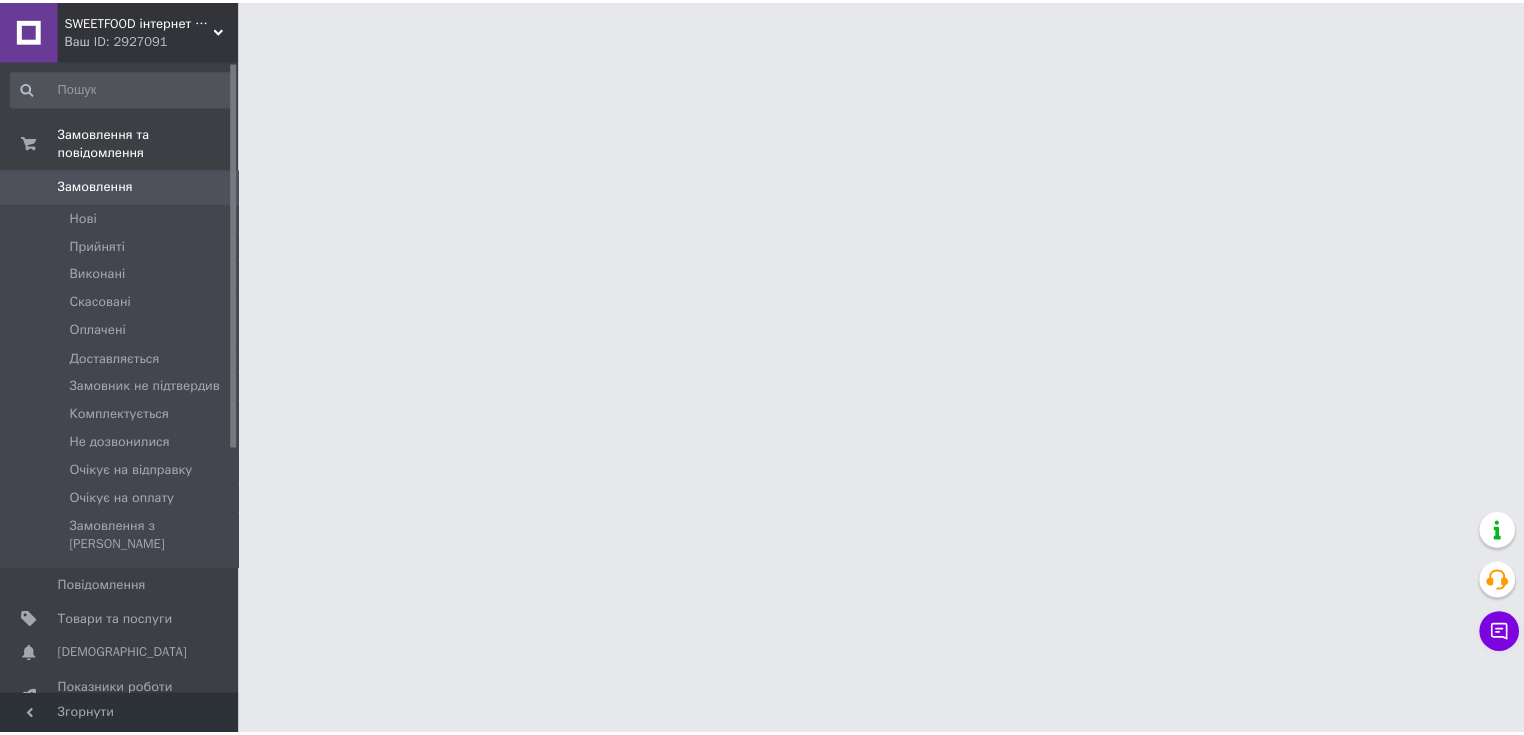 scroll, scrollTop: 0, scrollLeft: 0, axis: both 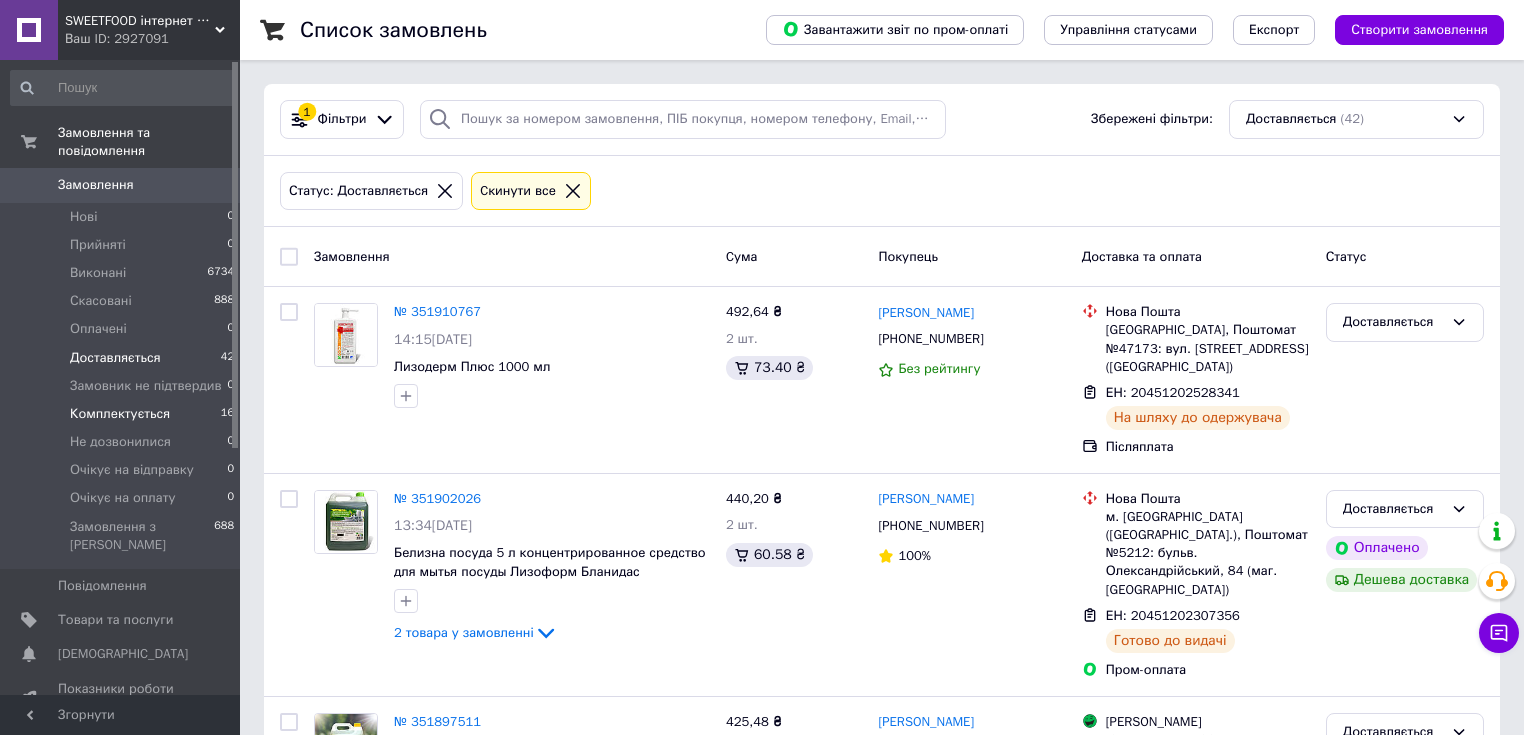 click on "Комплектується 16" at bounding box center [123, 414] 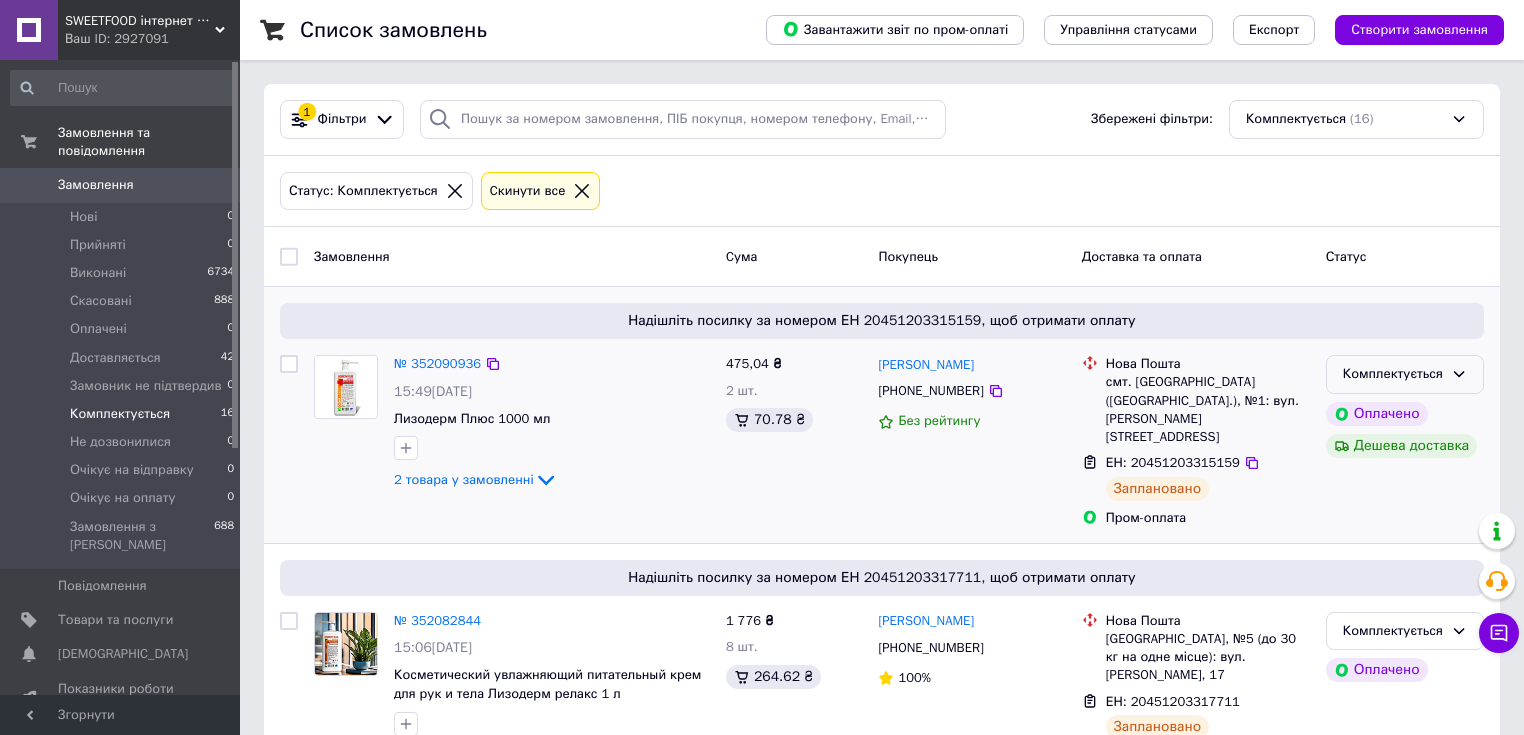 click on "Комплектується" at bounding box center (1393, 374) 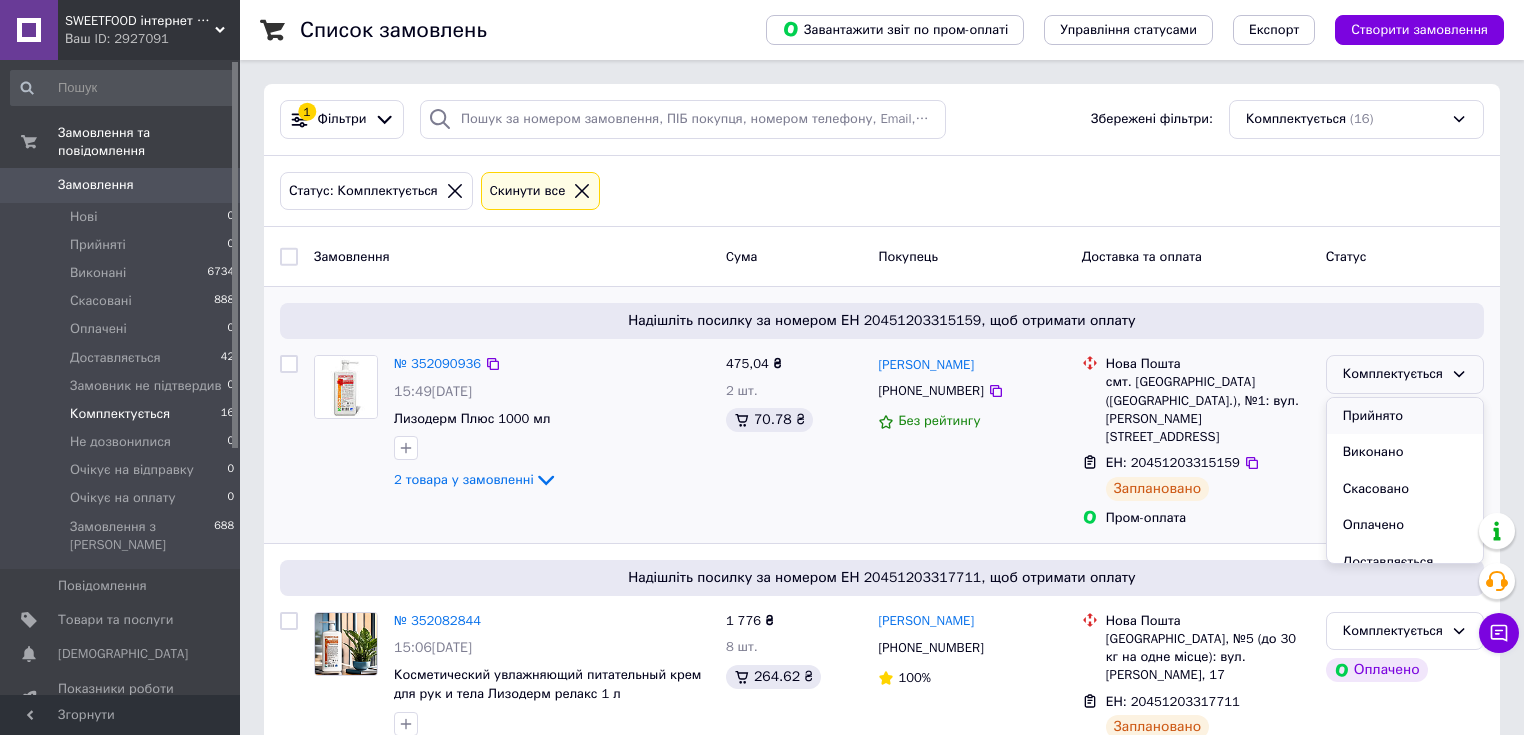 scroll, scrollTop: 80, scrollLeft: 0, axis: vertical 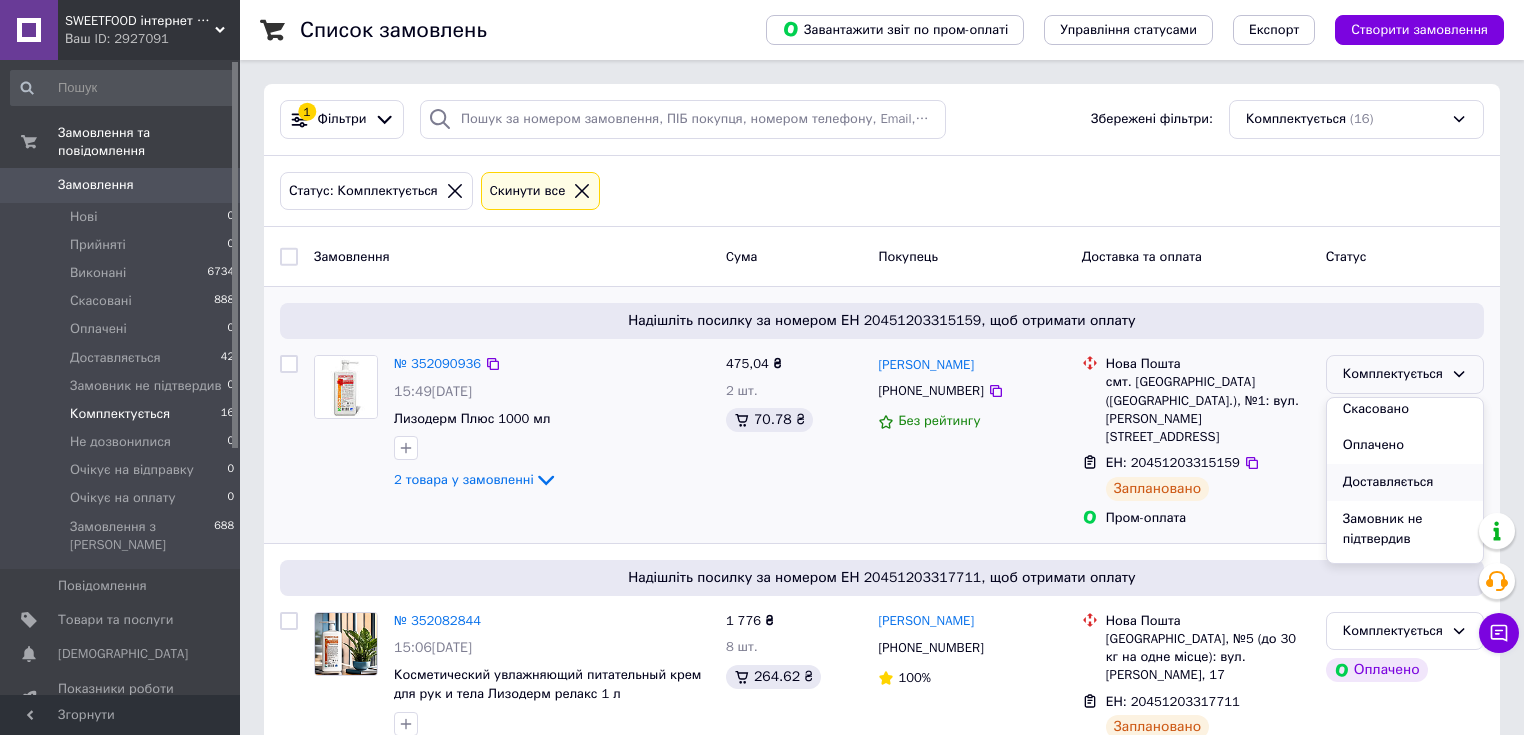 click on "Доставляється" at bounding box center [1405, 482] 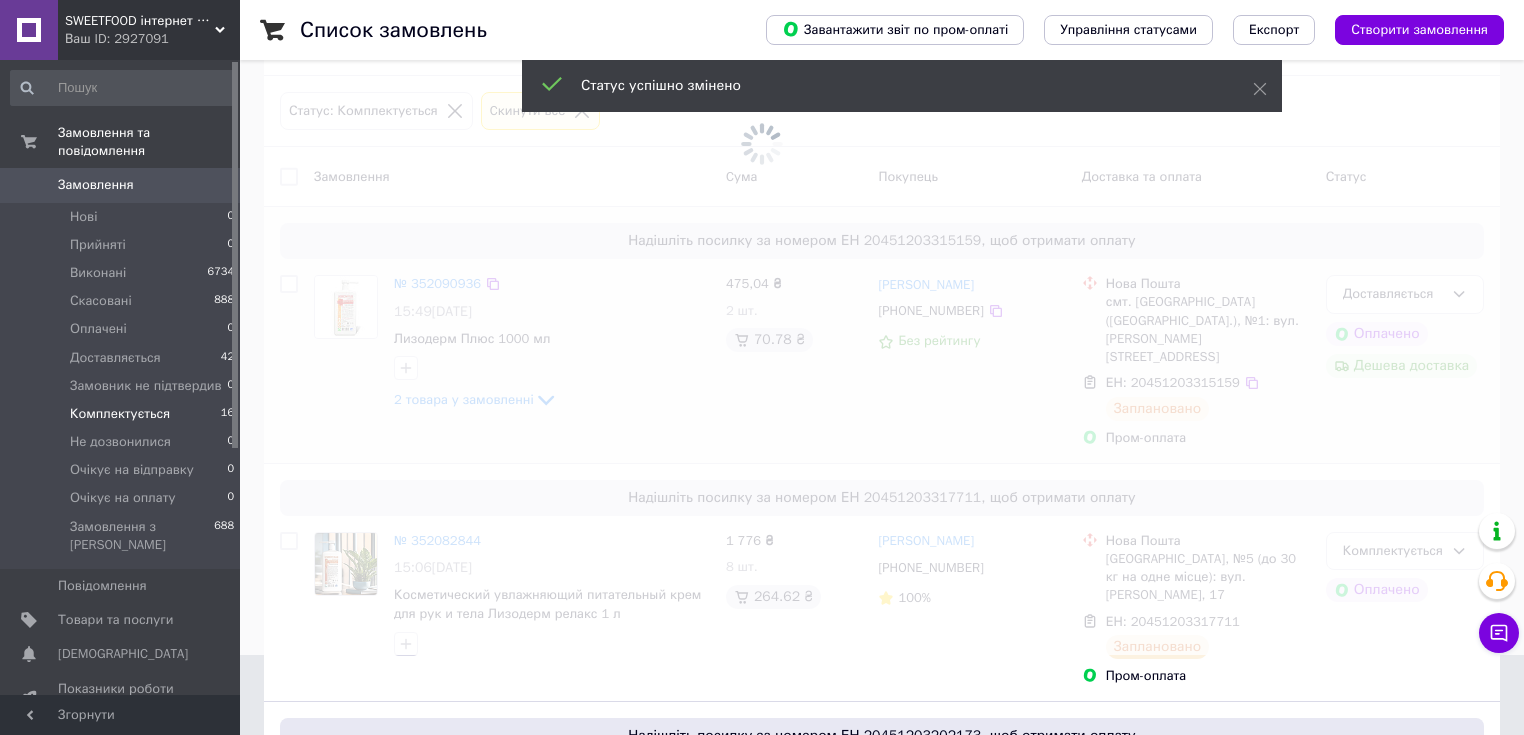 scroll, scrollTop: 160, scrollLeft: 0, axis: vertical 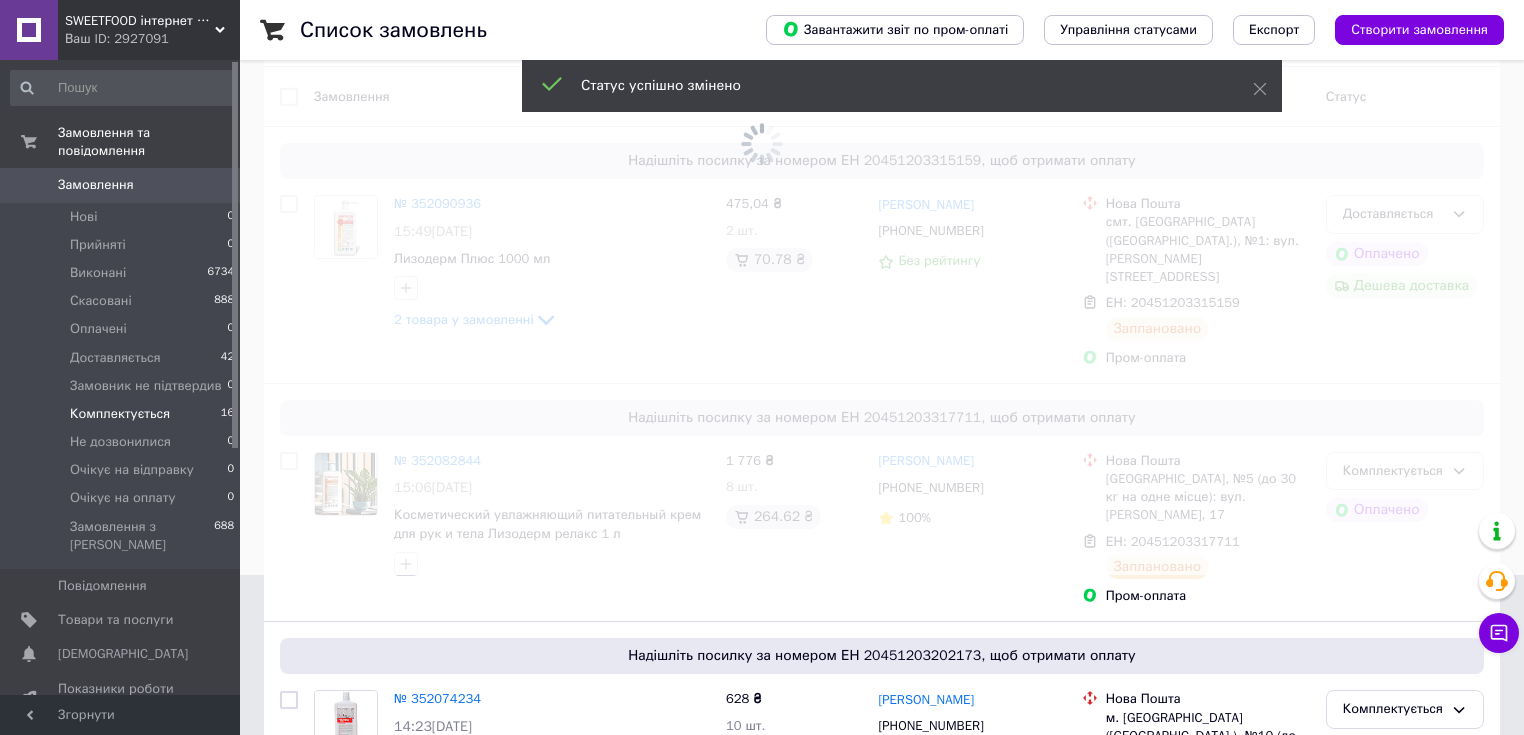 click at bounding box center [762, 207] 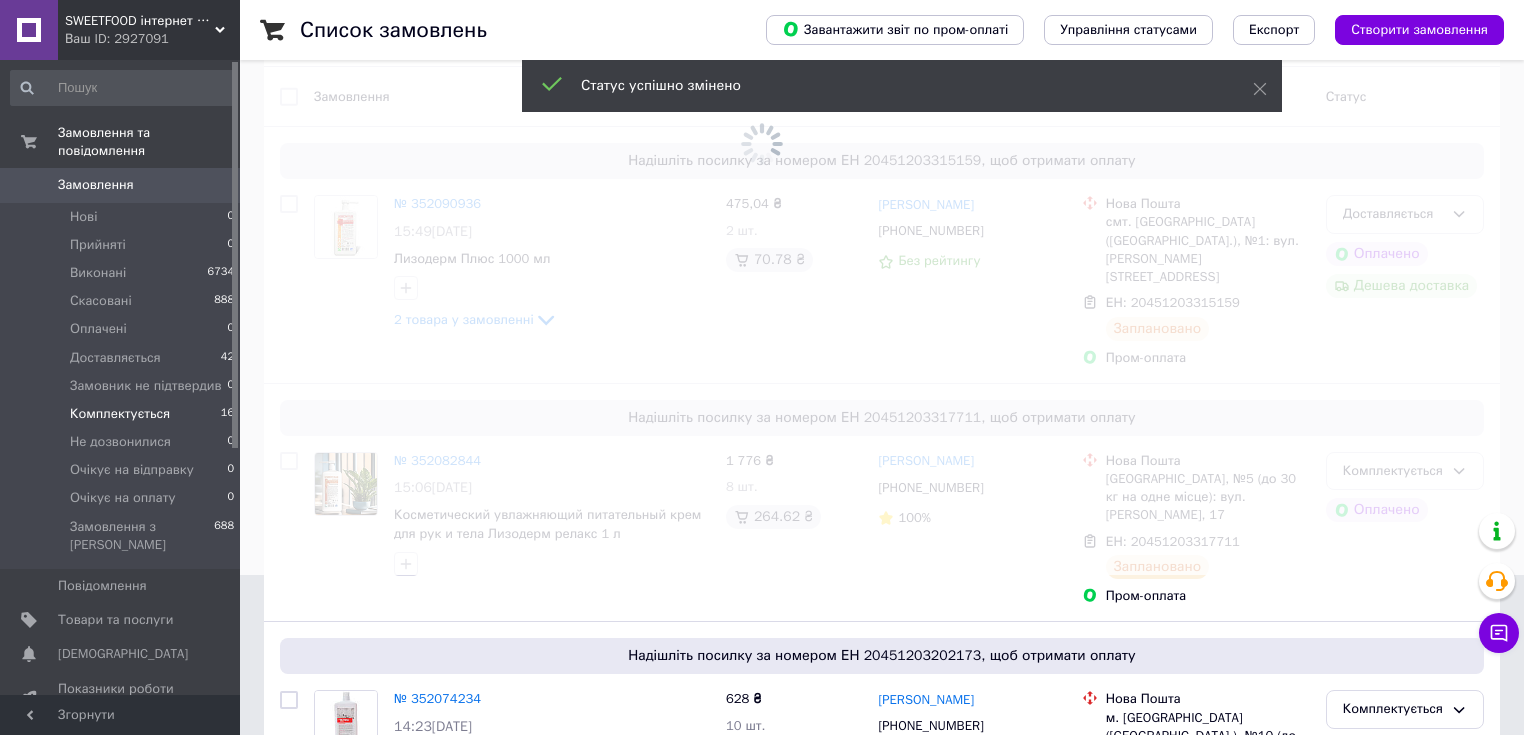 click at bounding box center (762, 207) 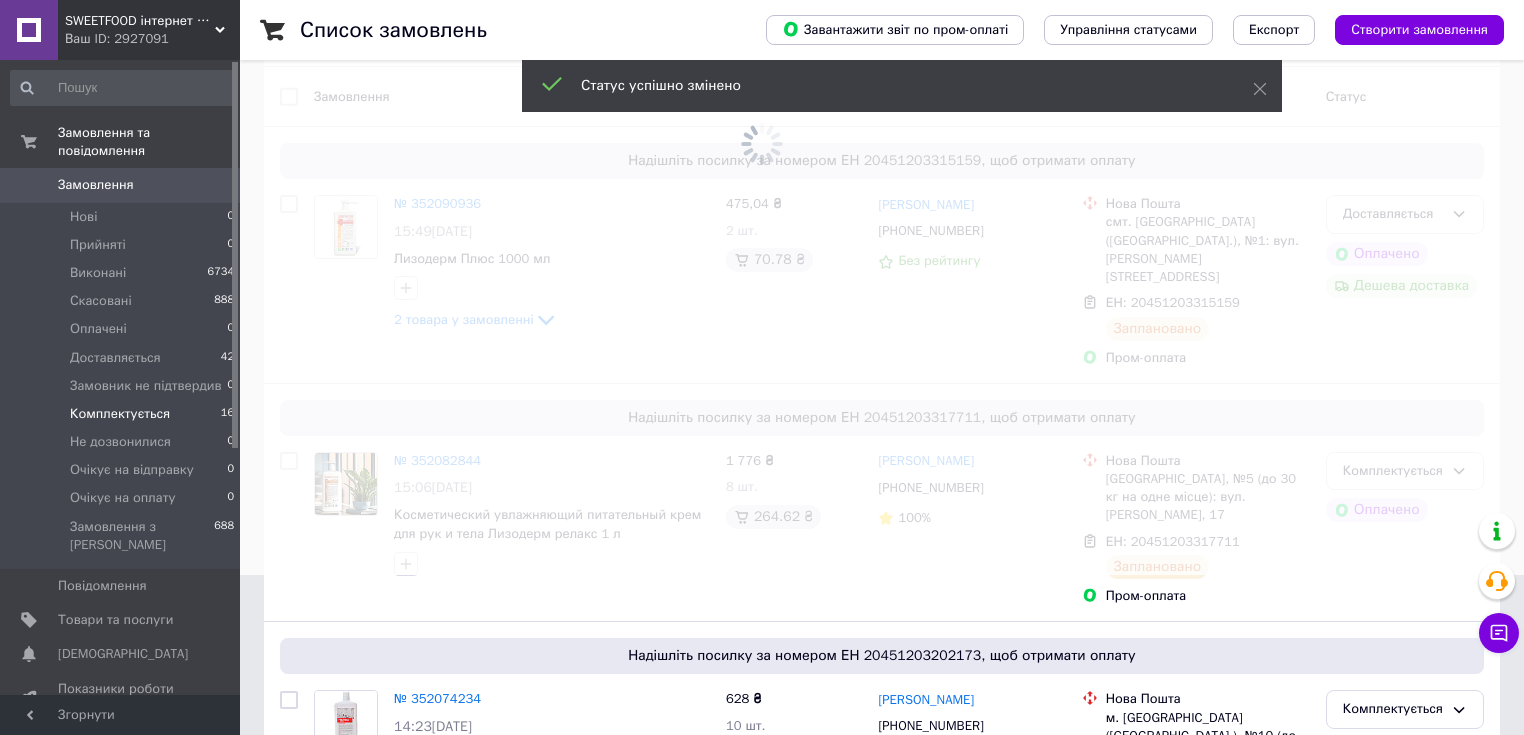 click at bounding box center [762, 207] 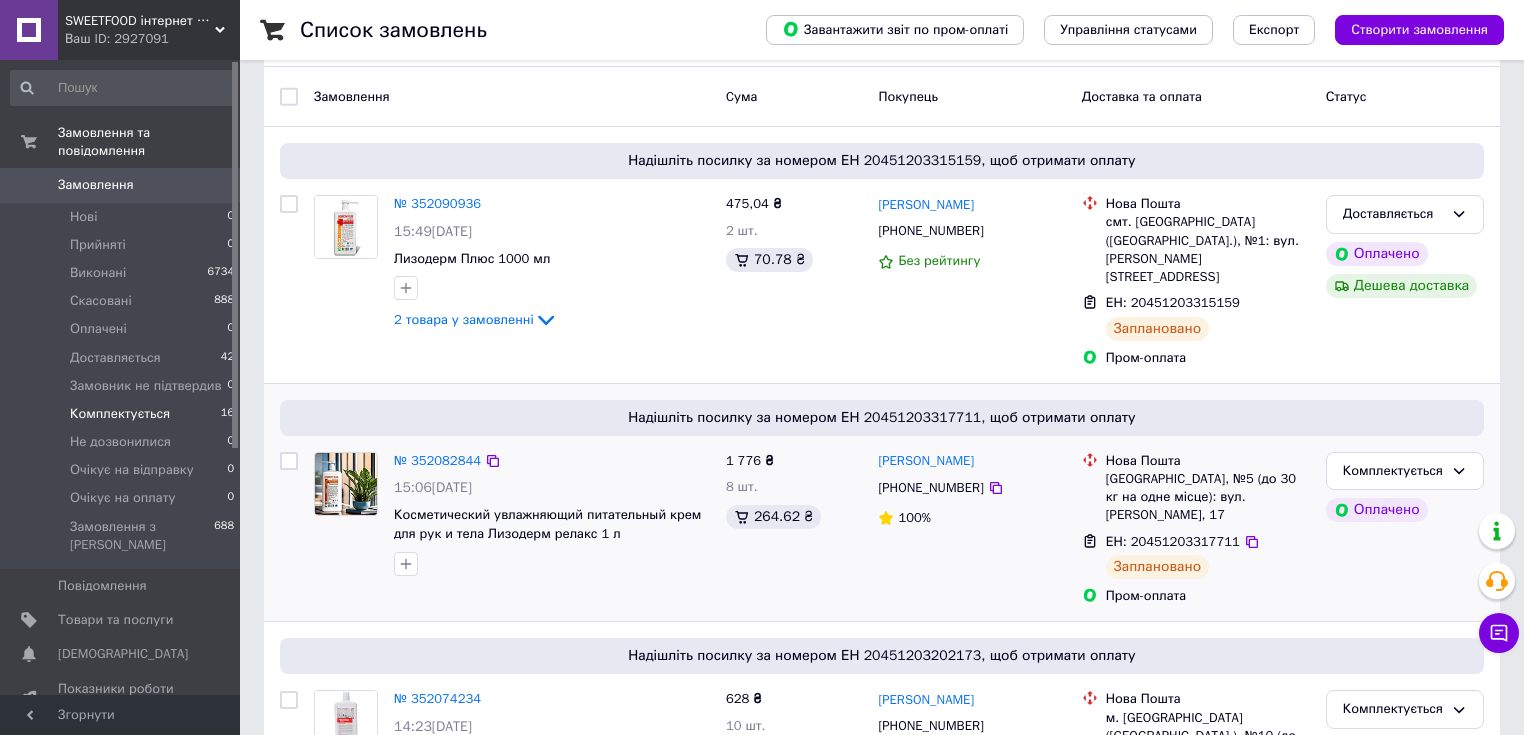 click on "Комплектується" at bounding box center (1393, 471) 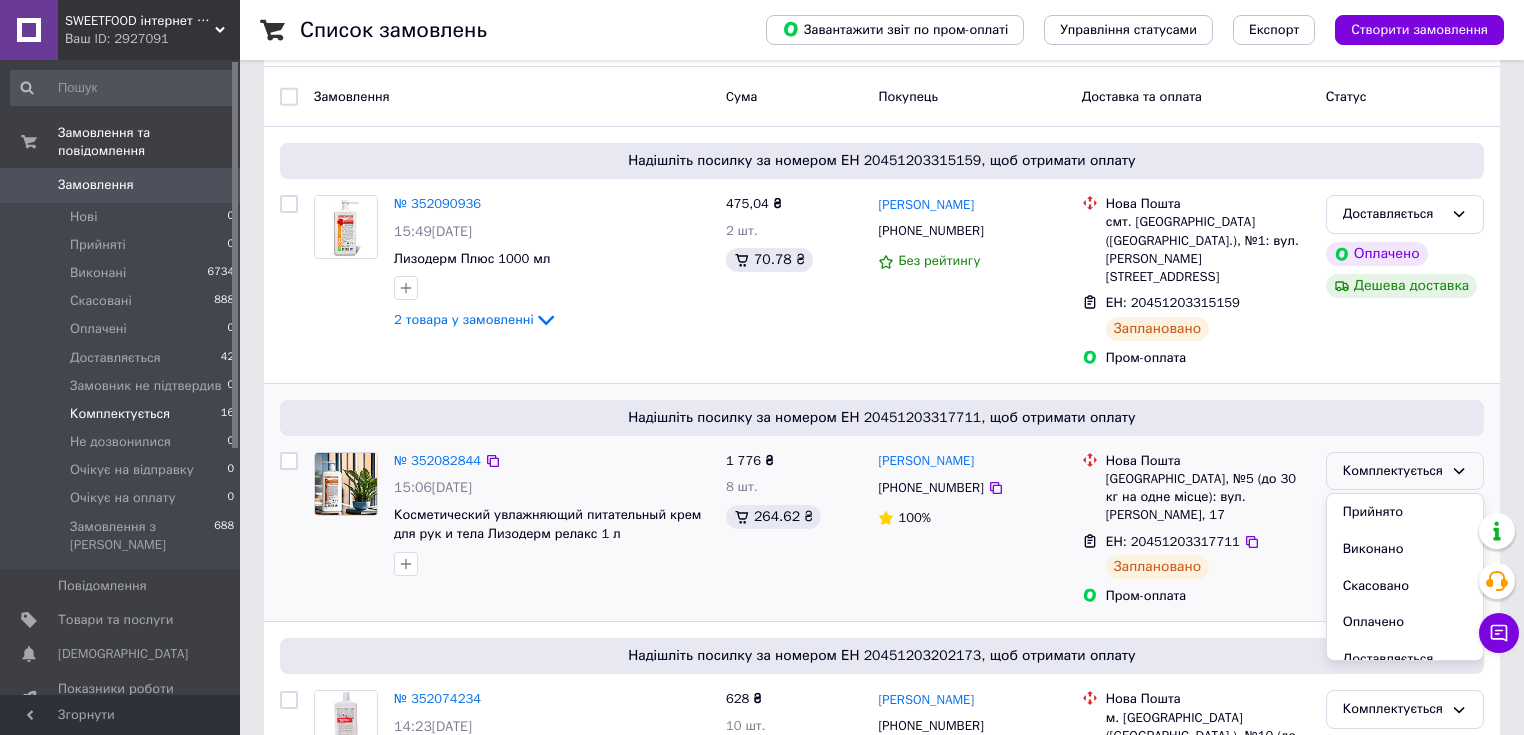 scroll, scrollTop: 320, scrollLeft: 0, axis: vertical 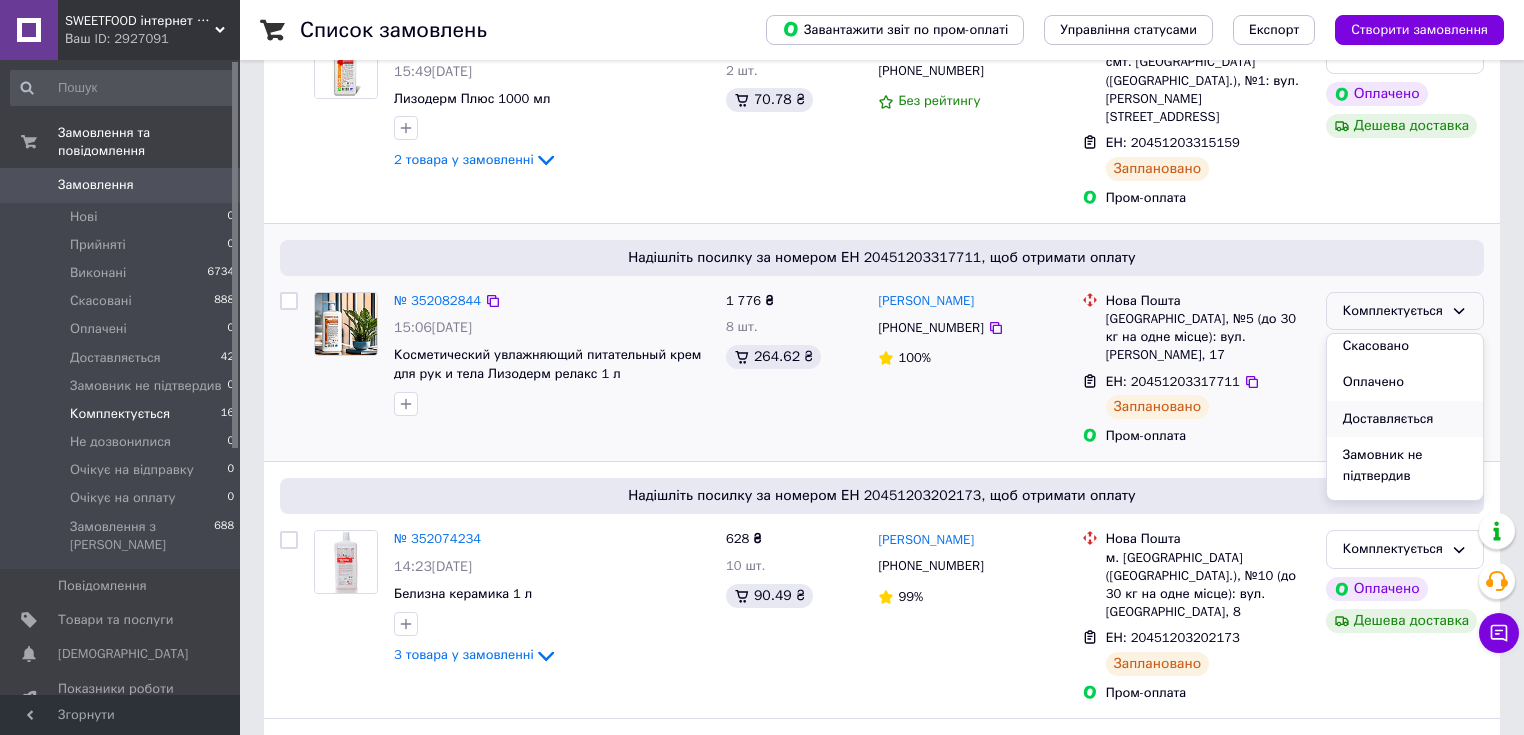 click on "Доставляється" at bounding box center [1405, 419] 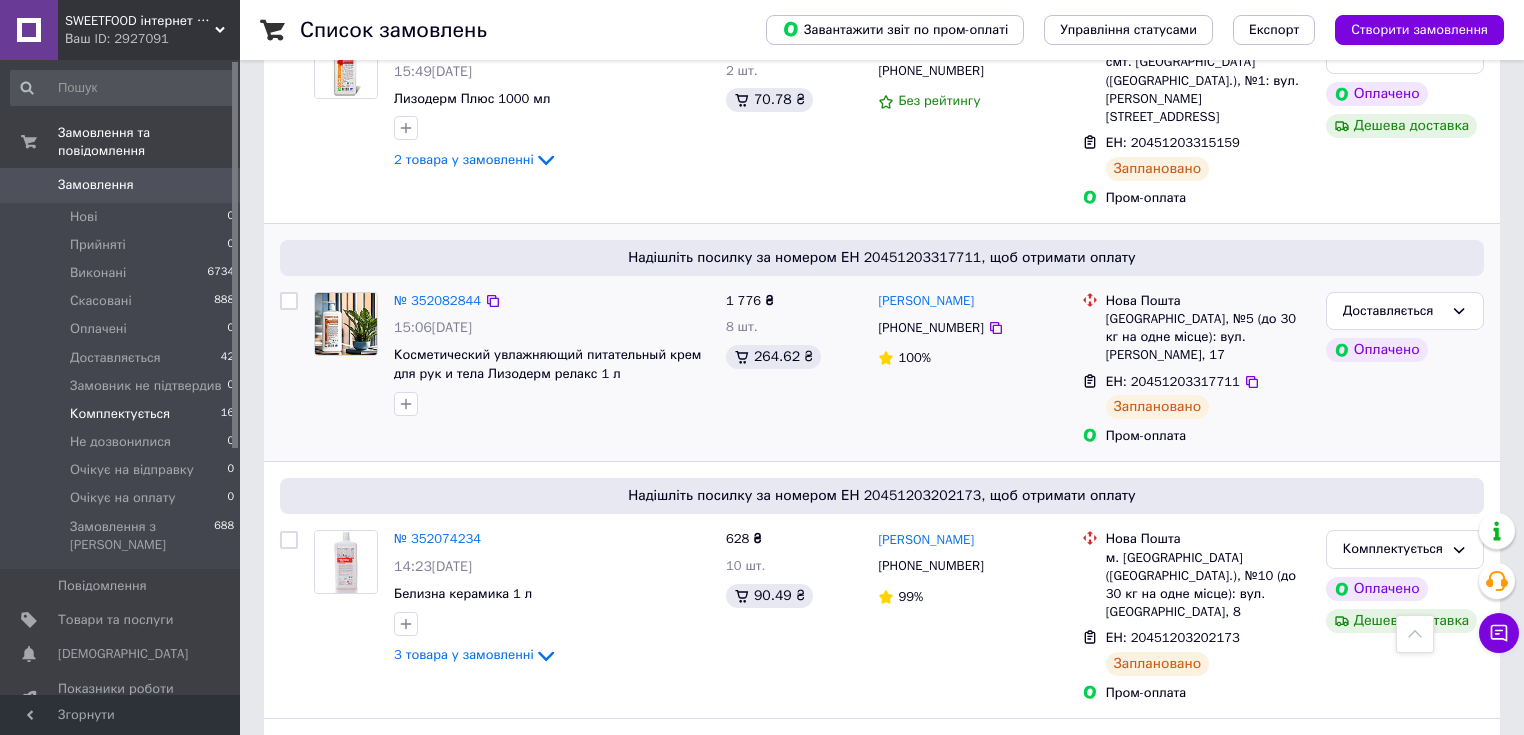scroll, scrollTop: 400, scrollLeft: 0, axis: vertical 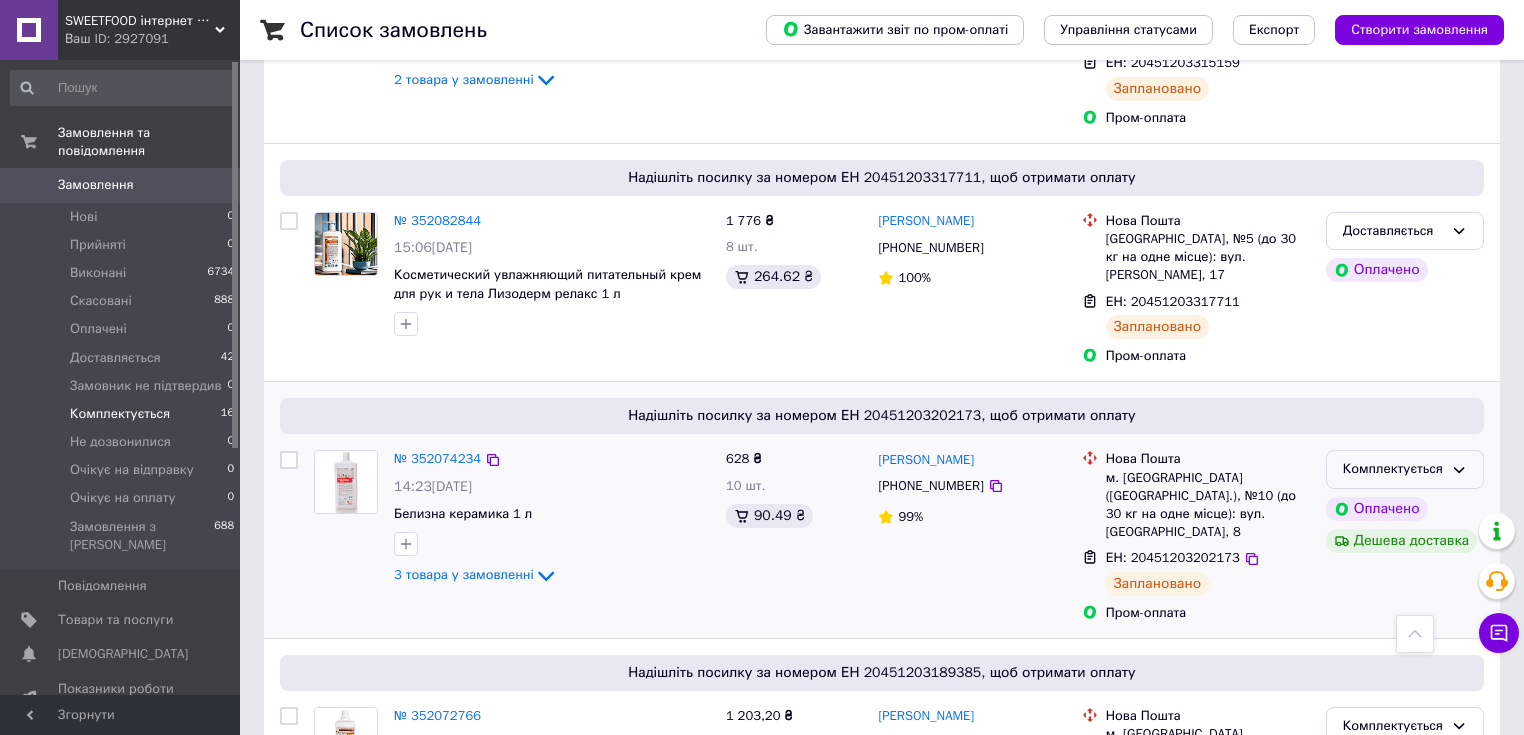 click on "Комплектується" at bounding box center [1393, 469] 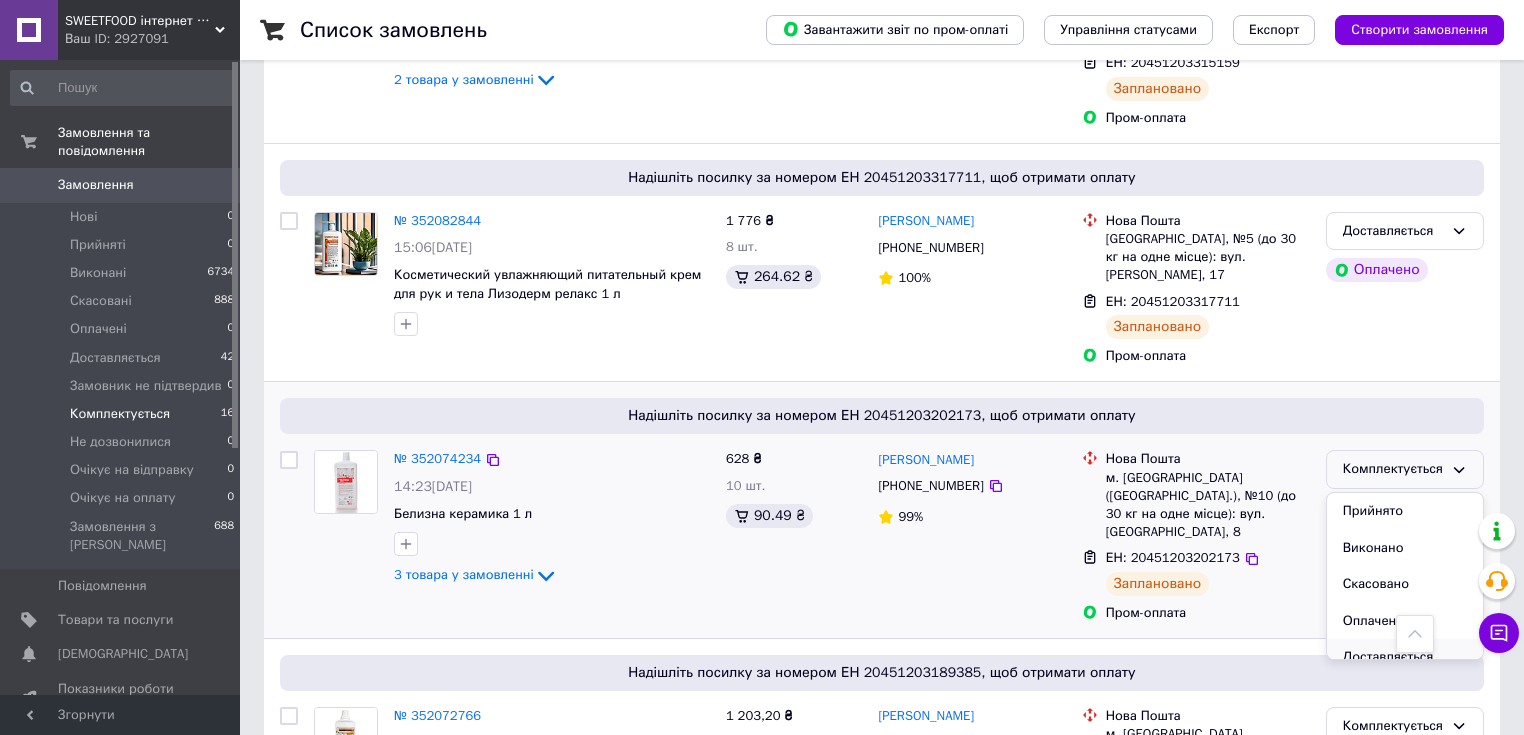 scroll, scrollTop: 480, scrollLeft: 0, axis: vertical 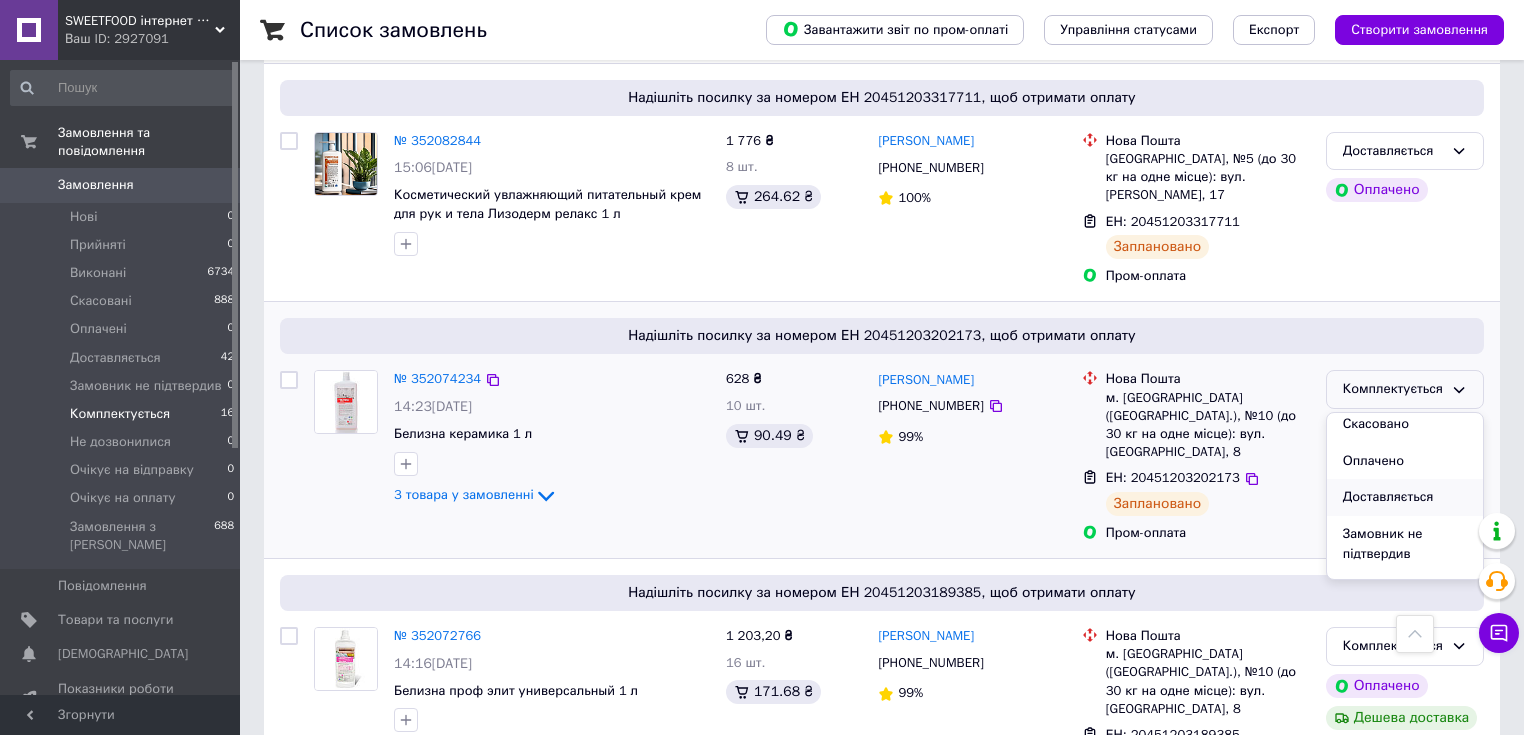 click on "Доставляється" at bounding box center [1405, 497] 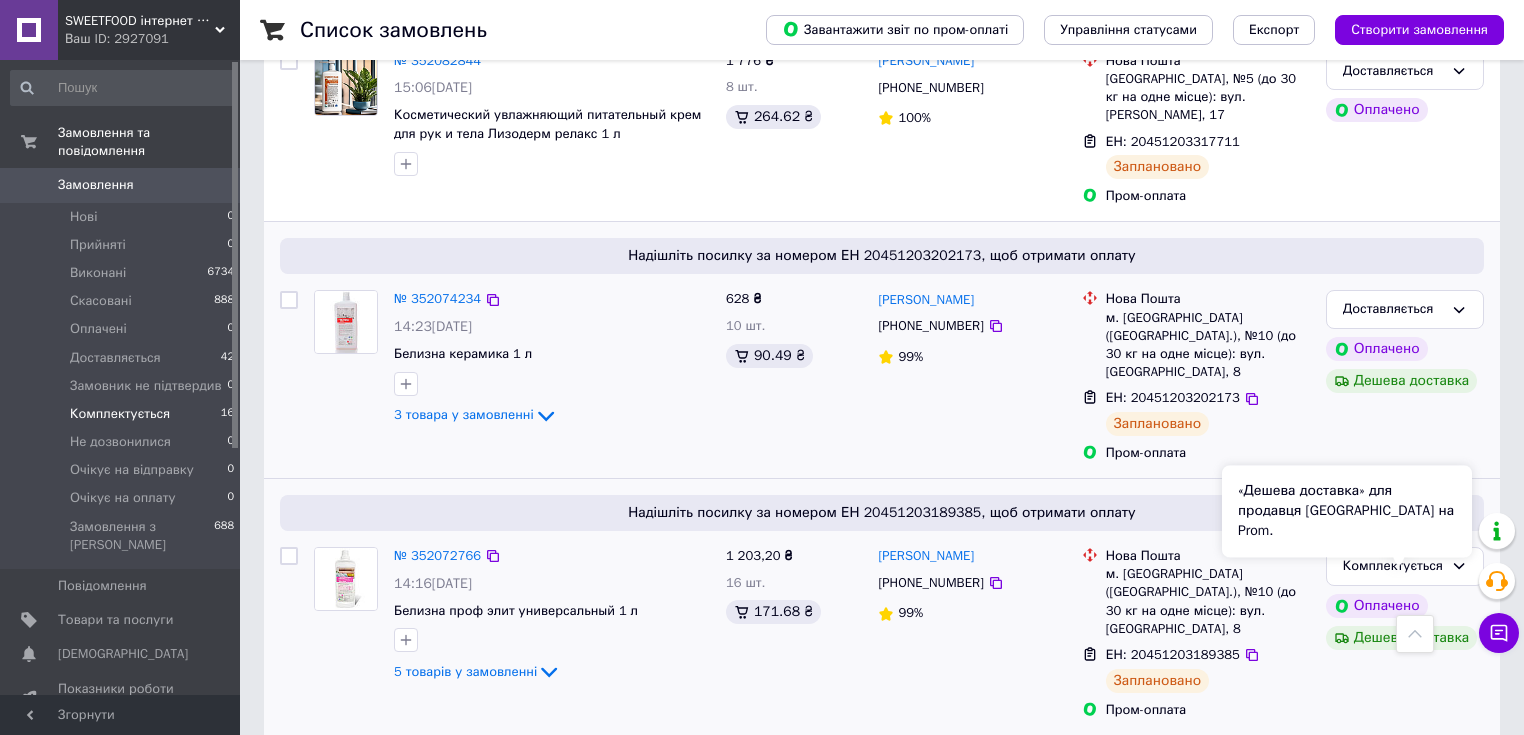 scroll, scrollTop: 640, scrollLeft: 0, axis: vertical 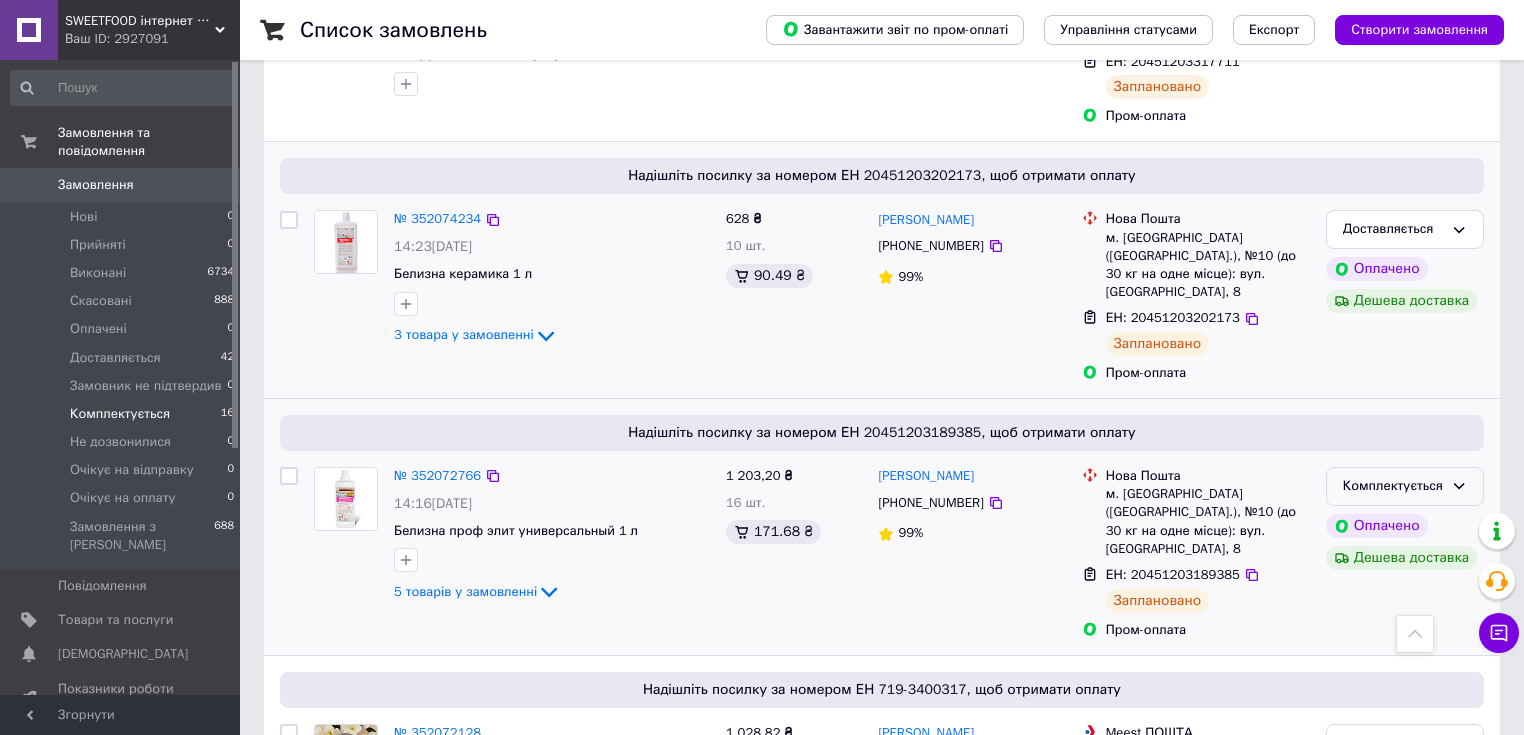 drag, startPoint x: 1471, startPoint y: 441, endPoint x: 1463, endPoint y: 434, distance: 10.630146 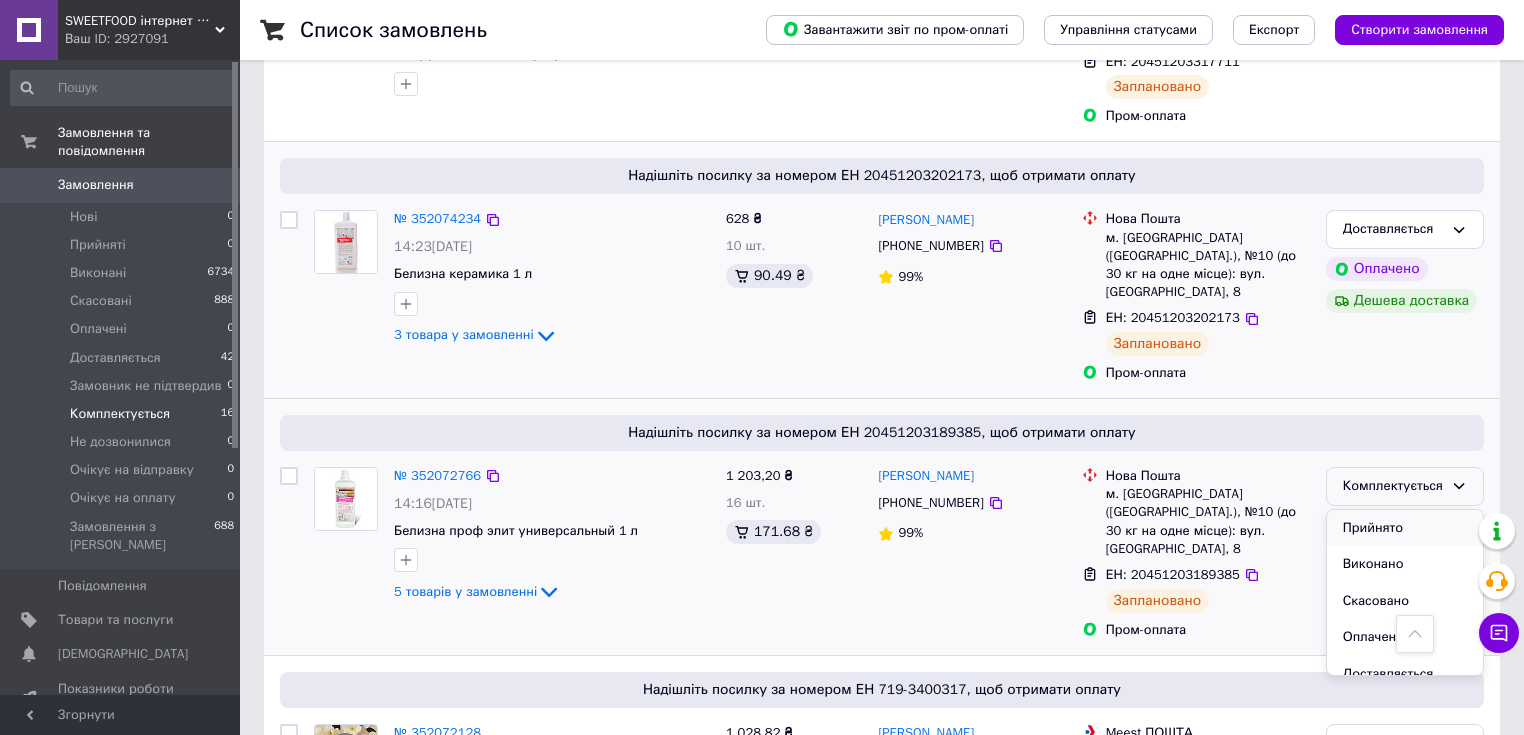 scroll, scrollTop: 80, scrollLeft: 0, axis: vertical 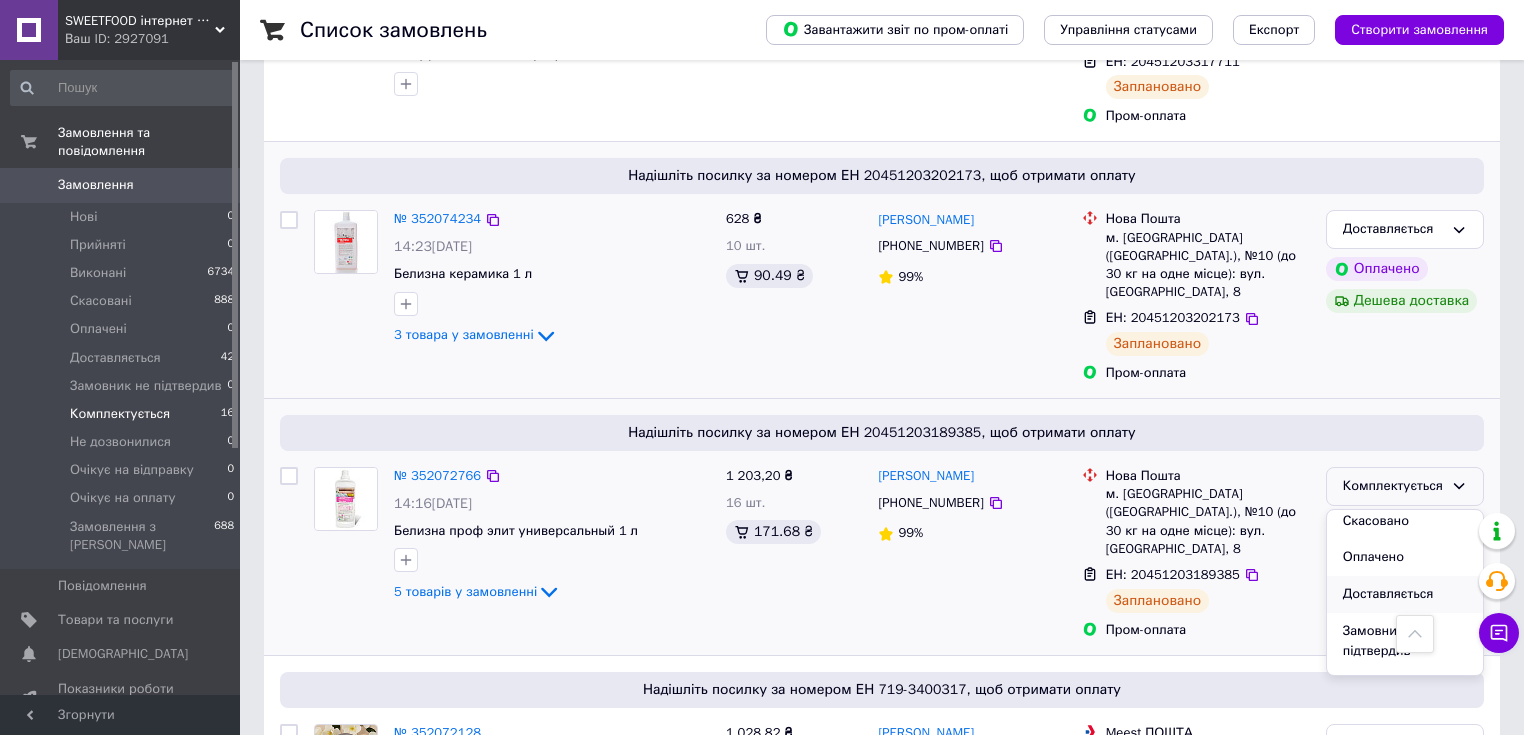 click on "Доставляється" at bounding box center (1405, 594) 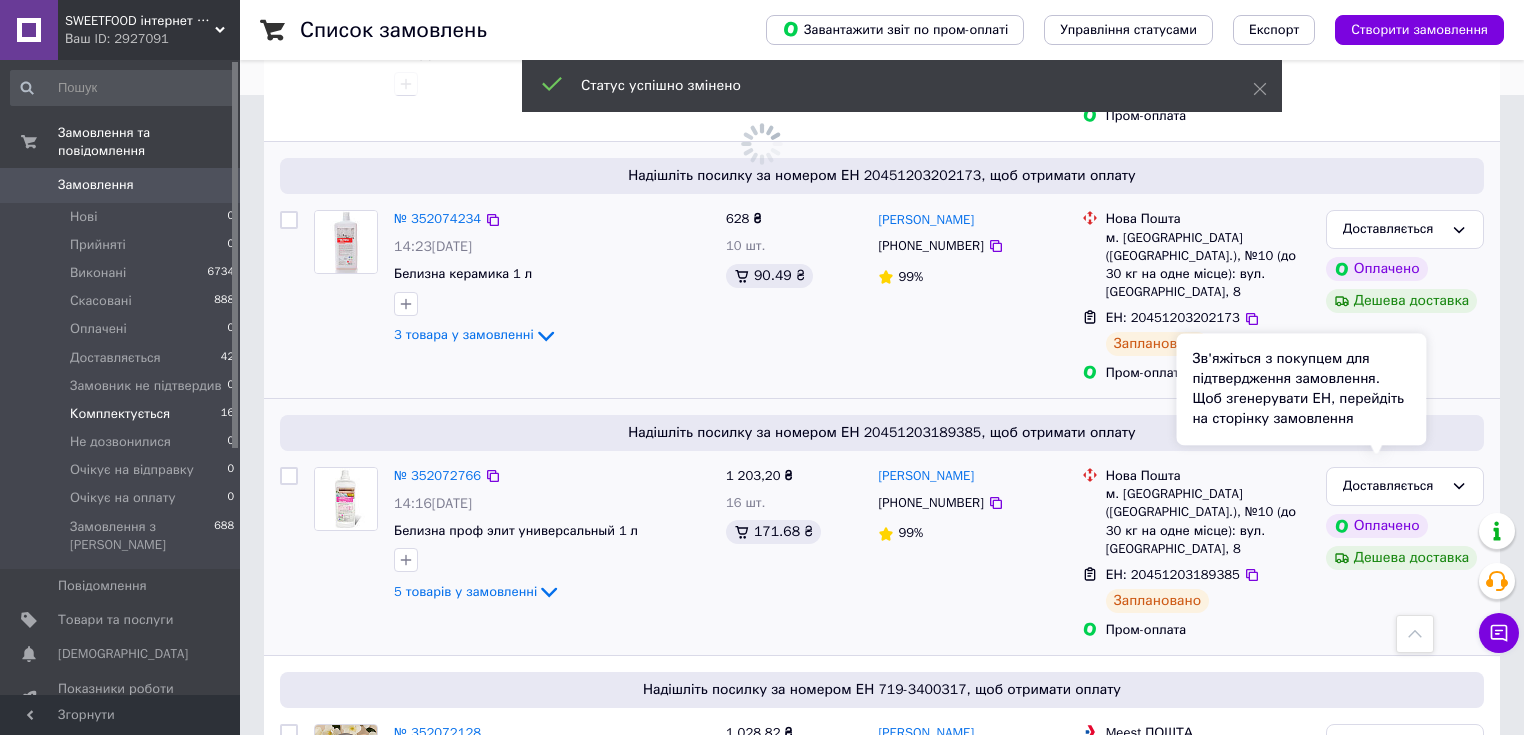 scroll, scrollTop: 800, scrollLeft: 0, axis: vertical 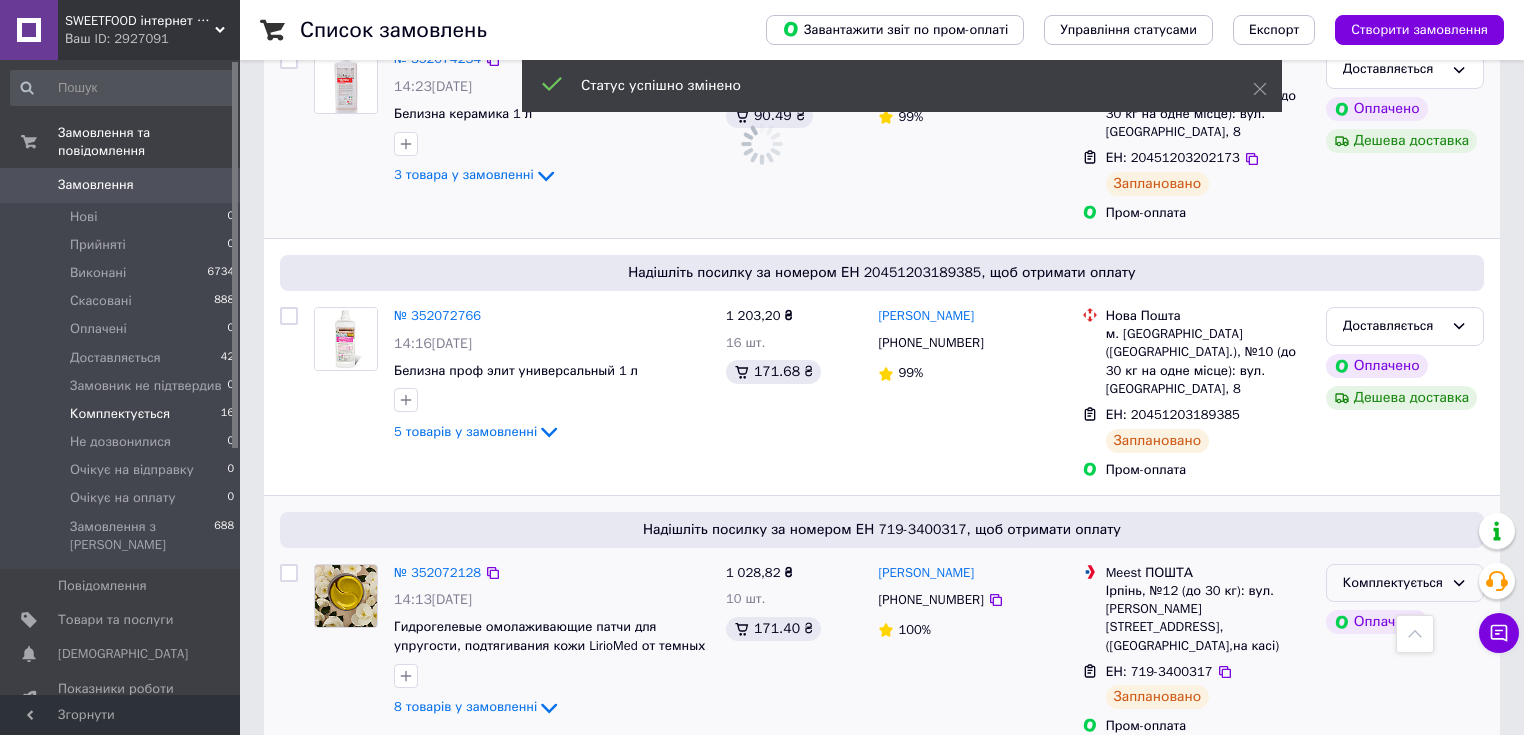 click on "Комплектується" at bounding box center (1405, 583) 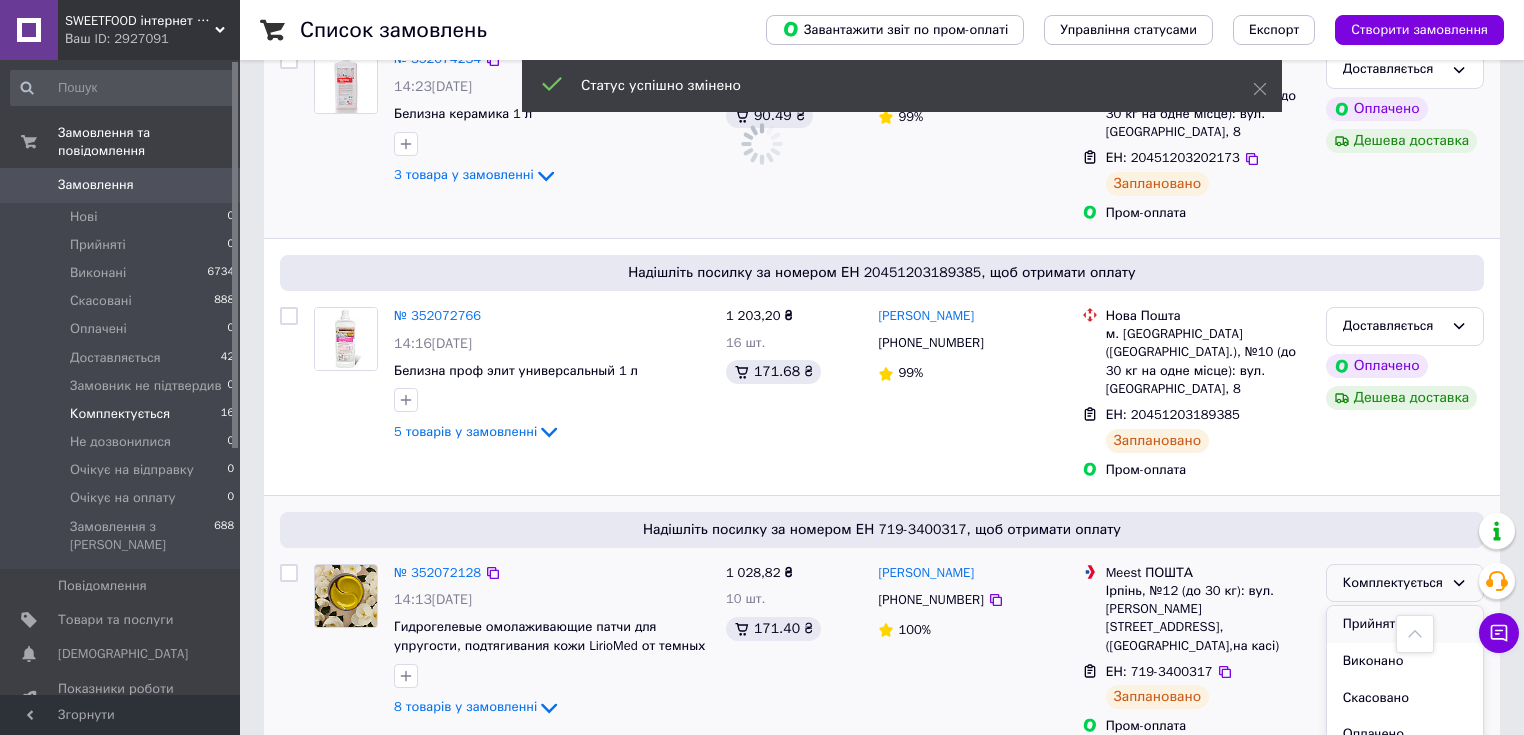 scroll, scrollTop: 80, scrollLeft: 0, axis: vertical 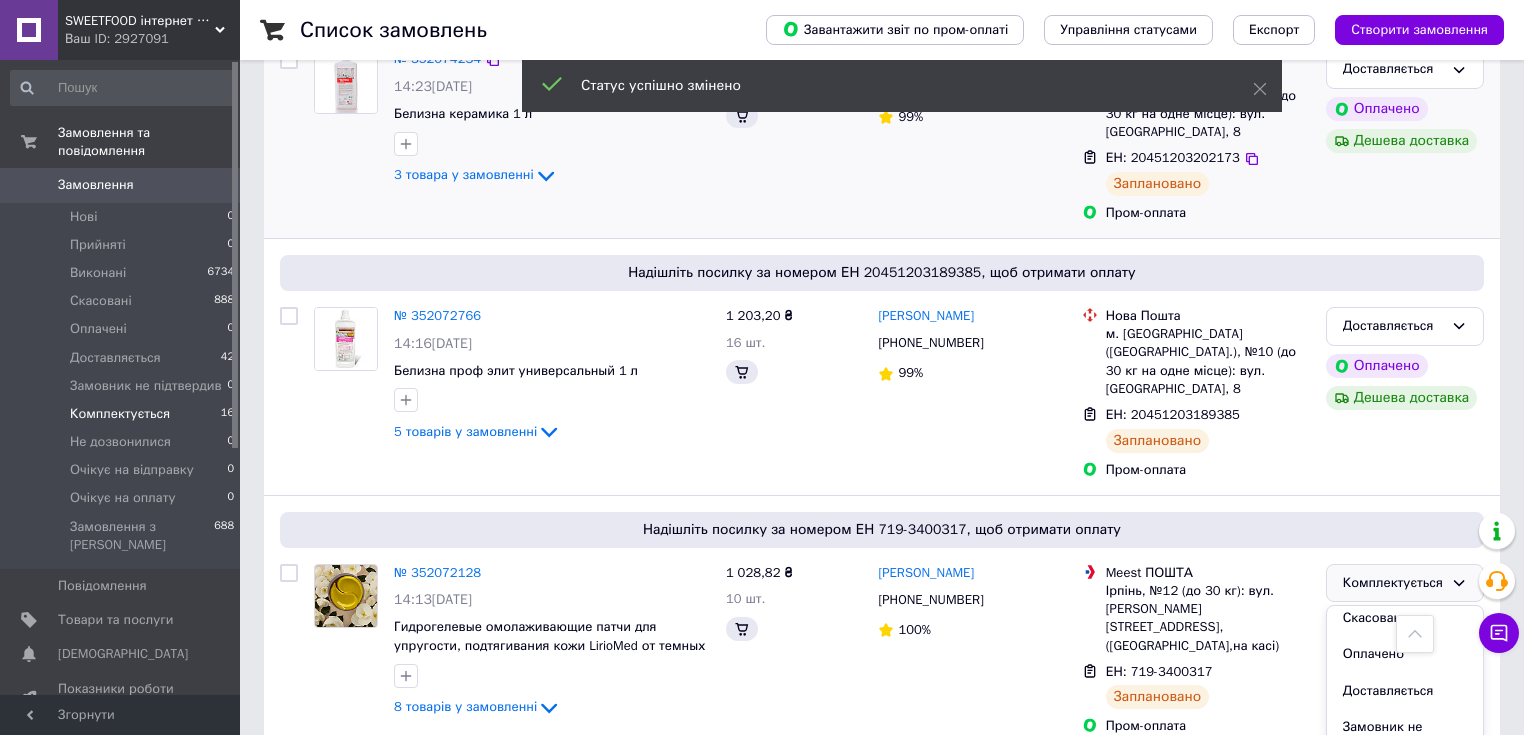 click on "Доставляється" at bounding box center (1405, 691) 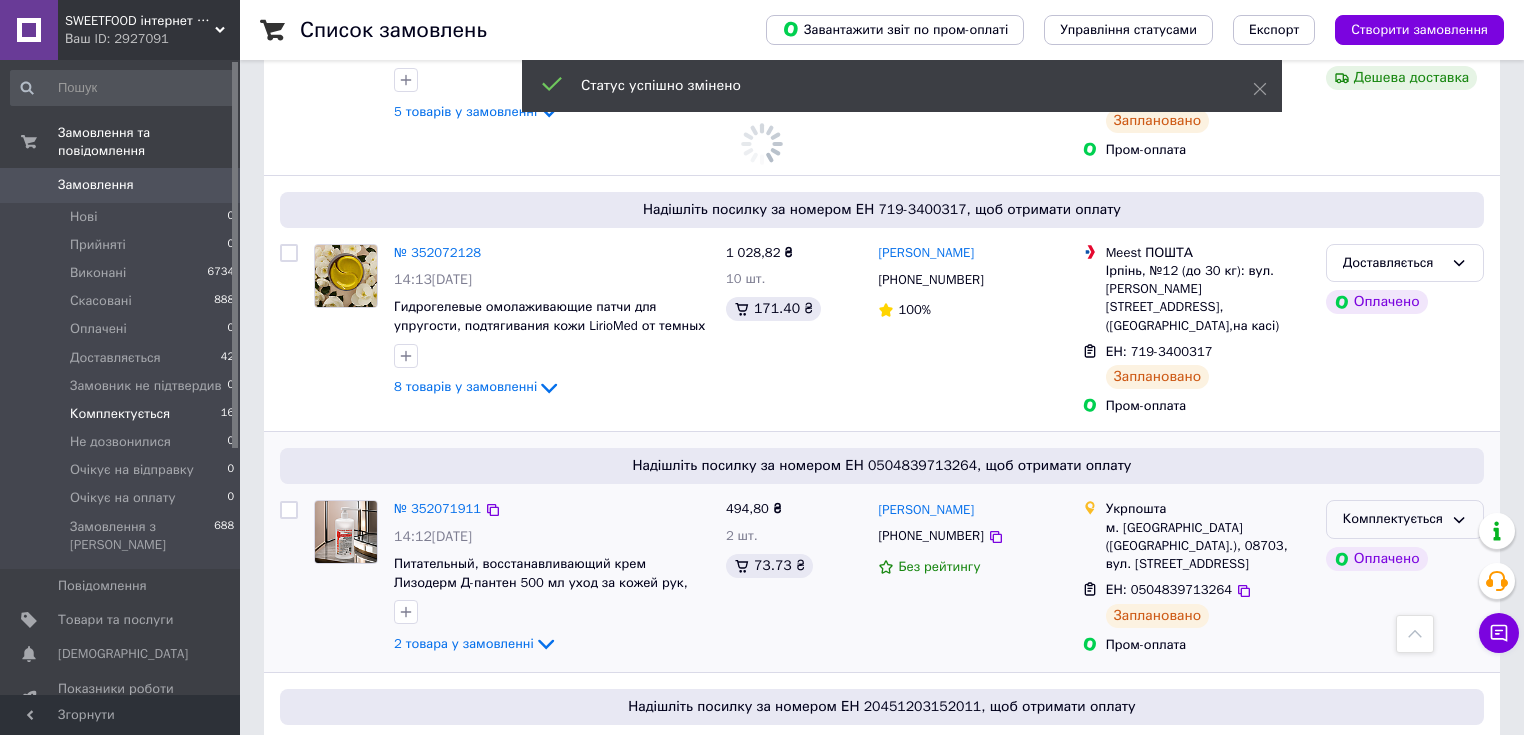 scroll, scrollTop: 1120, scrollLeft: 0, axis: vertical 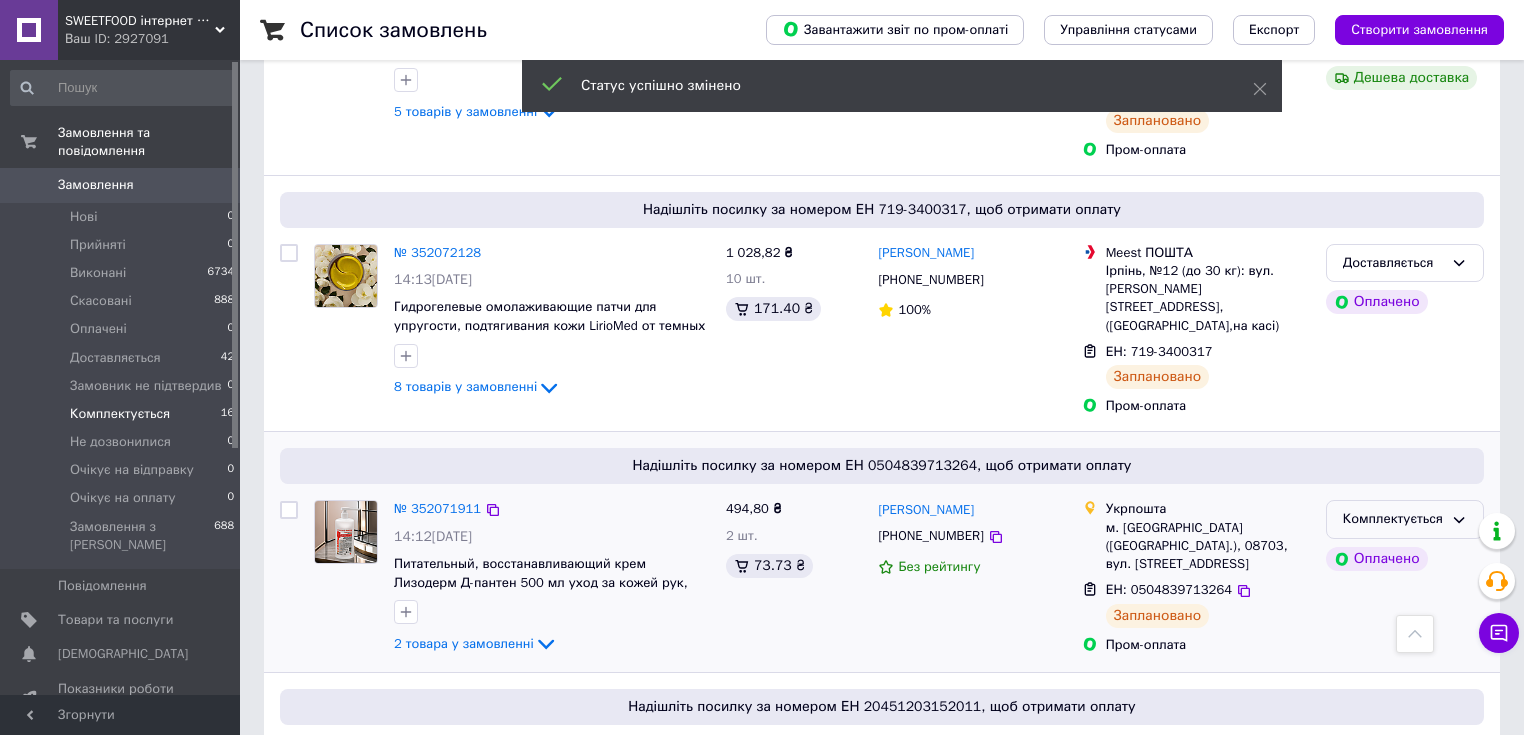 click on "Комплектується" at bounding box center [1405, 519] 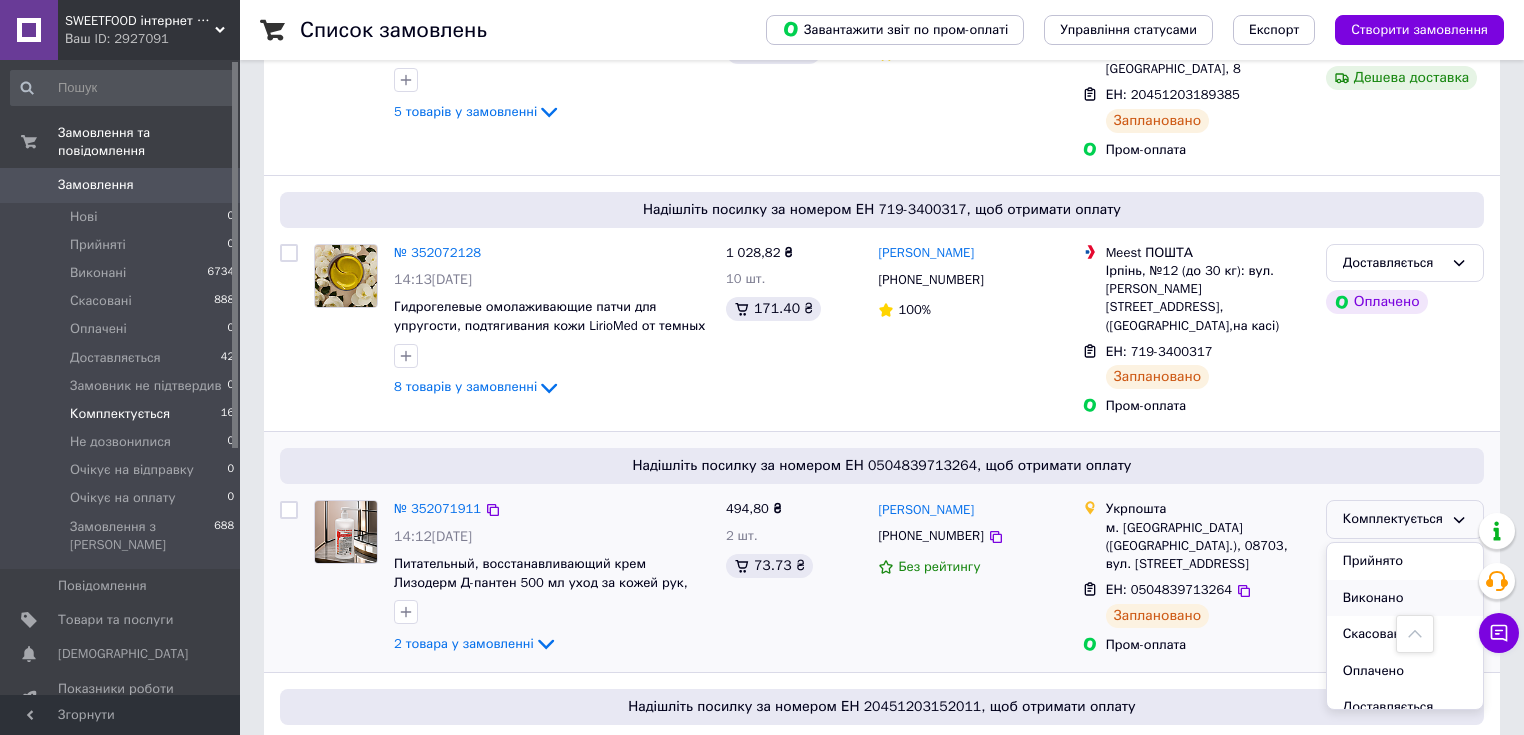 scroll, scrollTop: 80, scrollLeft: 0, axis: vertical 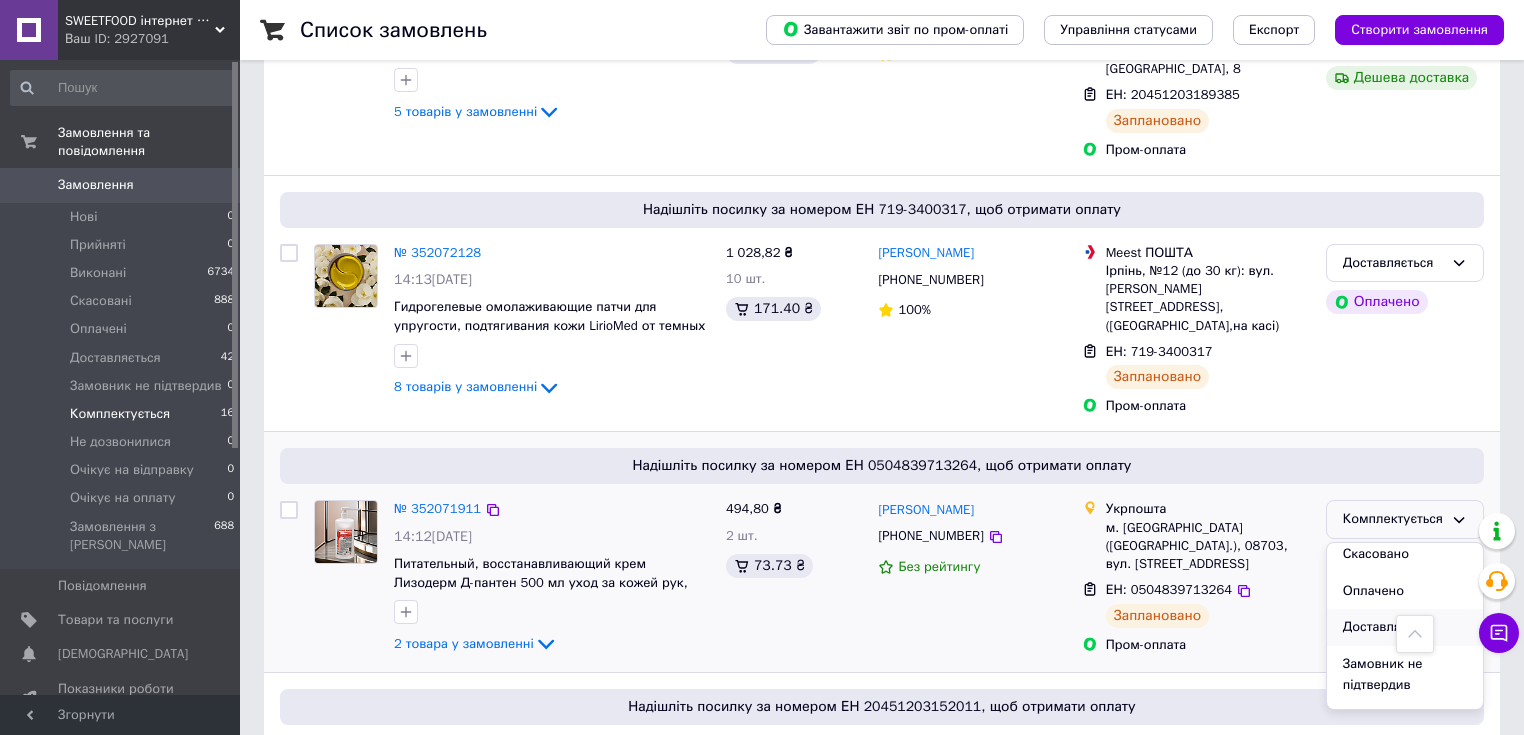 click on "Доставляється" at bounding box center (1405, 627) 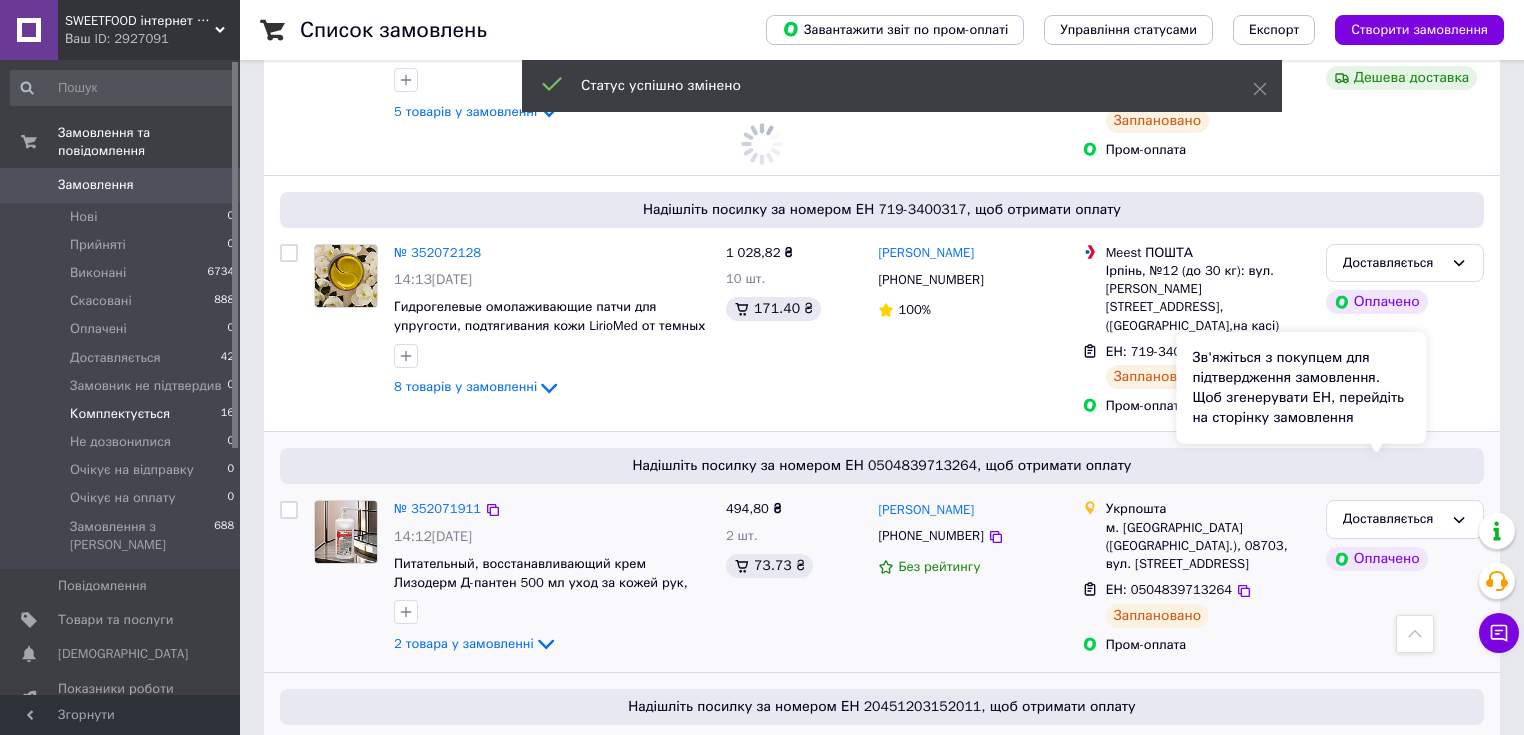 scroll, scrollTop: 1360, scrollLeft: 0, axis: vertical 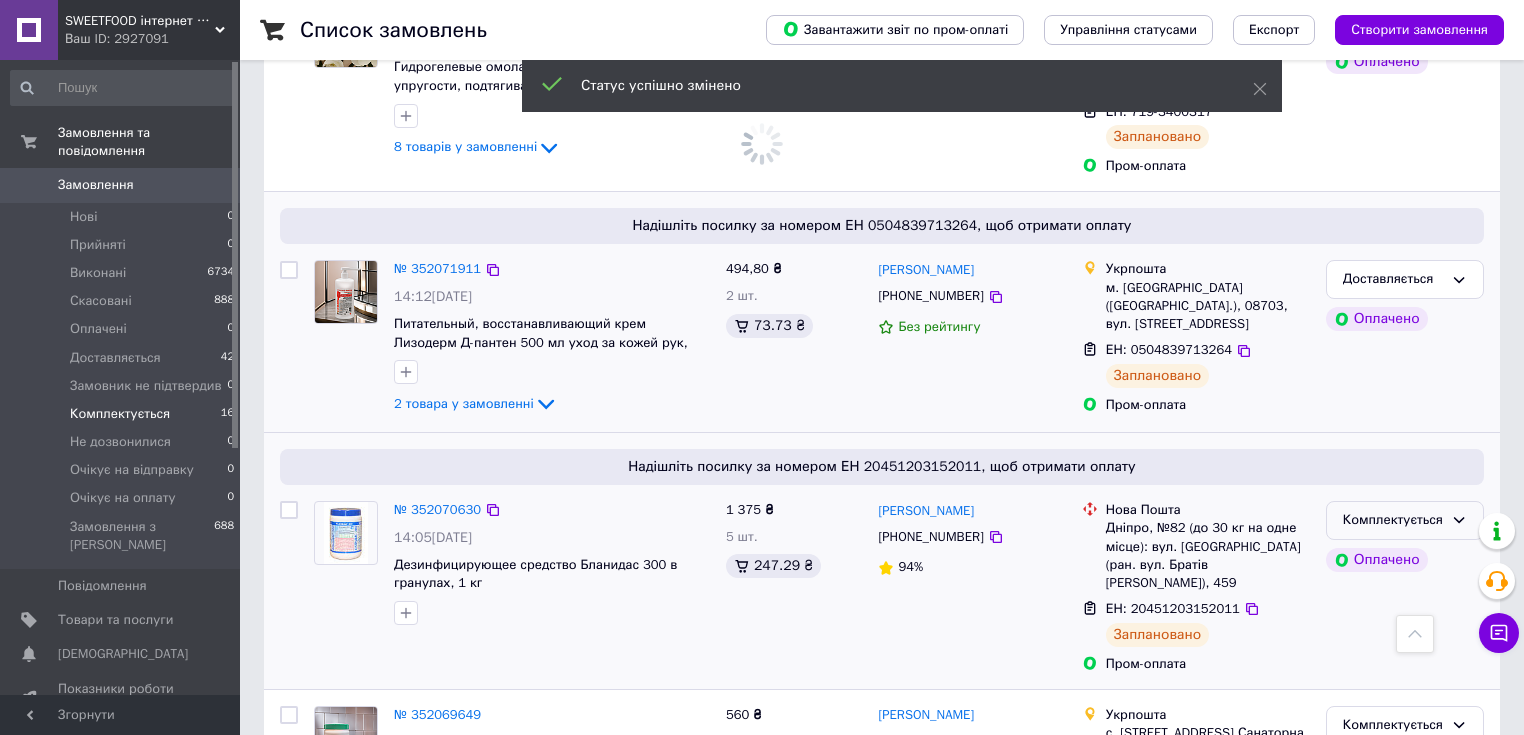 click on "Комплектується" at bounding box center [1405, 520] 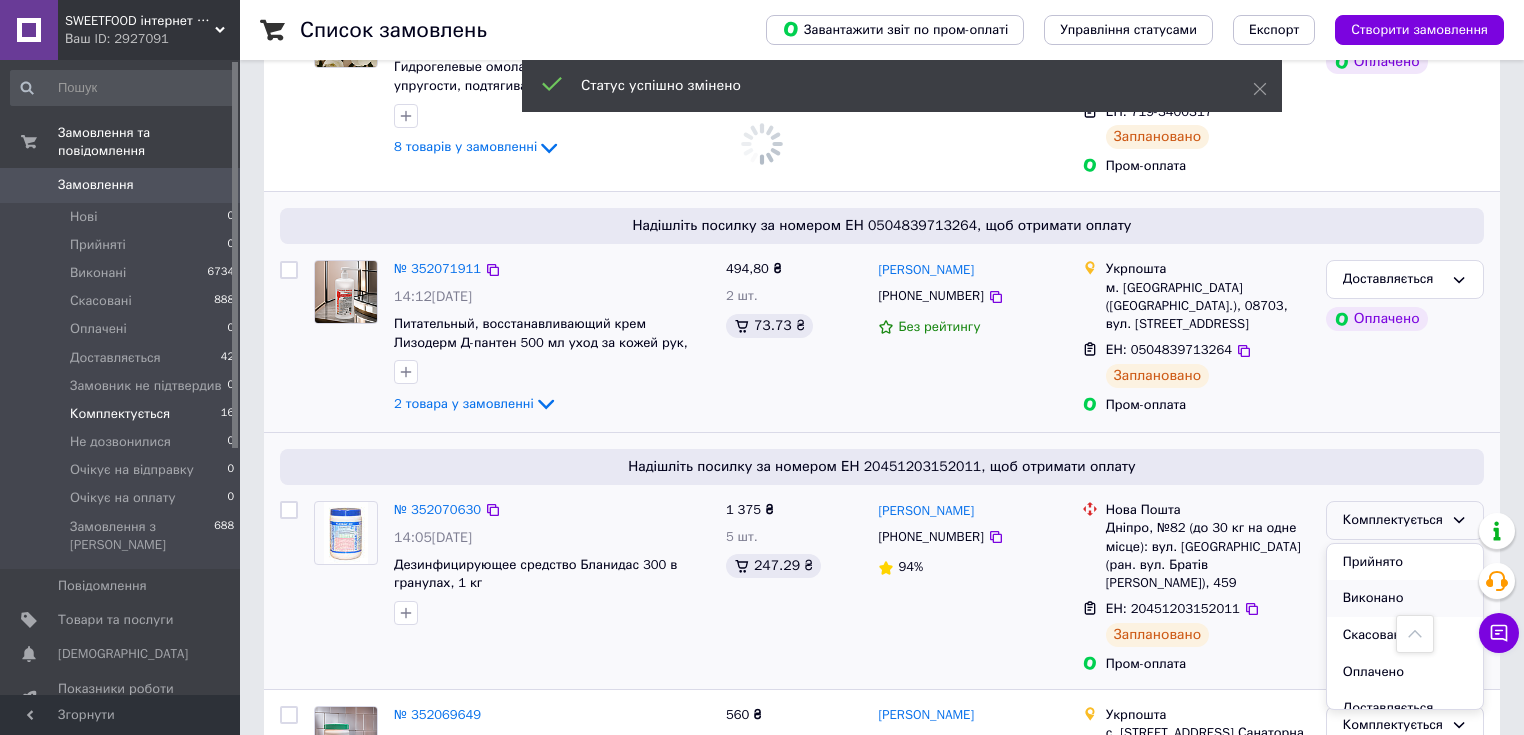 scroll, scrollTop: 80, scrollLeft: 0, axis: vertical 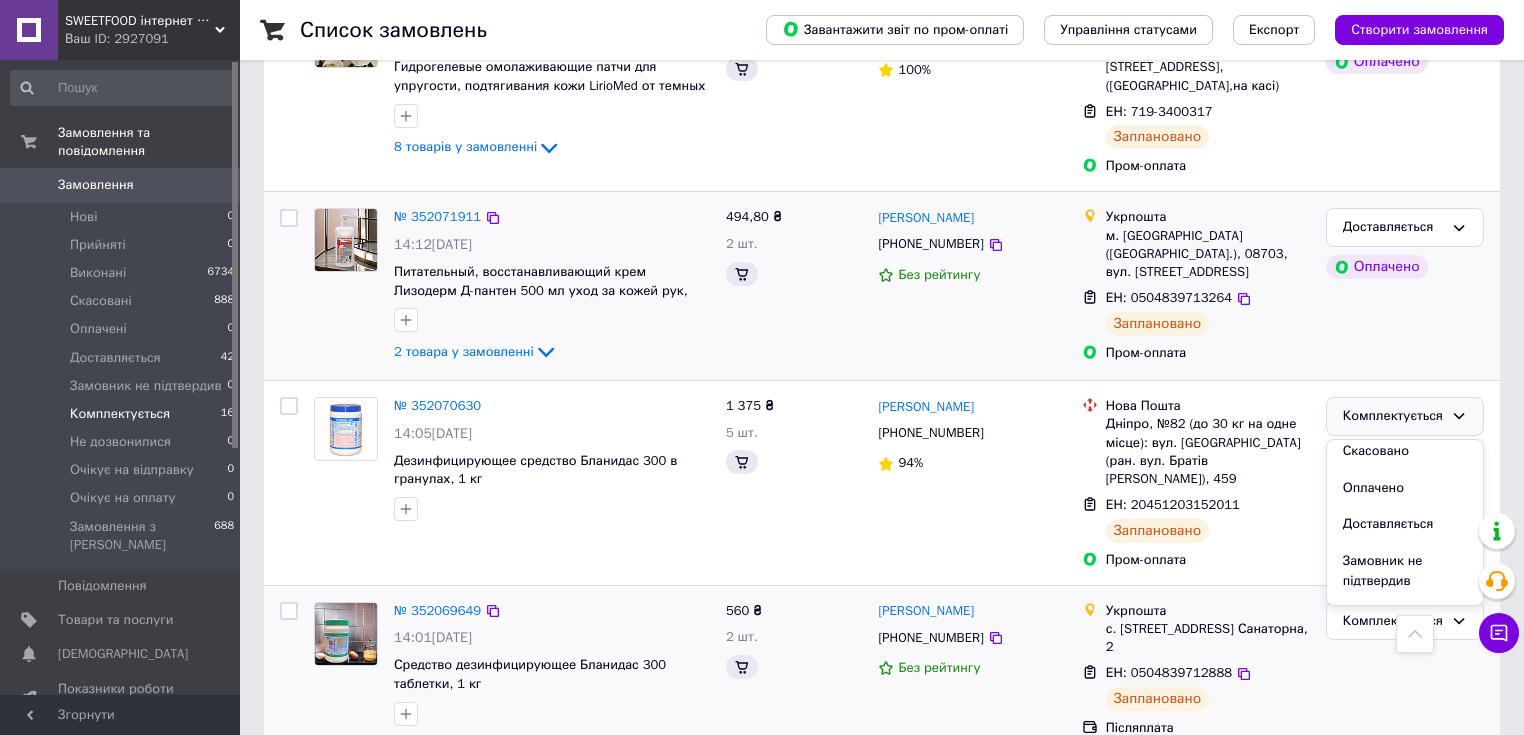 click on "Замовлення Cума Покупець Доставка та оплата Статус № 352090936 15:49, 10.07.2025 Лизодерм Плюс 1000 мл 2 товара у замовленні 475,04 ₴ 2 шт. Анна Помазан +380937809506 Без рейтингу Нова Пошта смт. Карнаухівка (Дніпропетровська обл.), №1: вул. Пушкіна, 30в ЕН: 20451203315159 Заплановано Пром-оплата Доставляється Оплачено Дешева доставка № 352082844 15:06, 10.07.2025 Косметический увлажняющий питательный крем для рук и тела Лизодерм релакс 1 л 1 776 ₴ 8 шт. Олена Гавей +380997665591 100% Нова Пошта Чорноморськ, №5 (до 30 кг на одне місце): вул. Данченко, 17 ЕН: 20451203317711 Заплановано Пром-оплата Доставляється Оплачено 628 ₴" at bounding box center (882, 771) 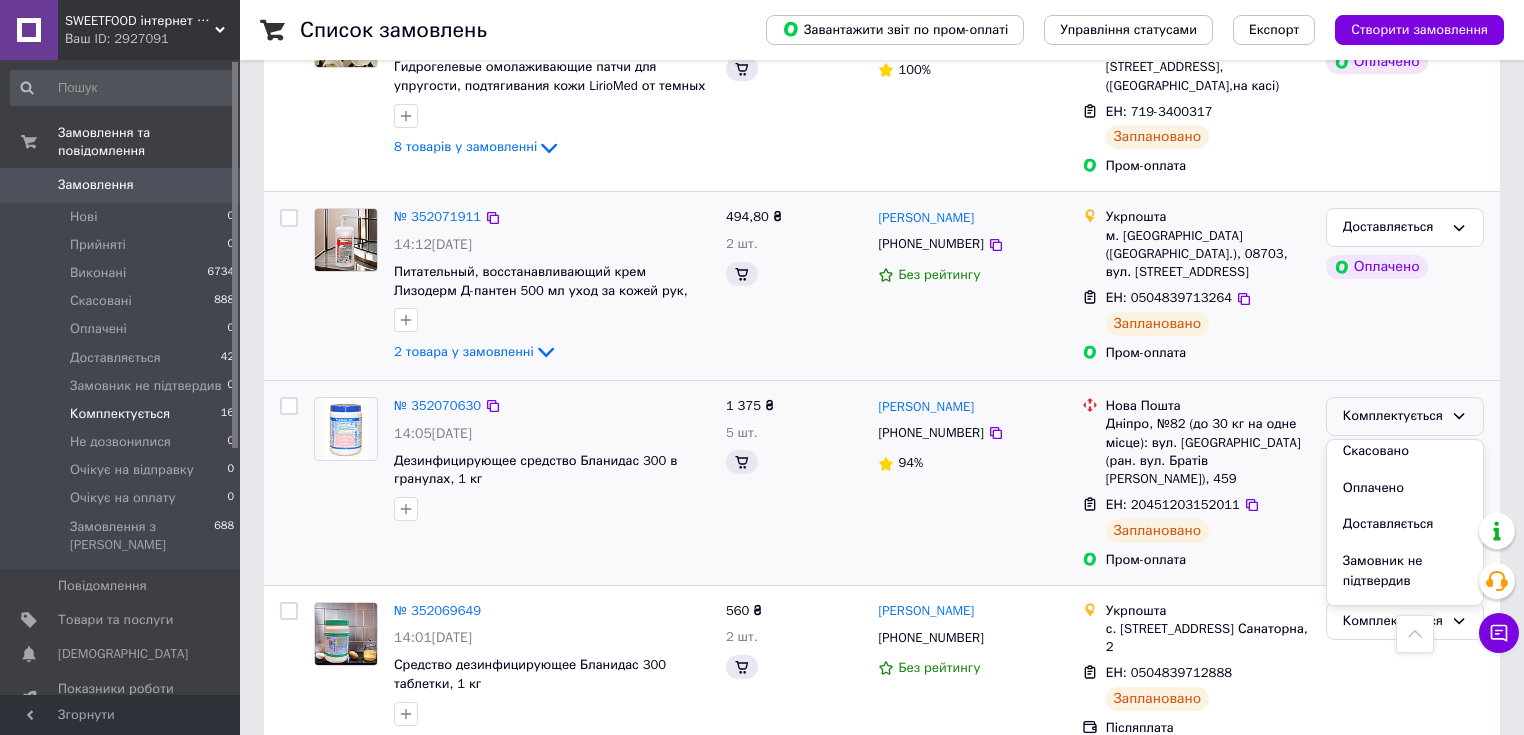 scroll, scrollTop: 1360, scrollLeft: 0, axis: vertical 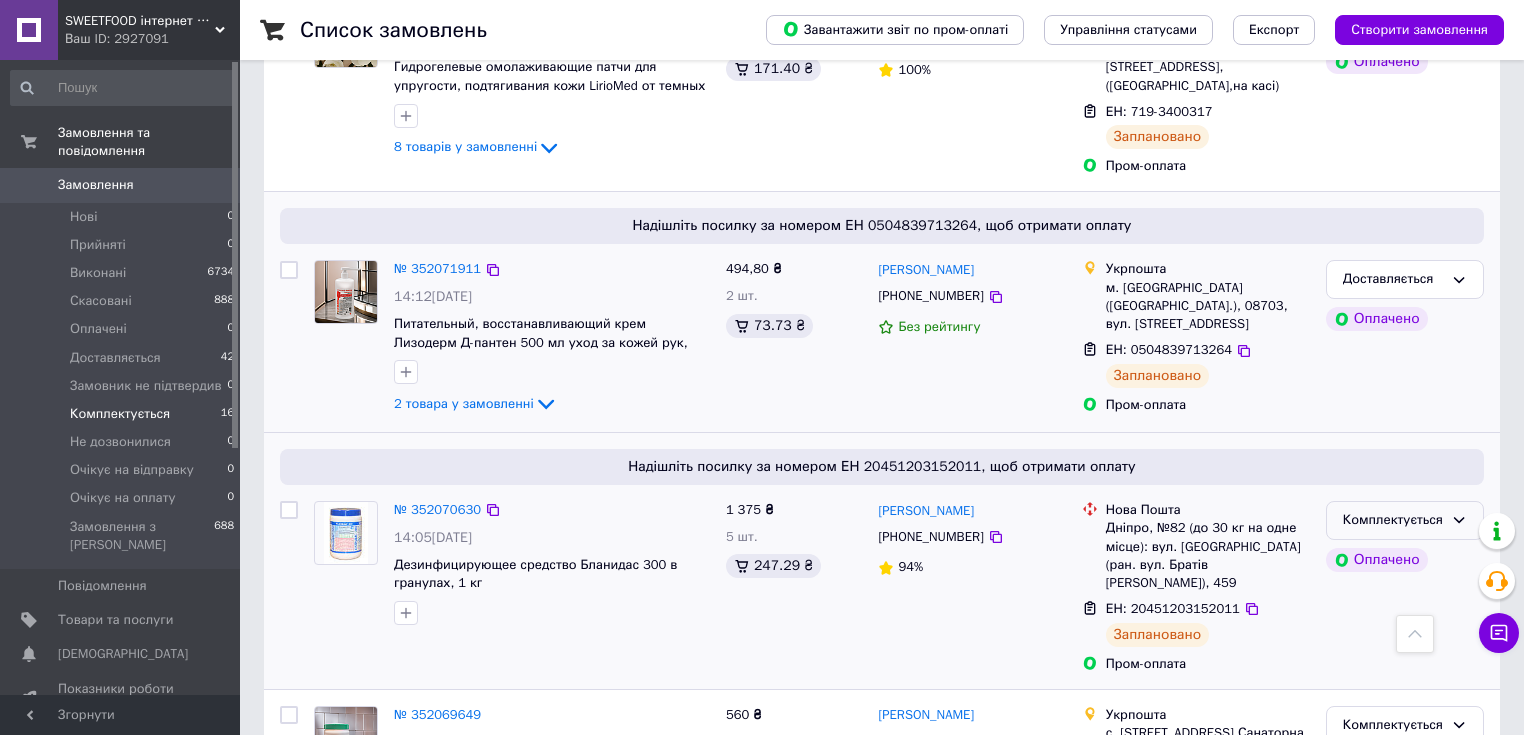 click on "Комплектується" at bounding box center (1405, 520) 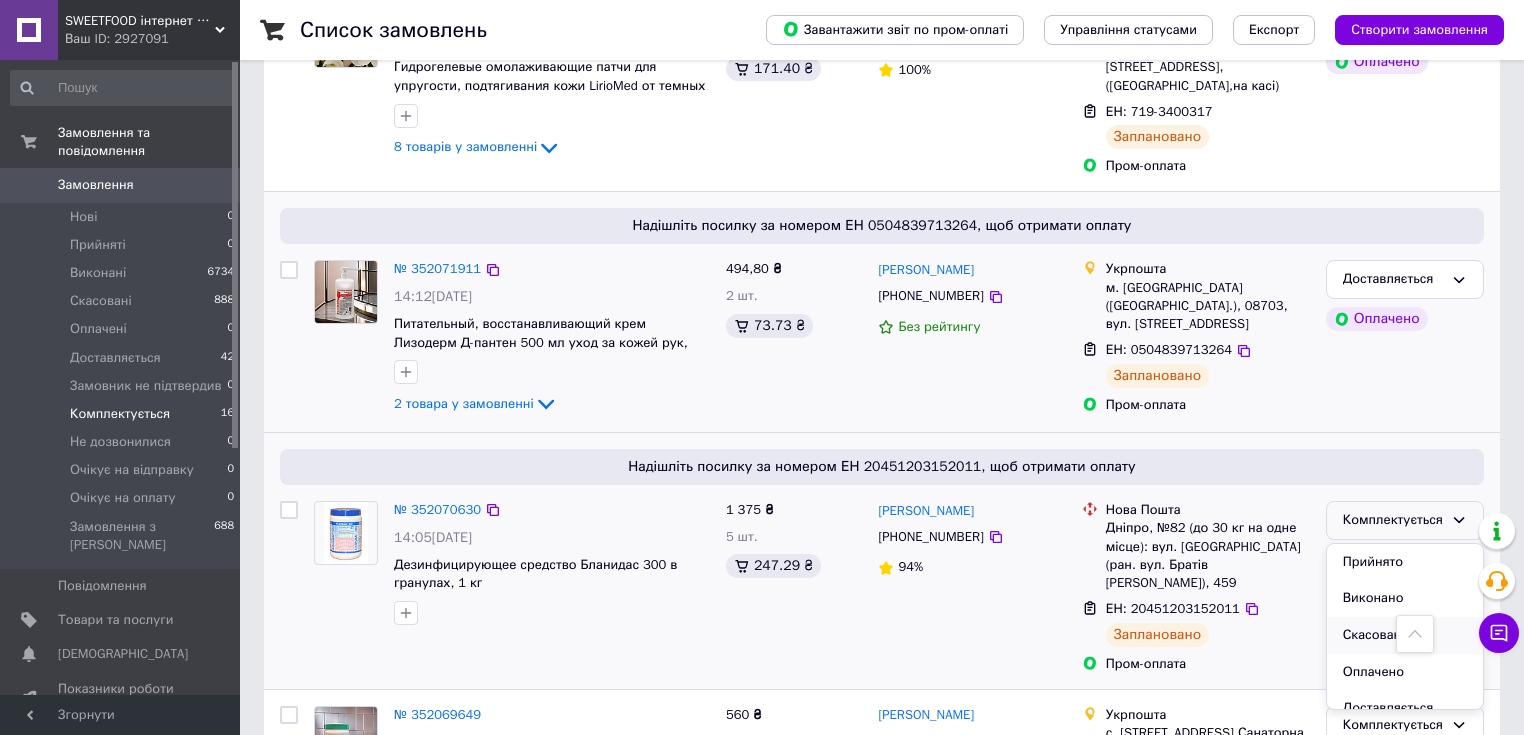 scroll, scrollTop: 80, scrollLeft: 0, axis: vertical 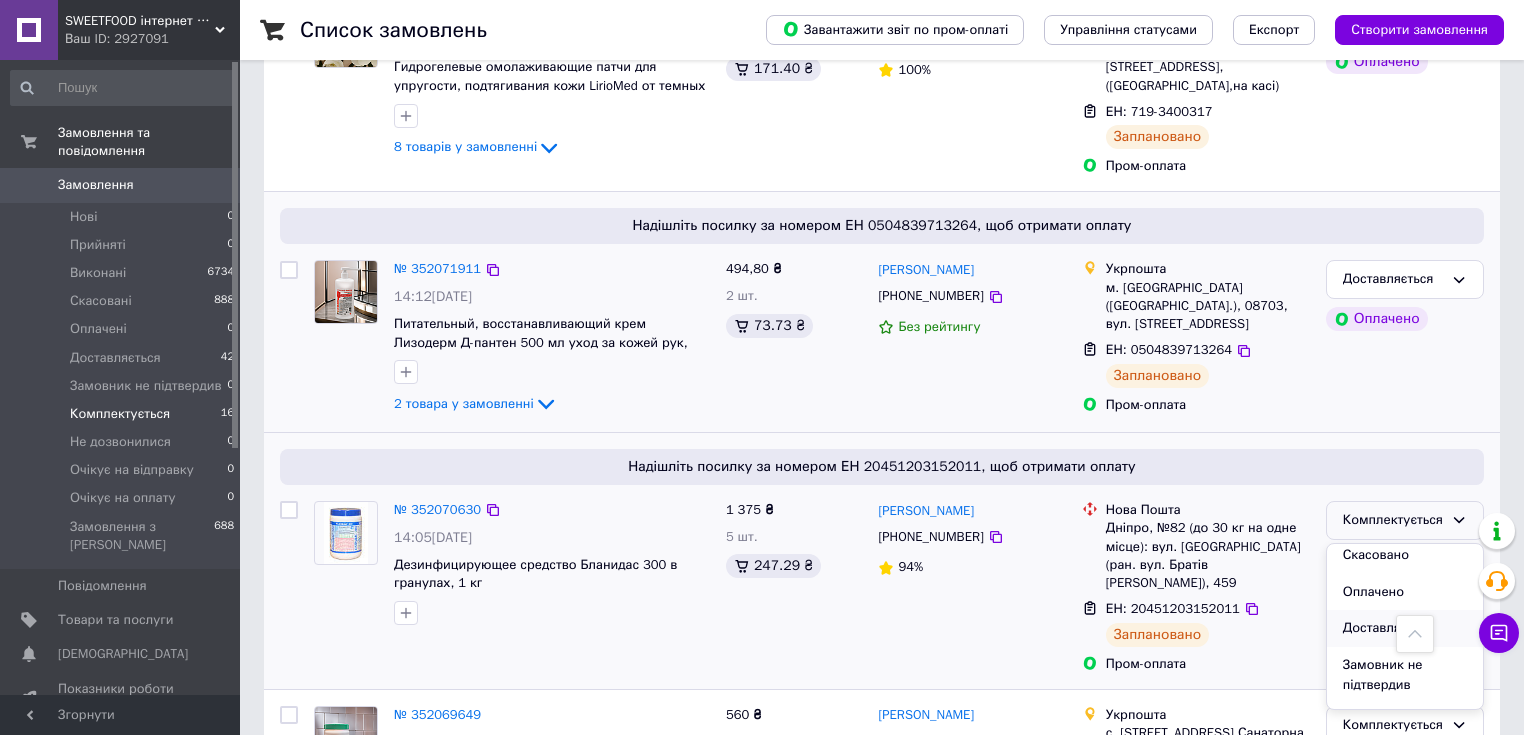 click on "Доставляється" at bounding box center [1405, 628] 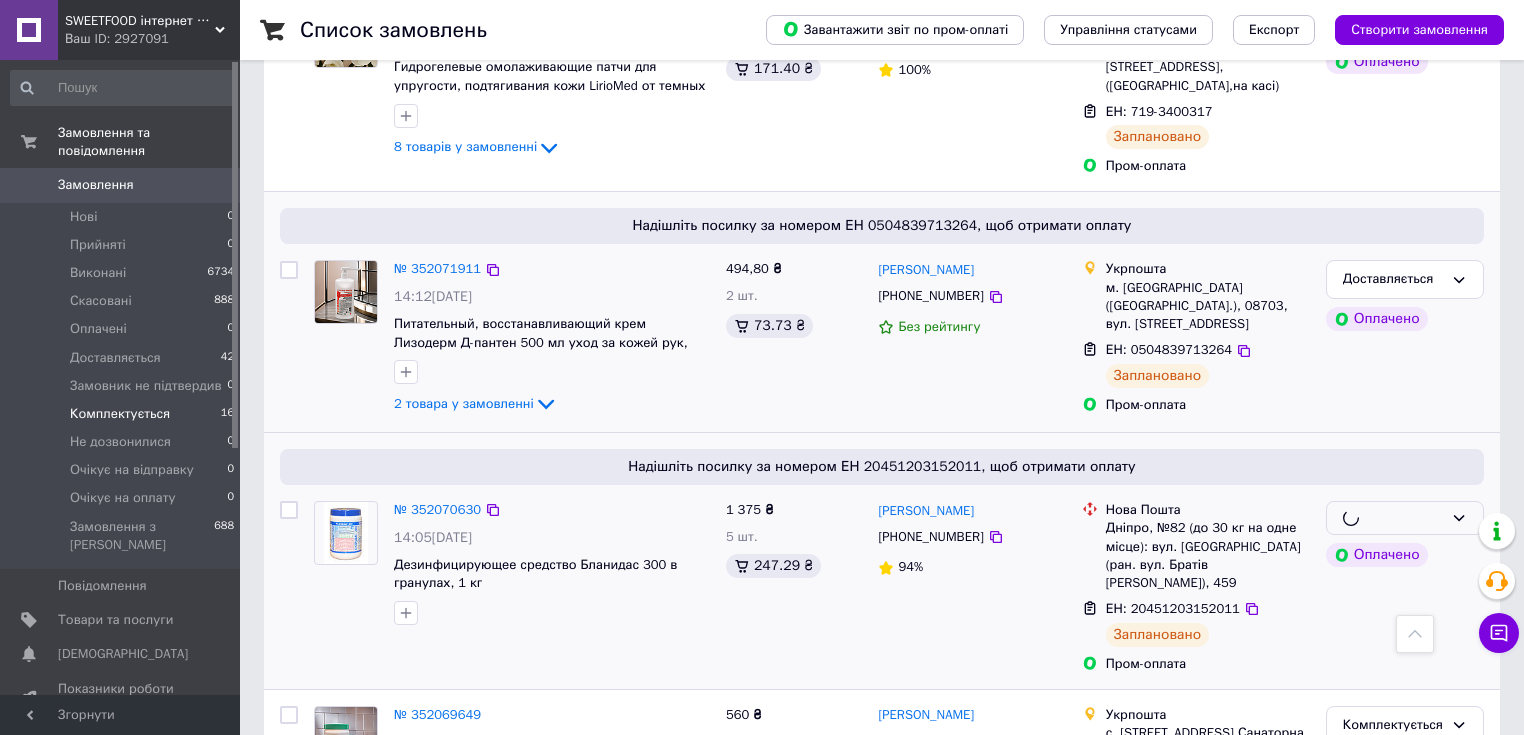 scroll, scrollTop: 1520, scrollLeft: 0, axis: vertical 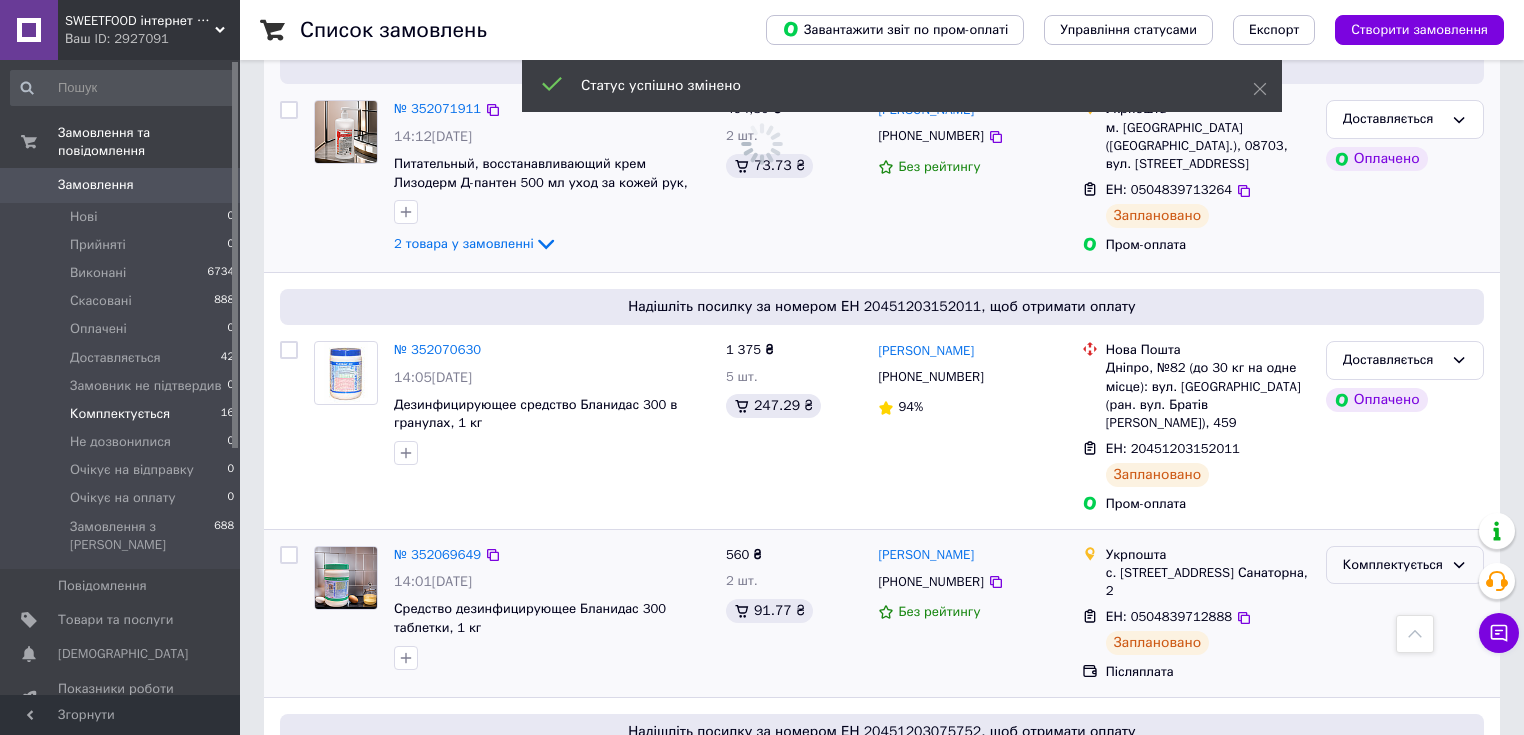 click 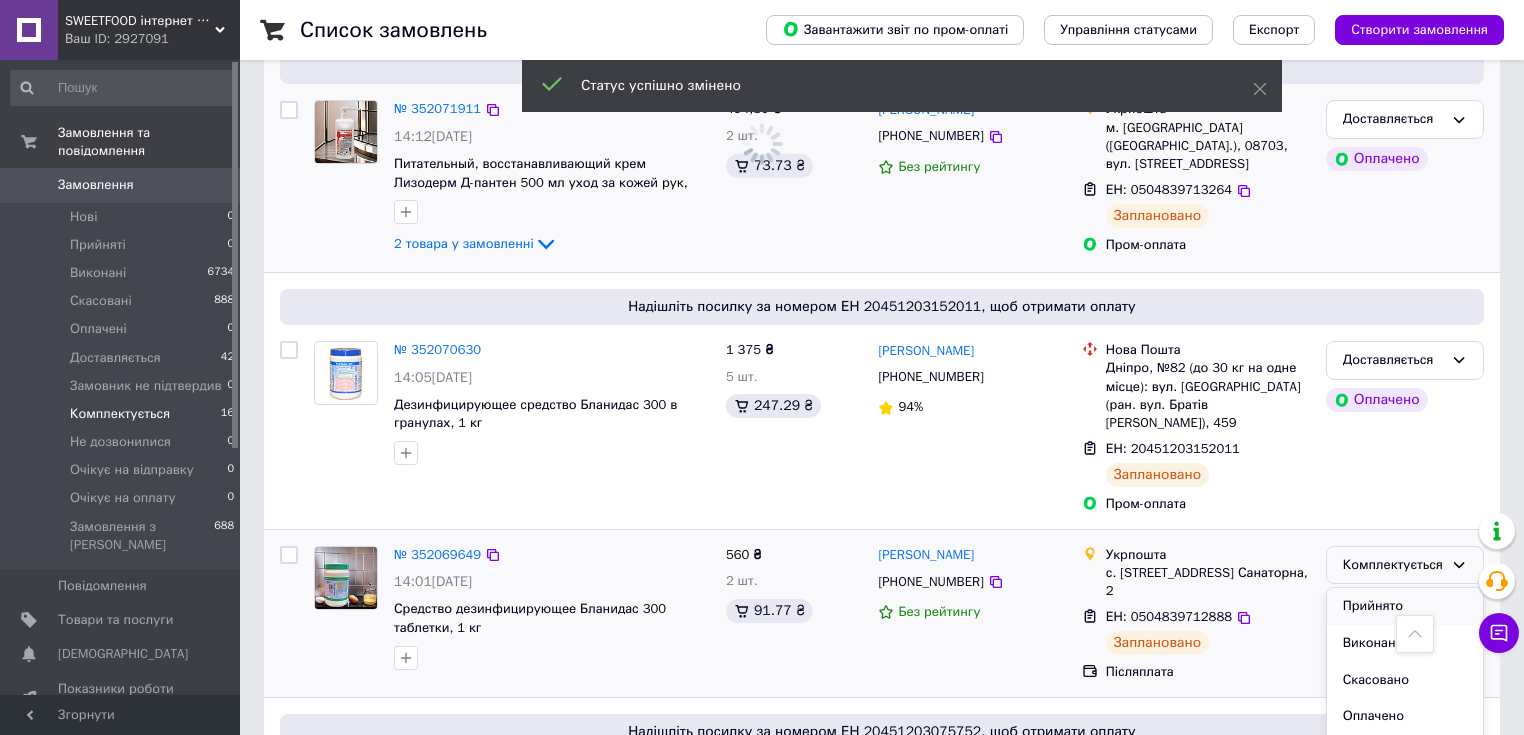 scroll, scrollTop: 80, scrollLeft: 0, axis: vertical 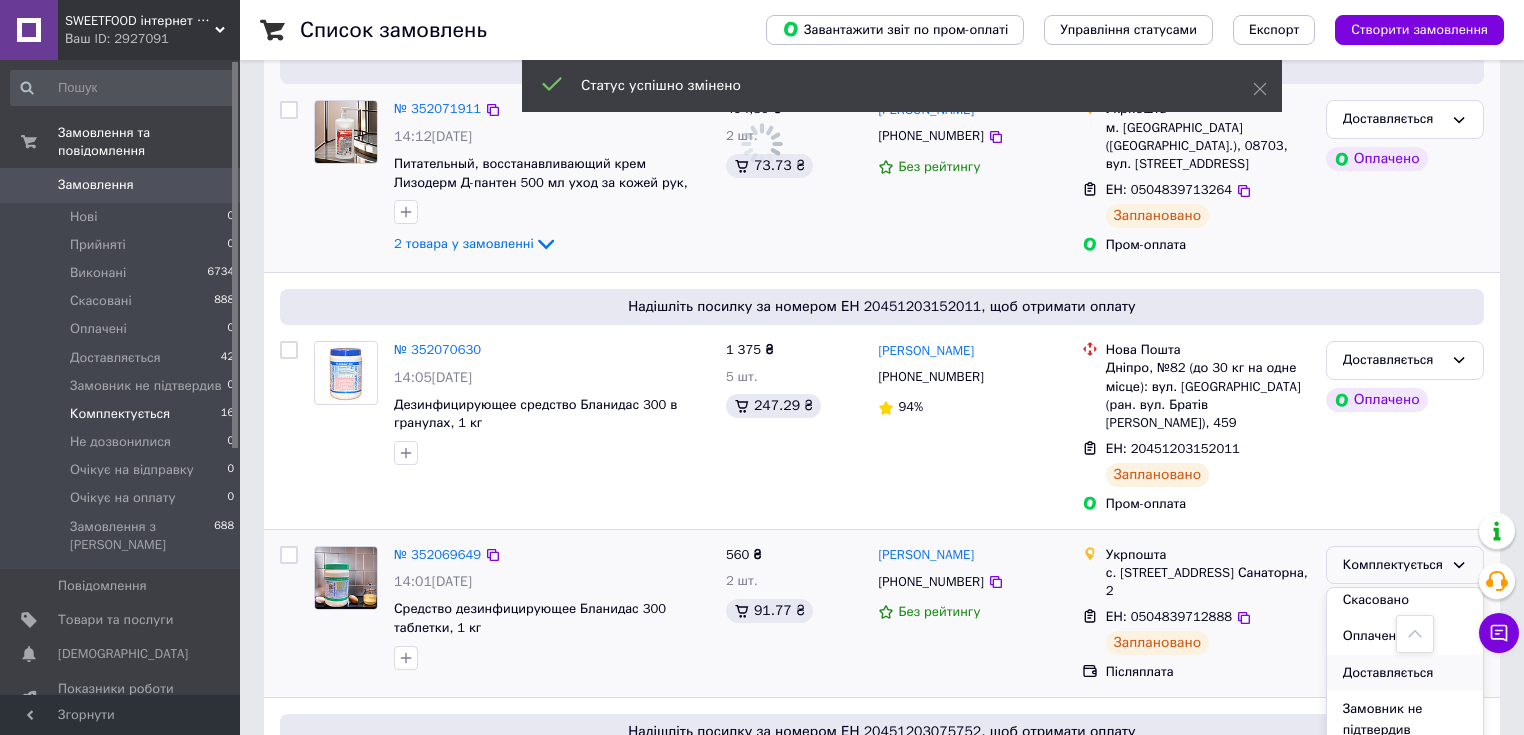 click on "Прийнято Виконано Скасовано Оплачено Доставляється Замовник не підтвердив Не дозвонилися Очікує на відправку Очікує на оплату" at bounding box center (1405, 671) 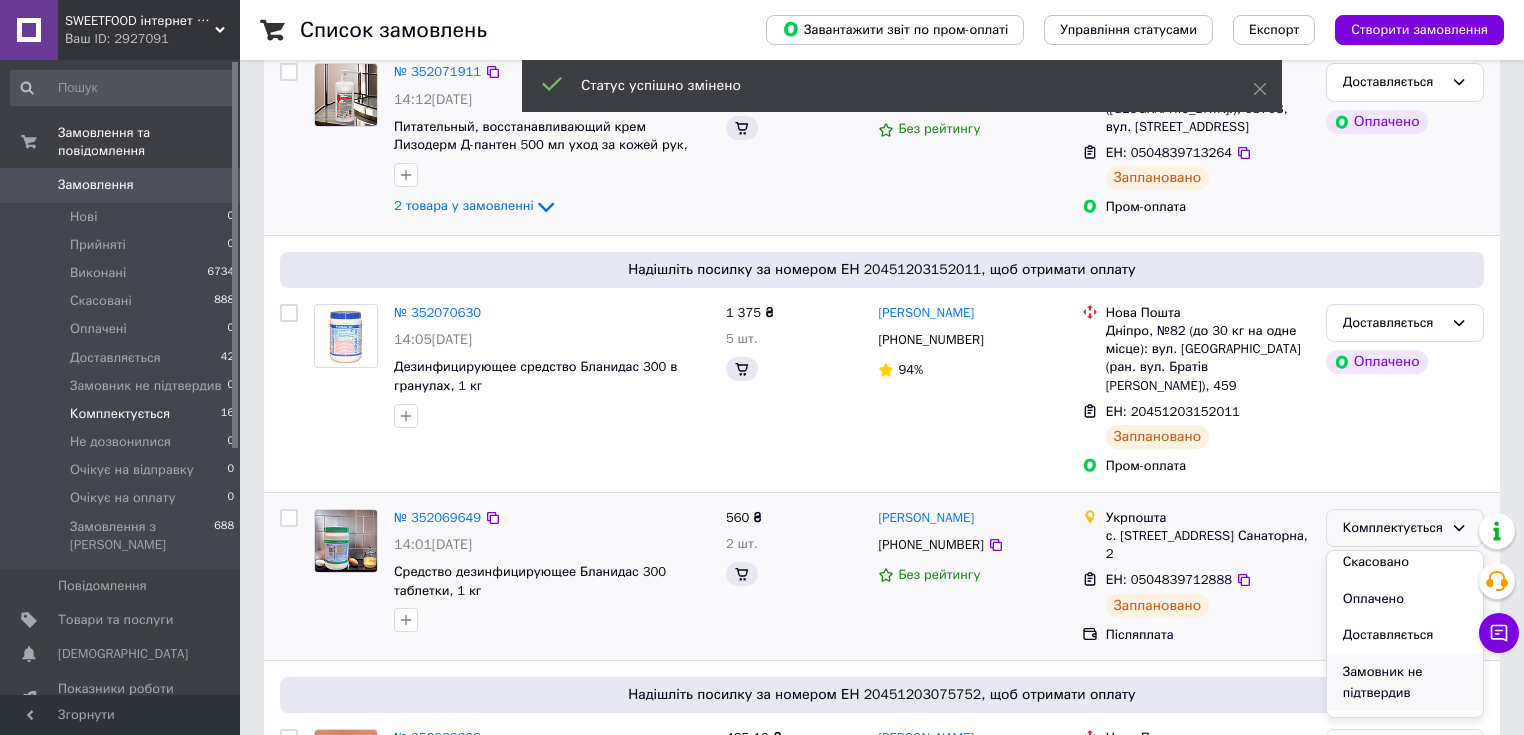 scroll, scrollTop: 344, scrollLeft: 0, axis: vertical 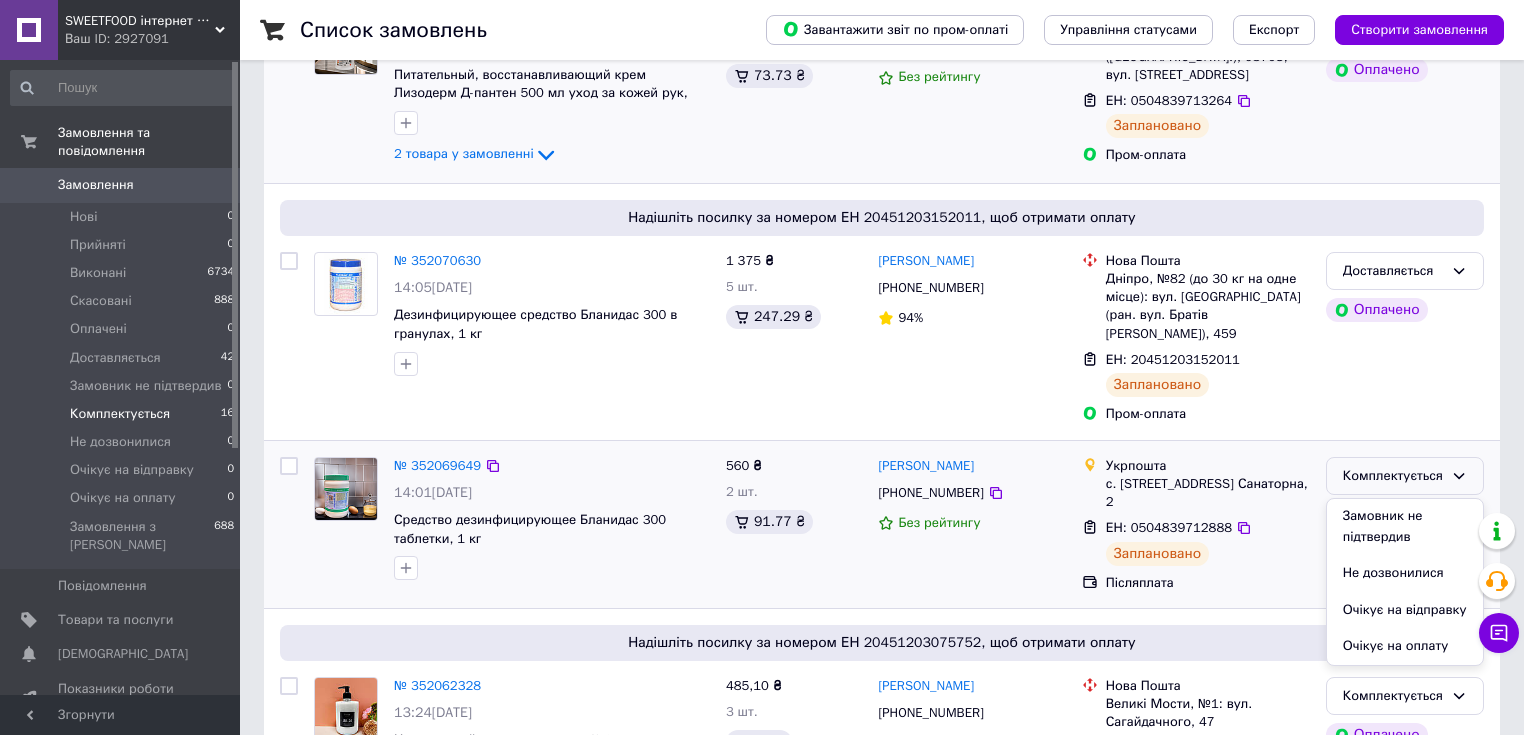 drag, startPoint x: 1386, startPoint y: 448, endPoint x: 1390, endPoint y: 464, distance: 16.492422 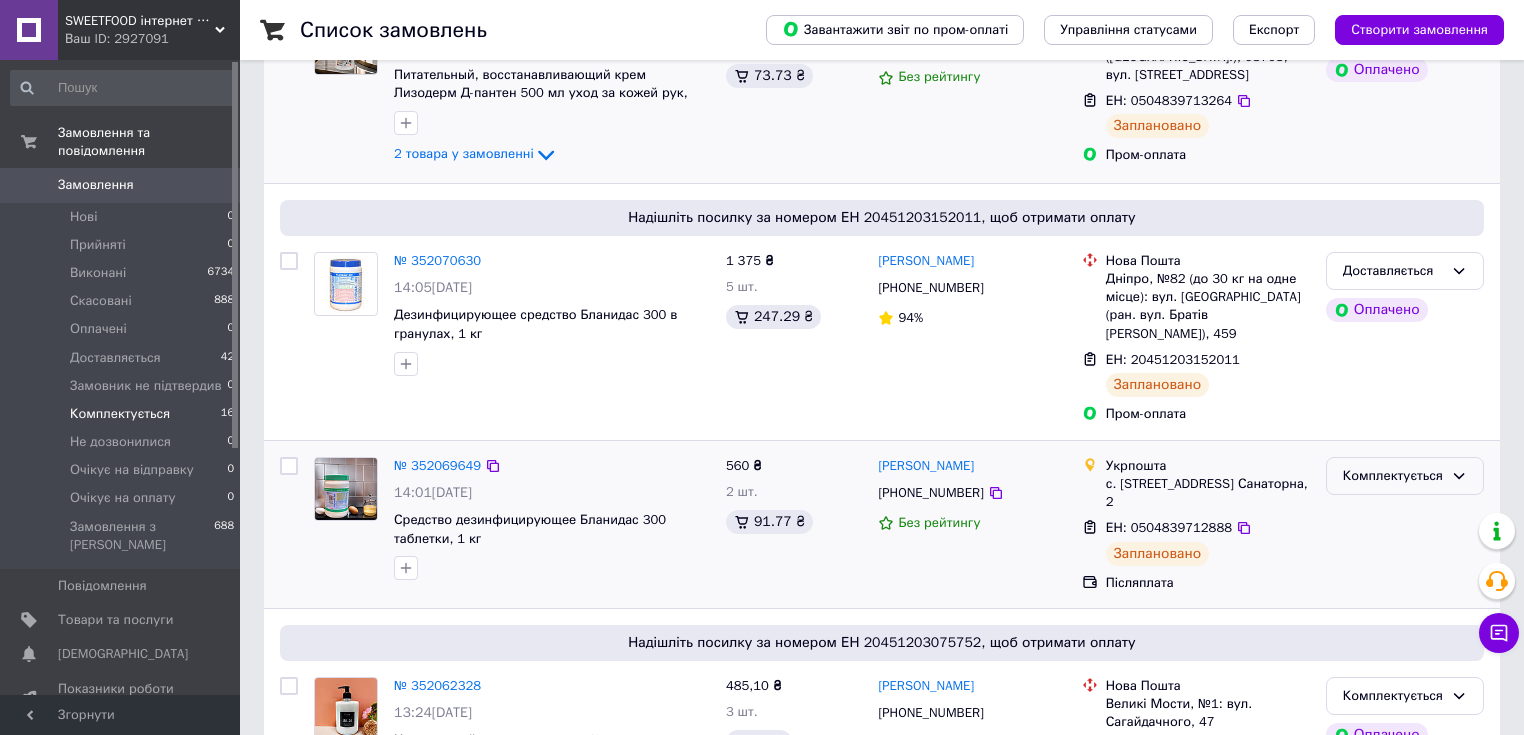 click on "Комплектується" at bounding box center (1405, 476) 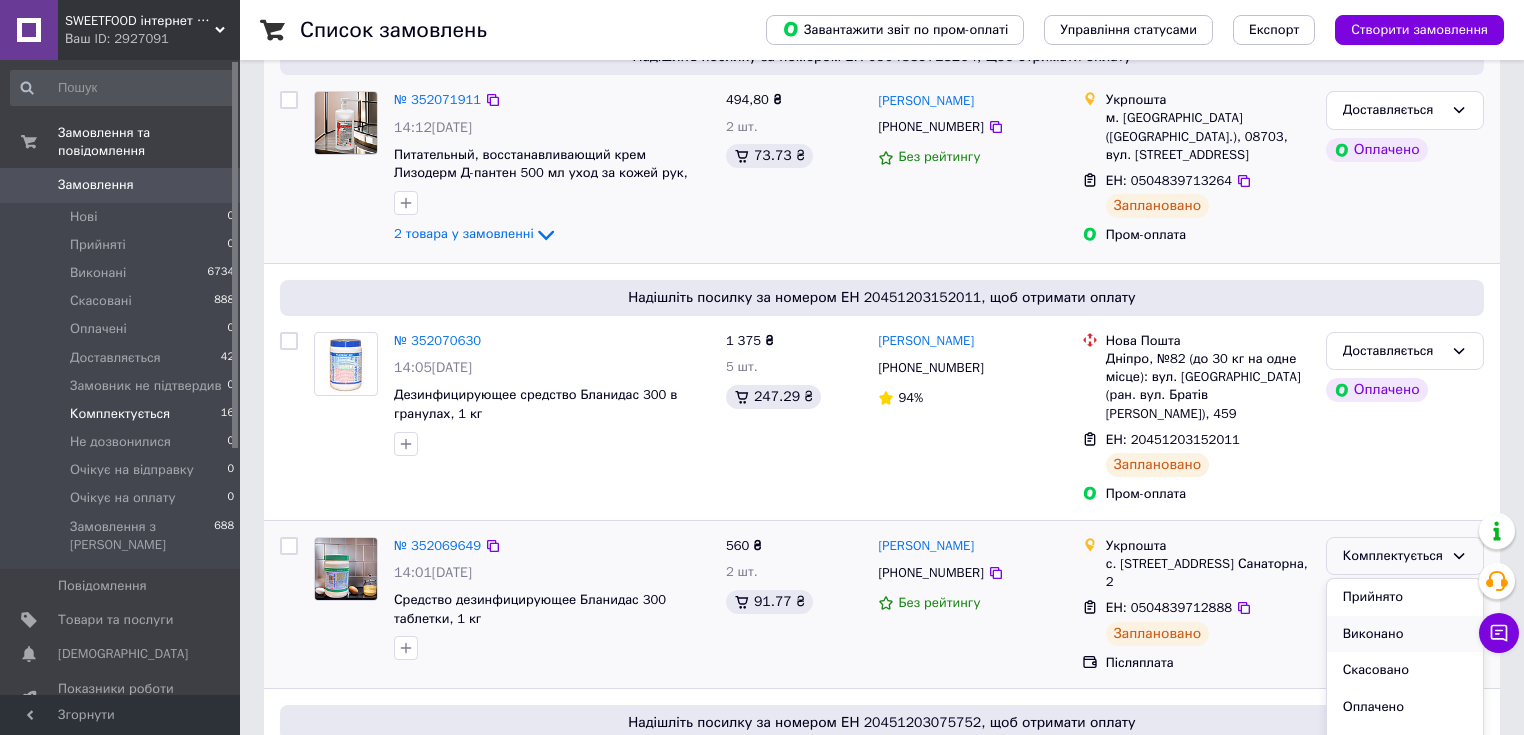 scroll, scrollTop: 344, scrollLeft: 0, axis: vertical 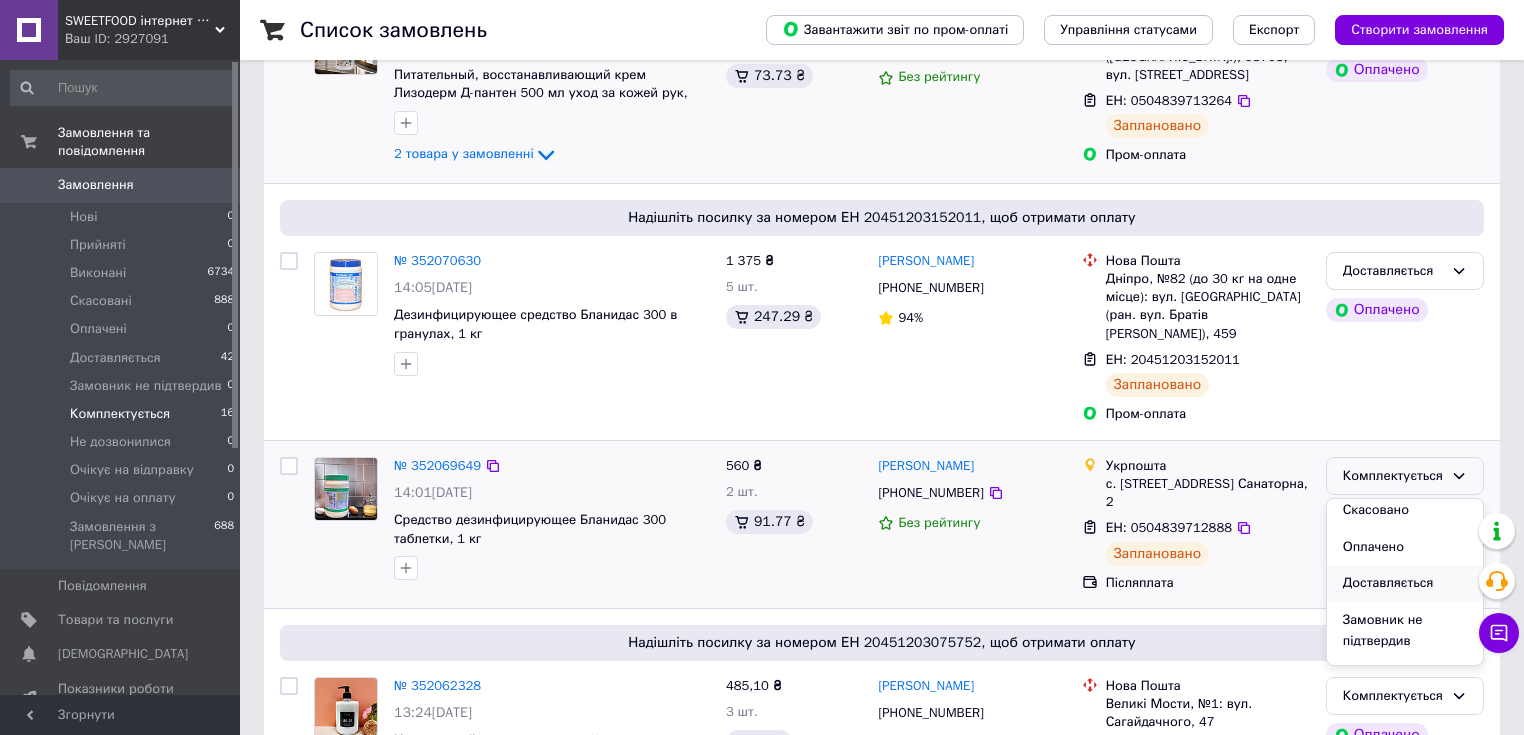 click on "Доставляється" at bounding box center [1405, 583] 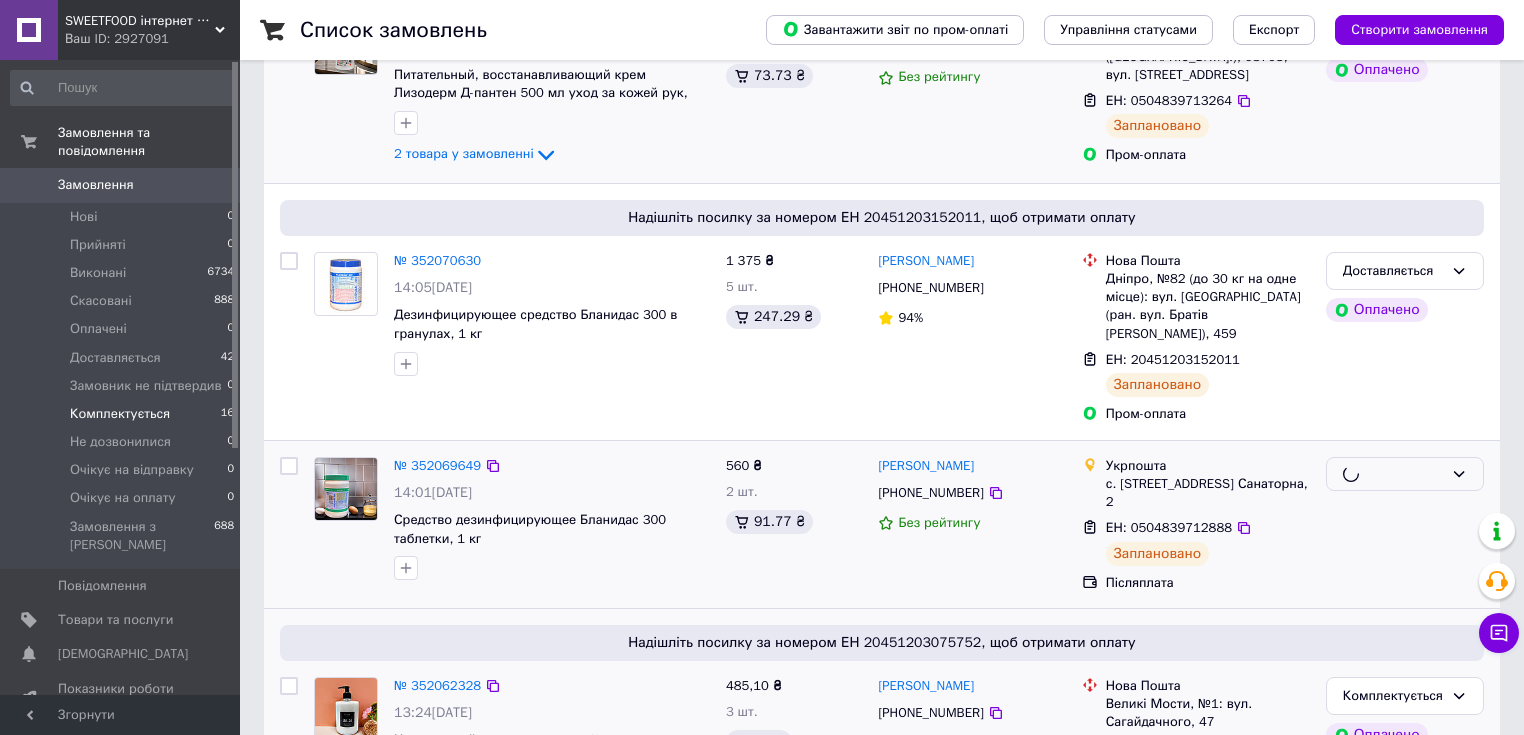 scroll, scrollTop: 504, scrollLeft: 0, axis: vertical 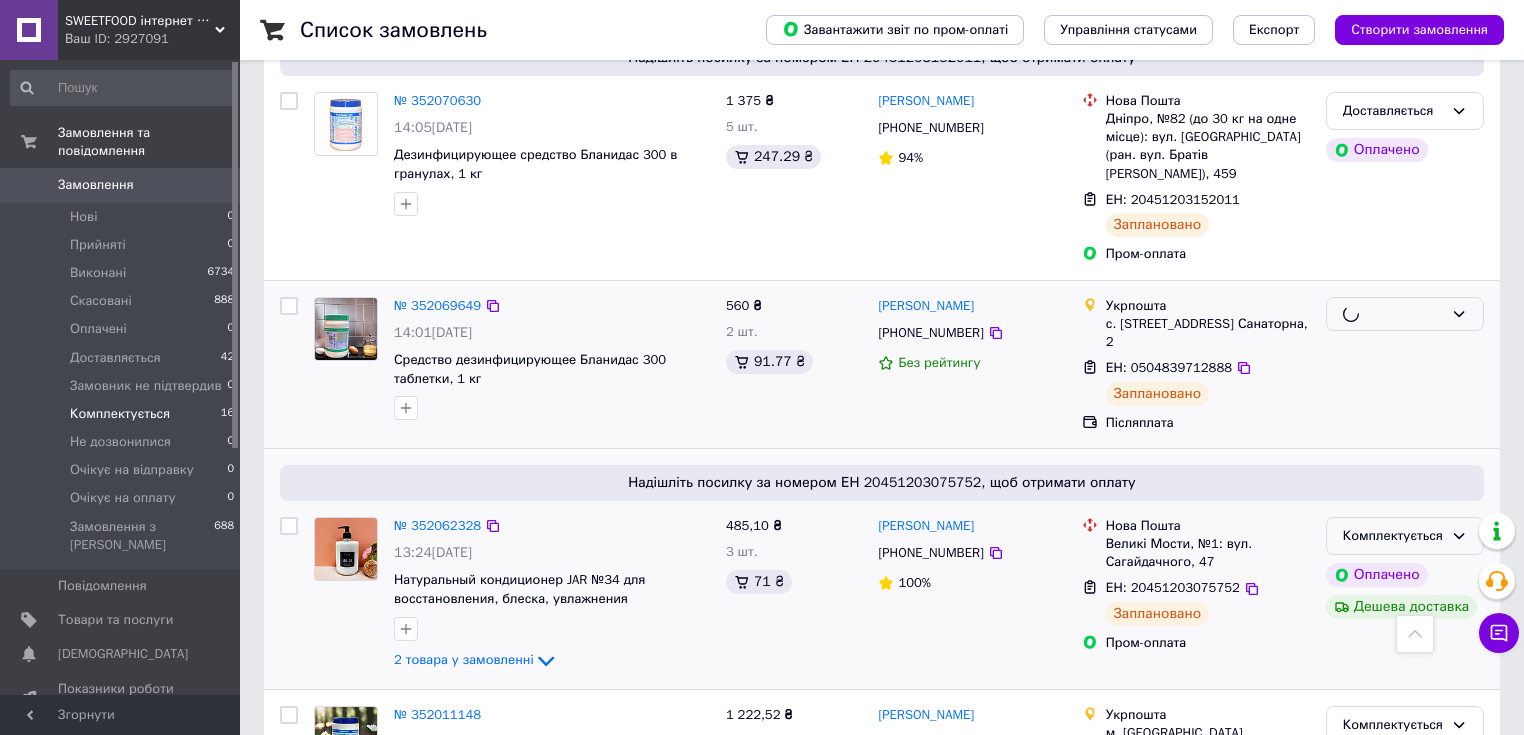 click on "Комплектується" at bounding box center (1393, 536) 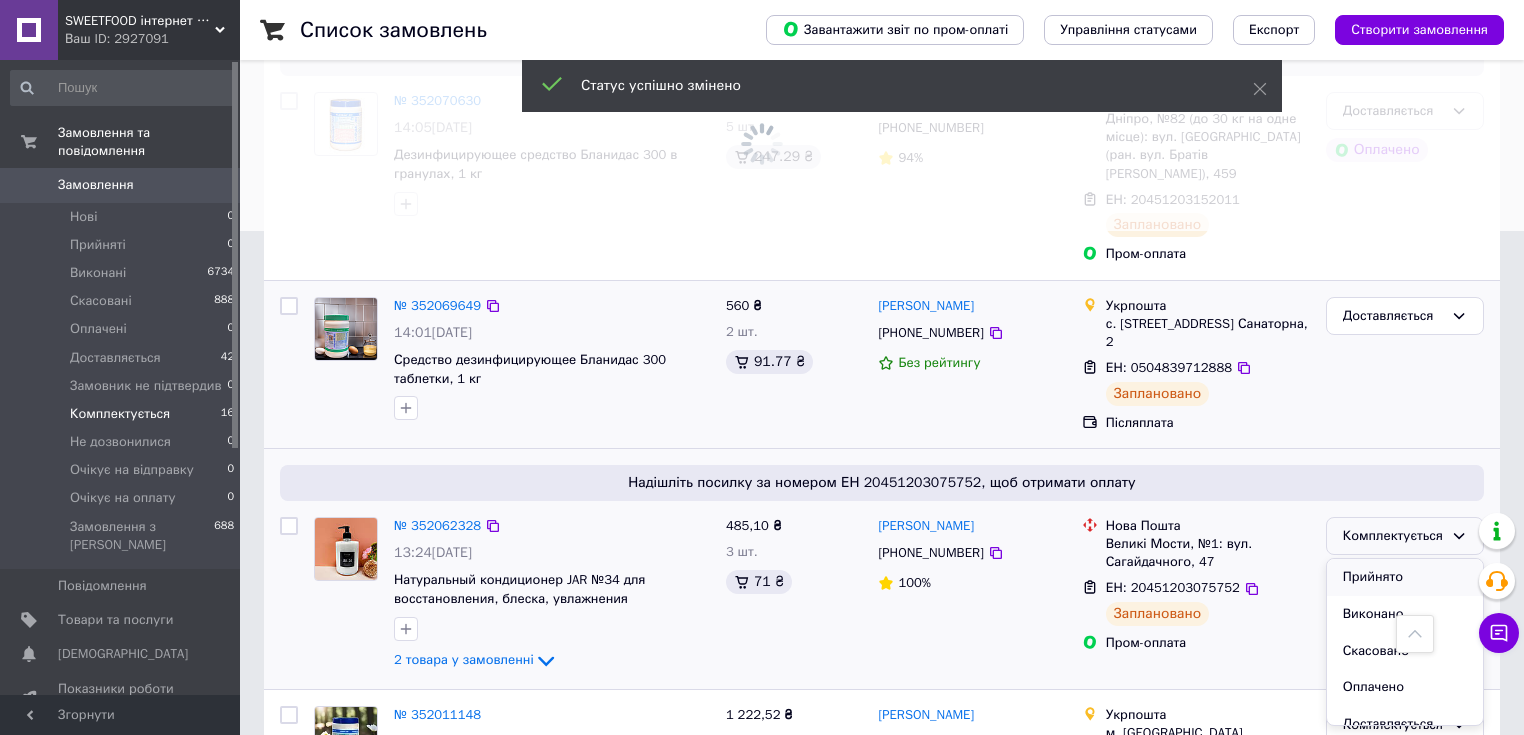 scroll, scrollTop: 80, scrollLeft: 0, axis: vertical 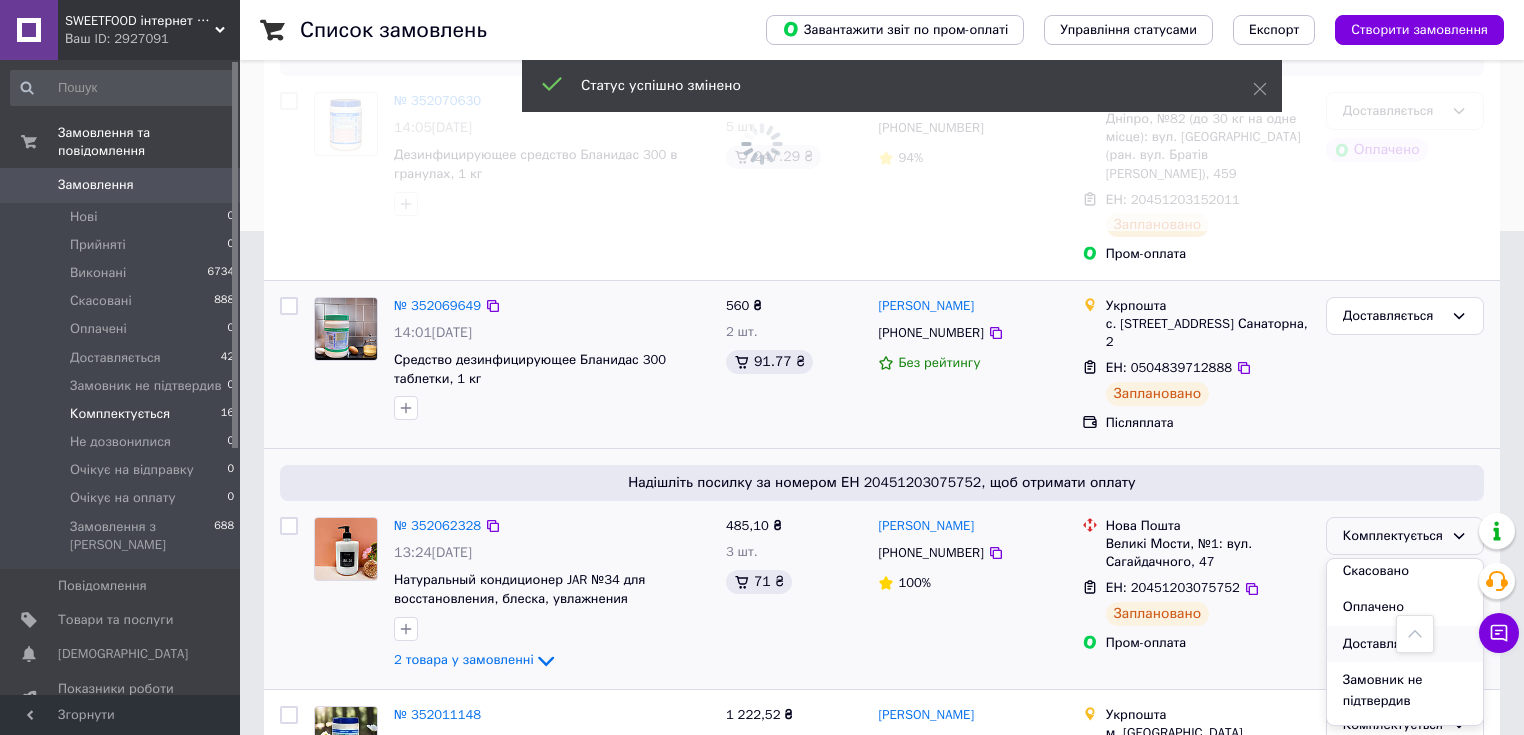 click on "Доставляється" at bounding box center [1405, 644] 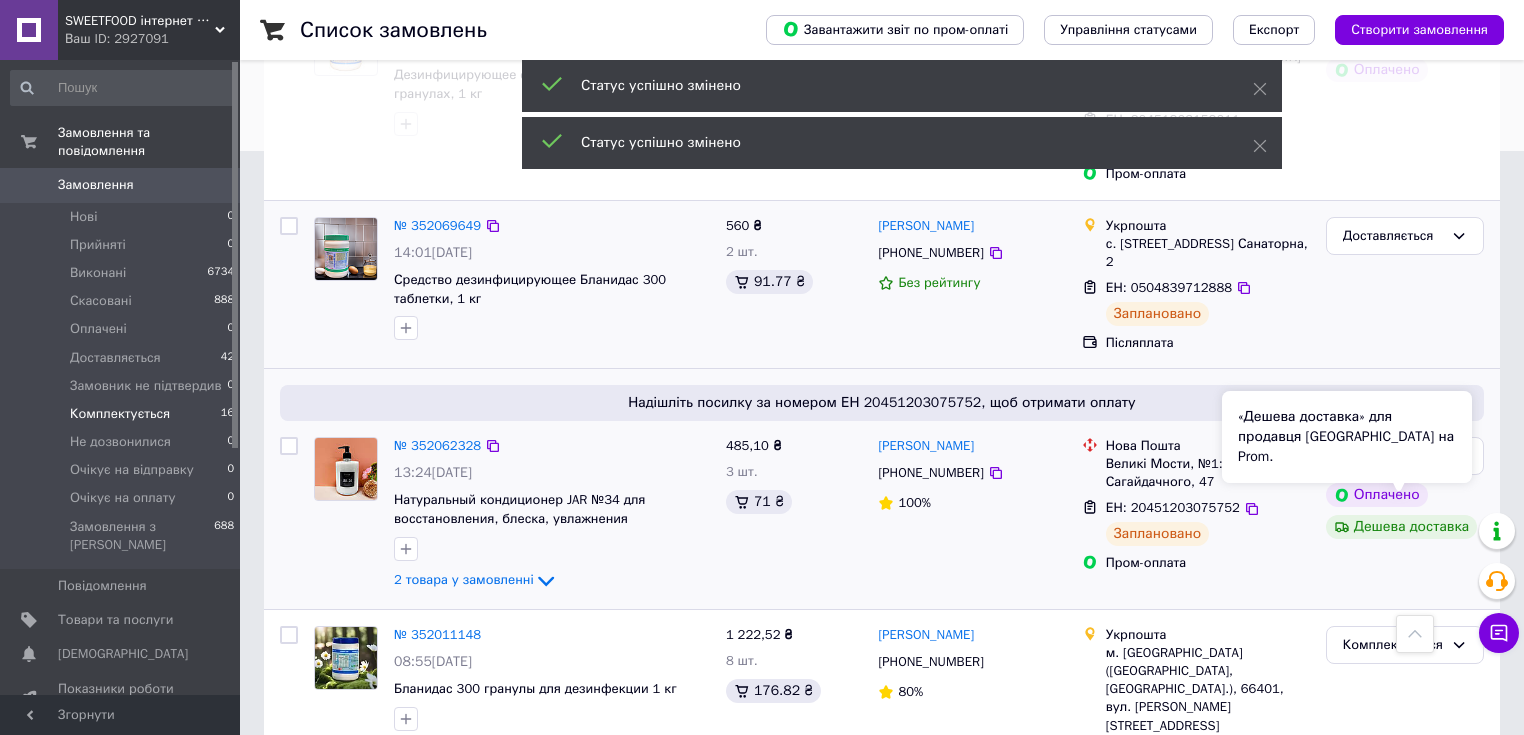 scroll, scrollTop: 744, scrollLeft: 0, axis: vertical 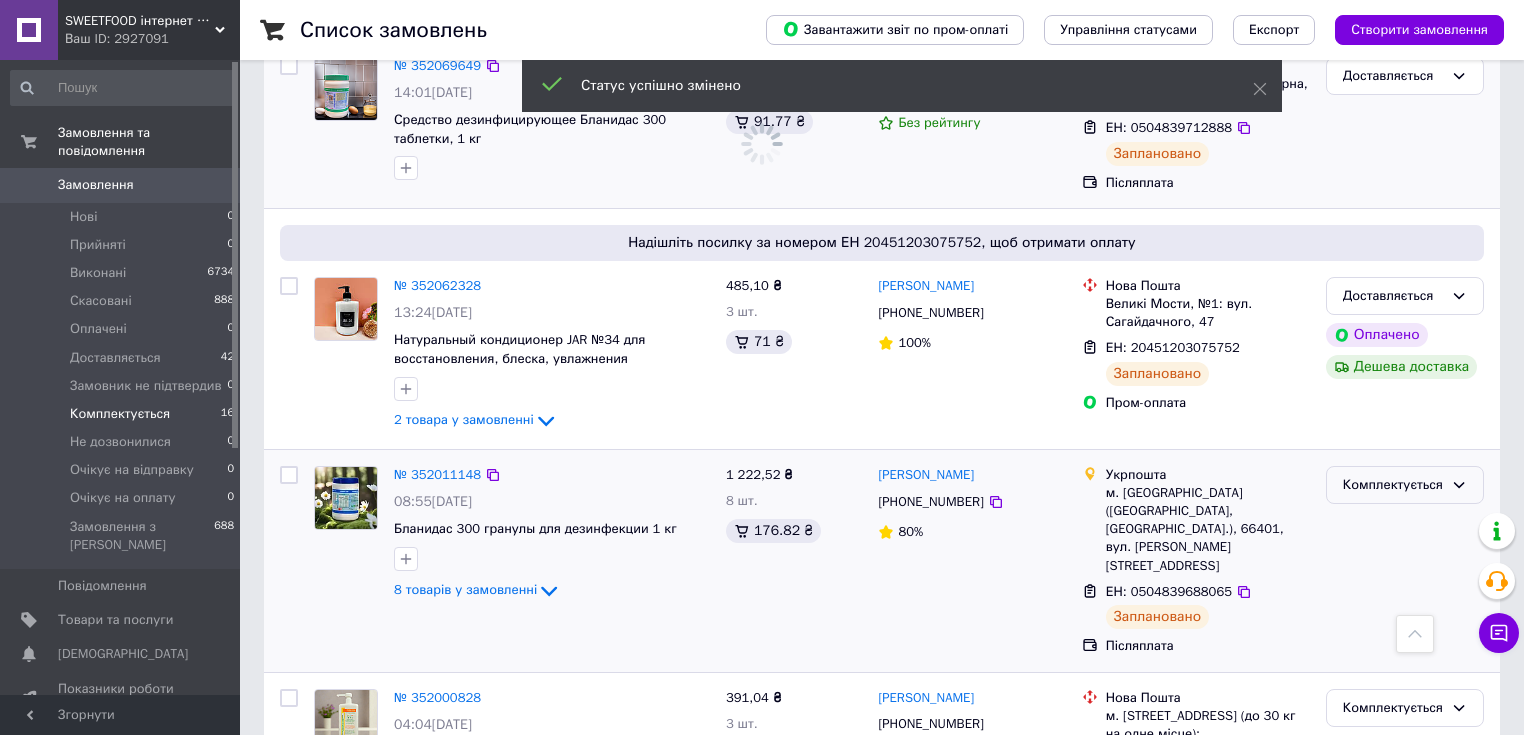 click on "Комплектується" at bounding box center [1393, 485] 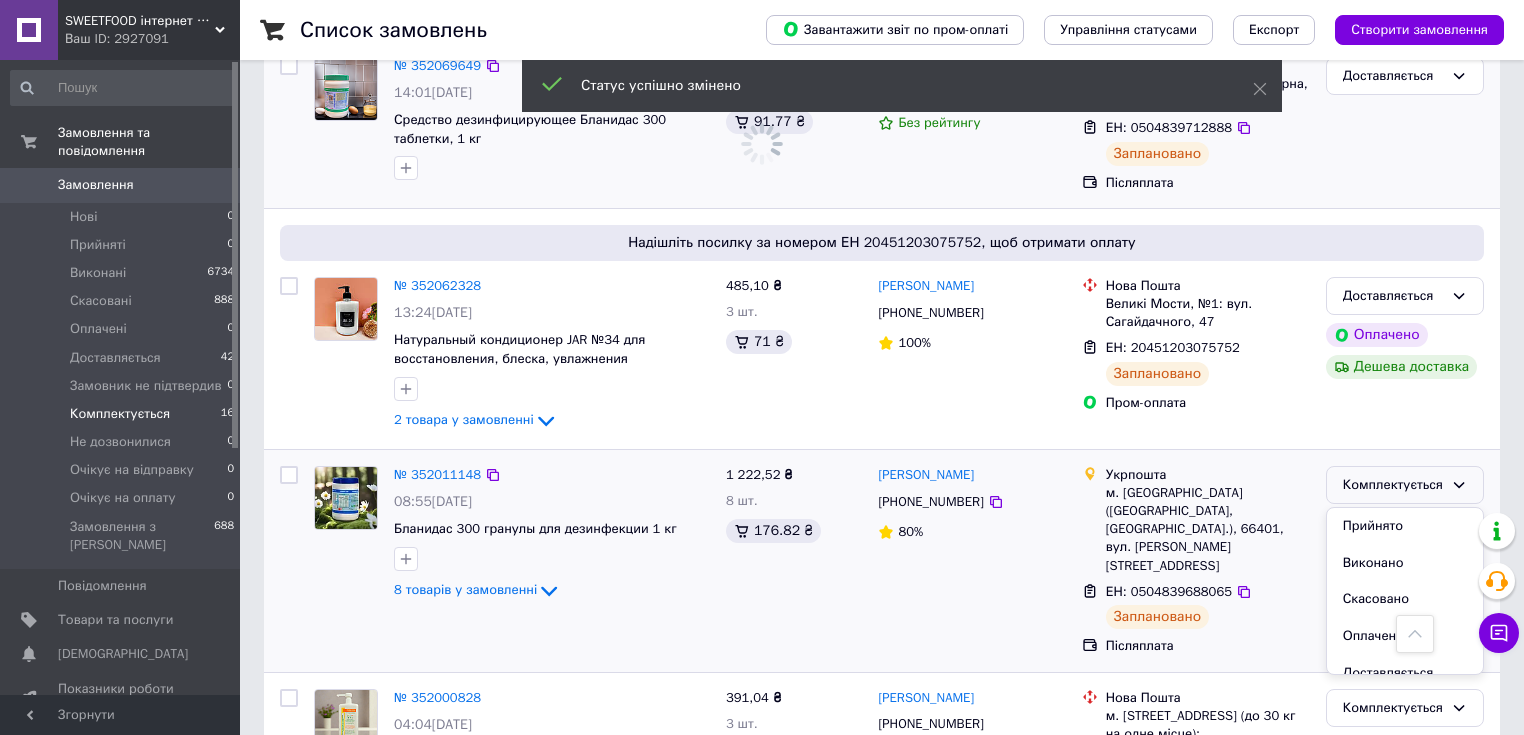 scroll, scrollTop: 80, scrollLeft: 0, axis: vertical 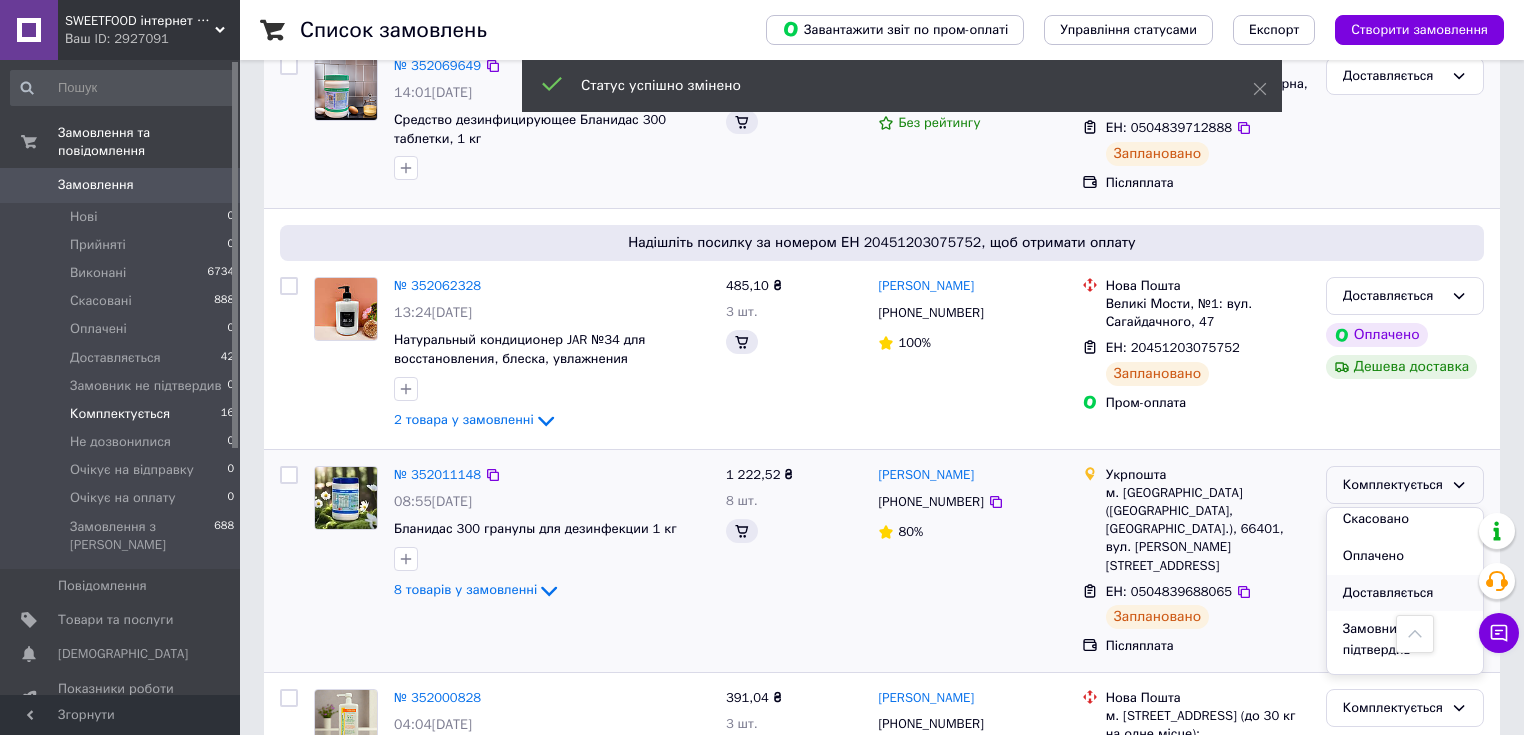 click on "Доставляється" at bounding box center [1405, 593] 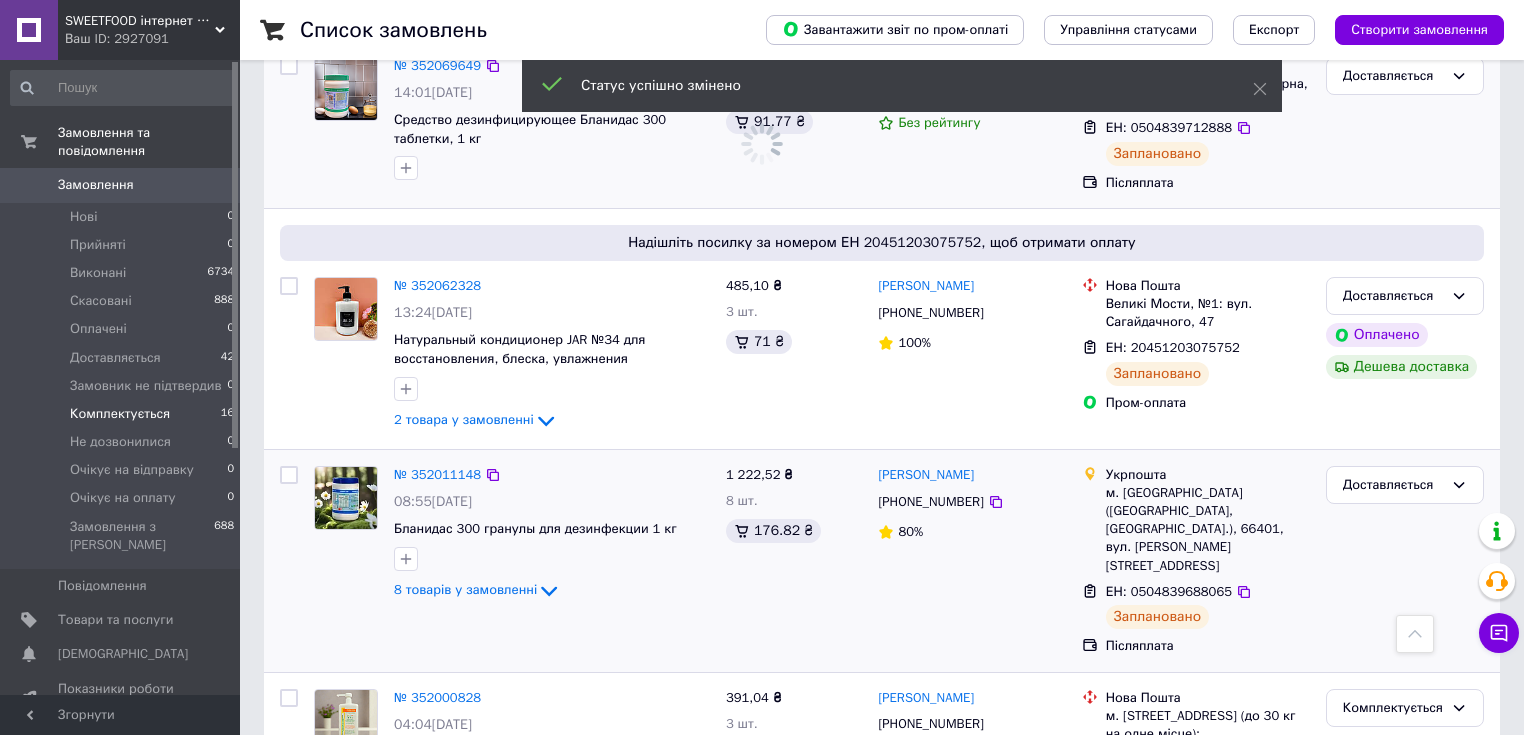 scroll, scrollTop: 904, scrollLeft: 0, axis: vertical 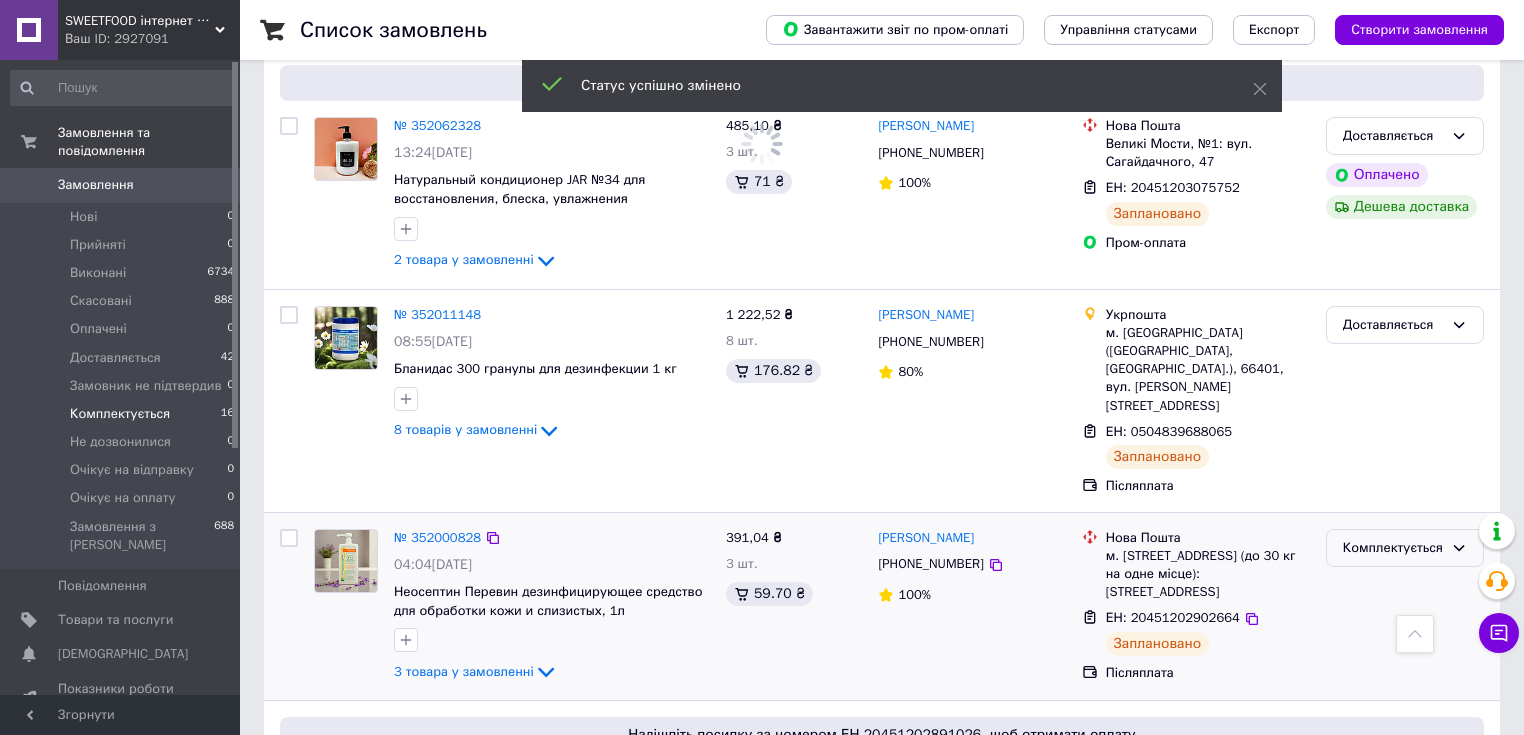click on "Комплектується" at bounding box center [1393, 548] 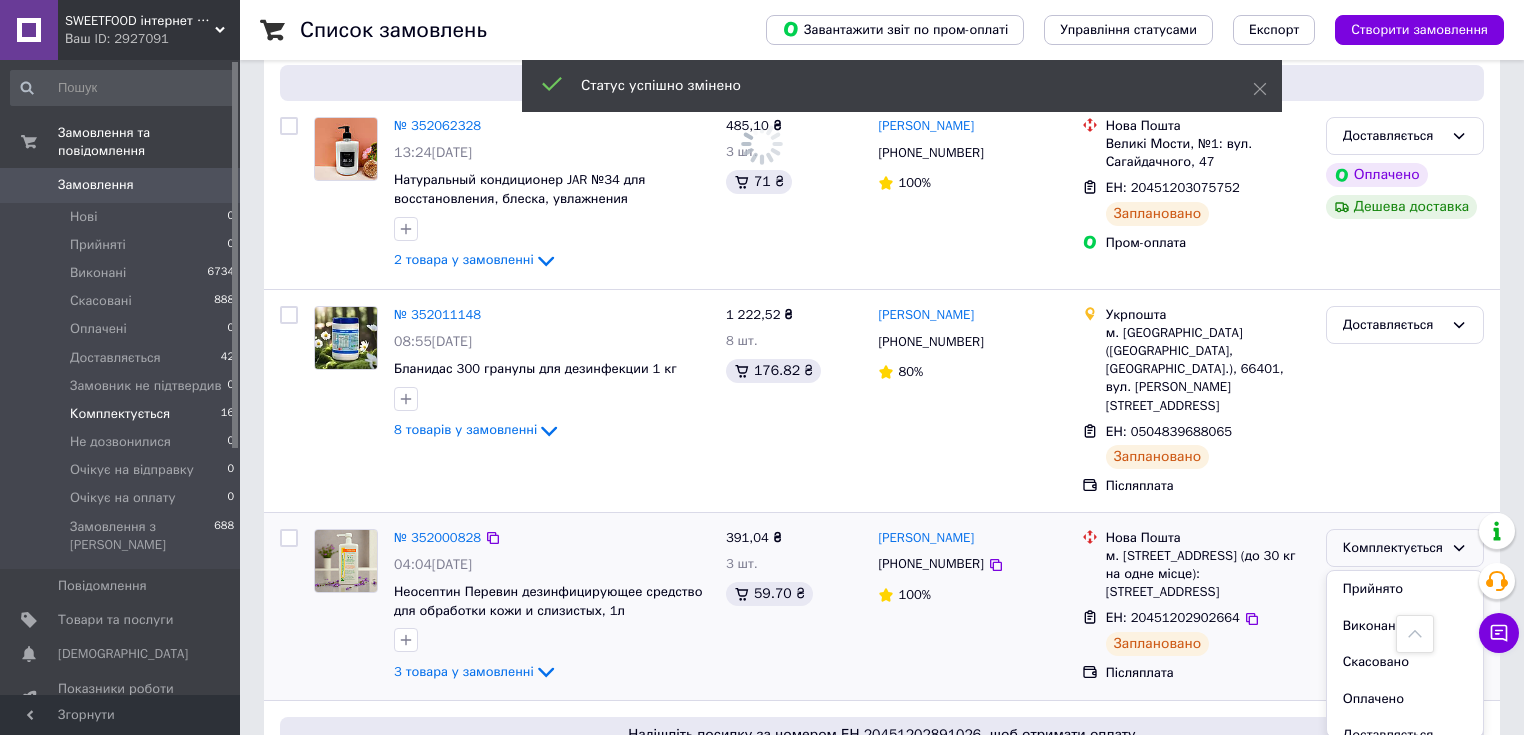 scroll 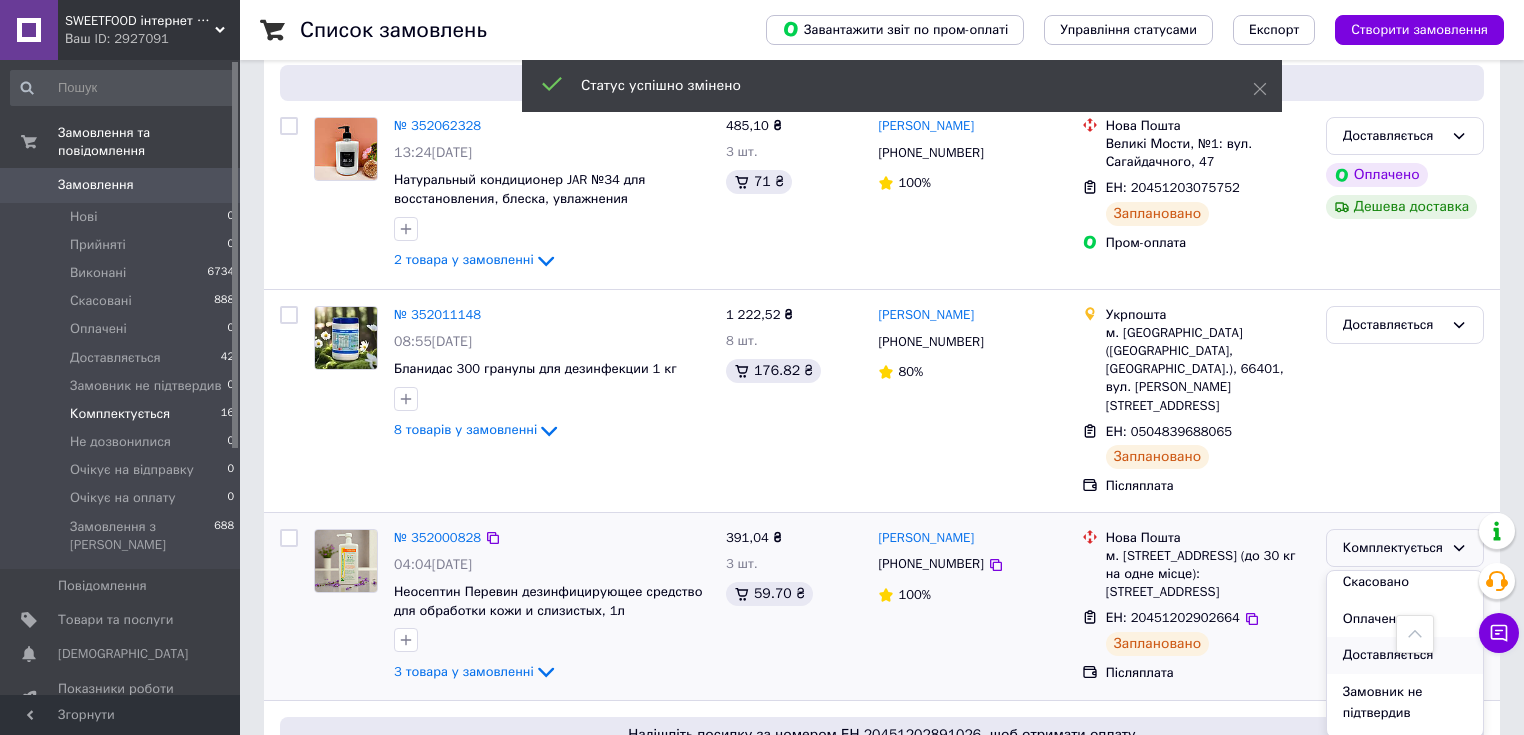 click on "Доставляється" at bounding box center (1405, 655) 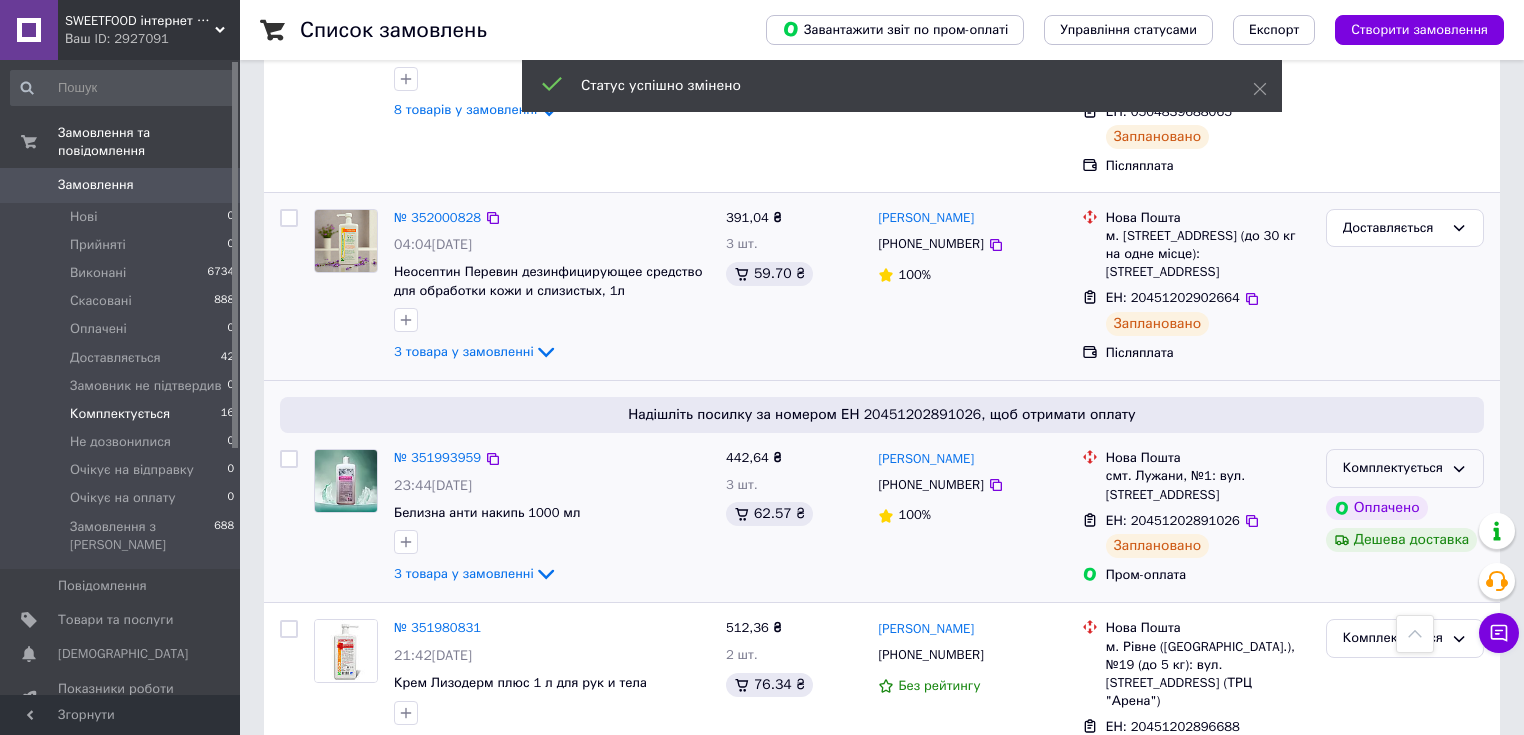 click 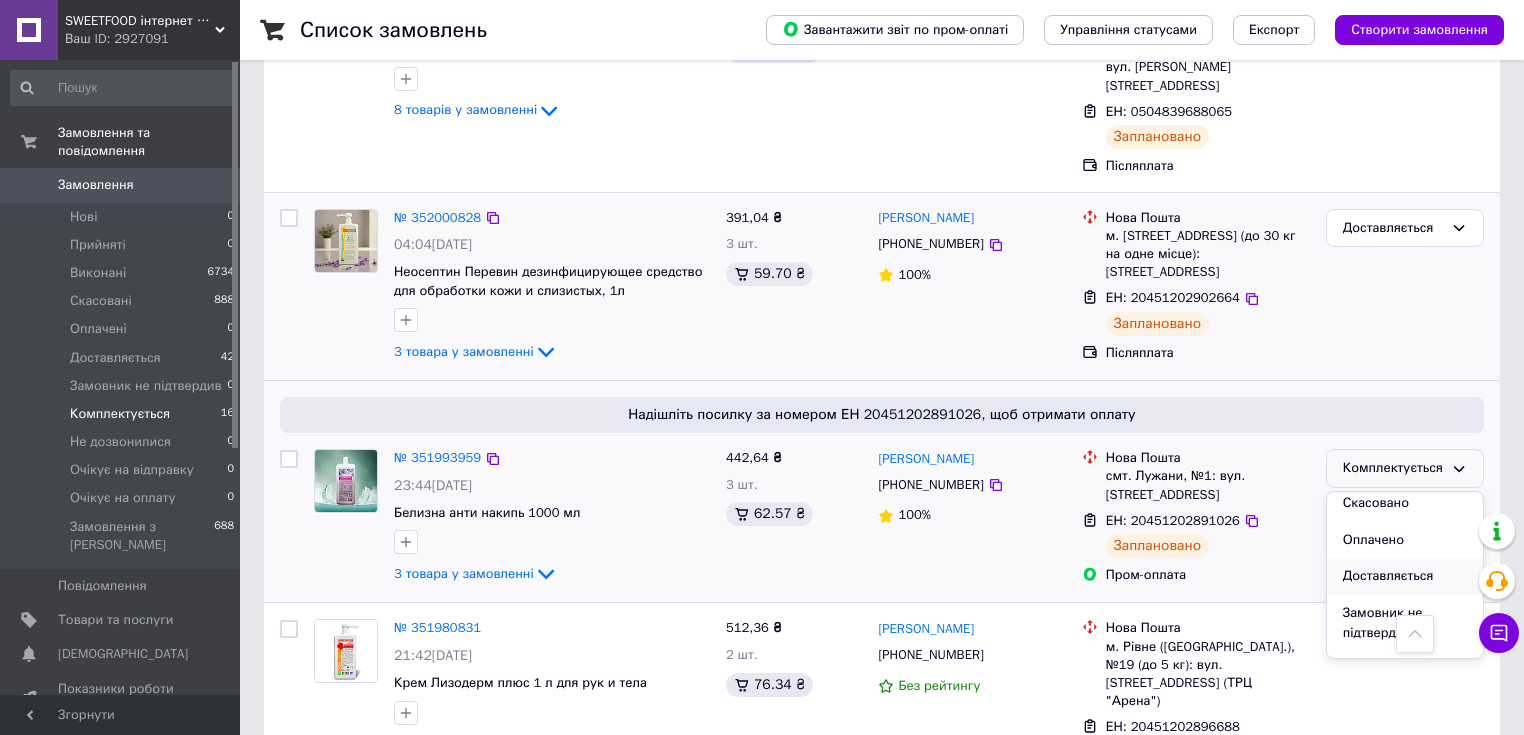 click on "Доставляється" at bounding box center [1405, 576] 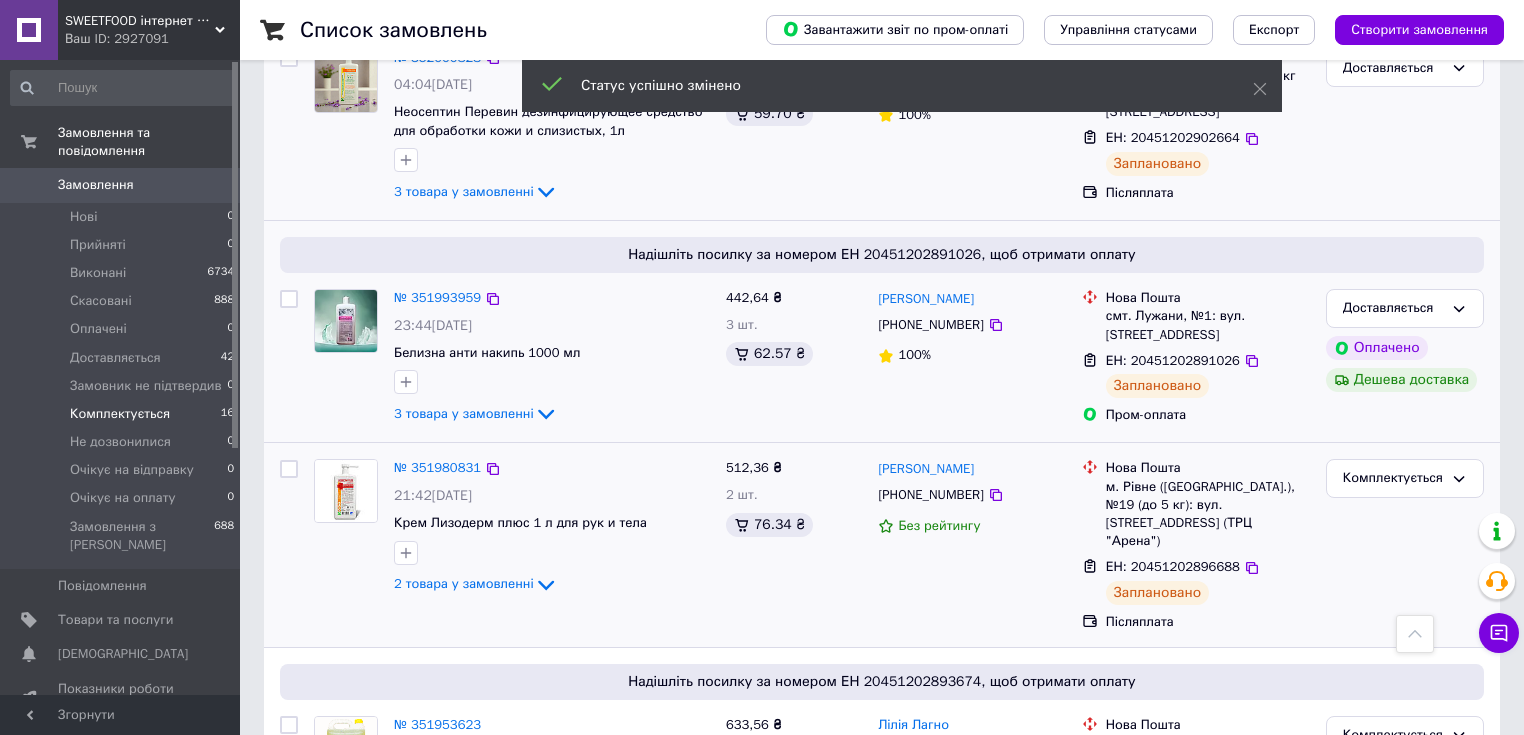 click on "Комплектується" at bounding box center [1405, 545] 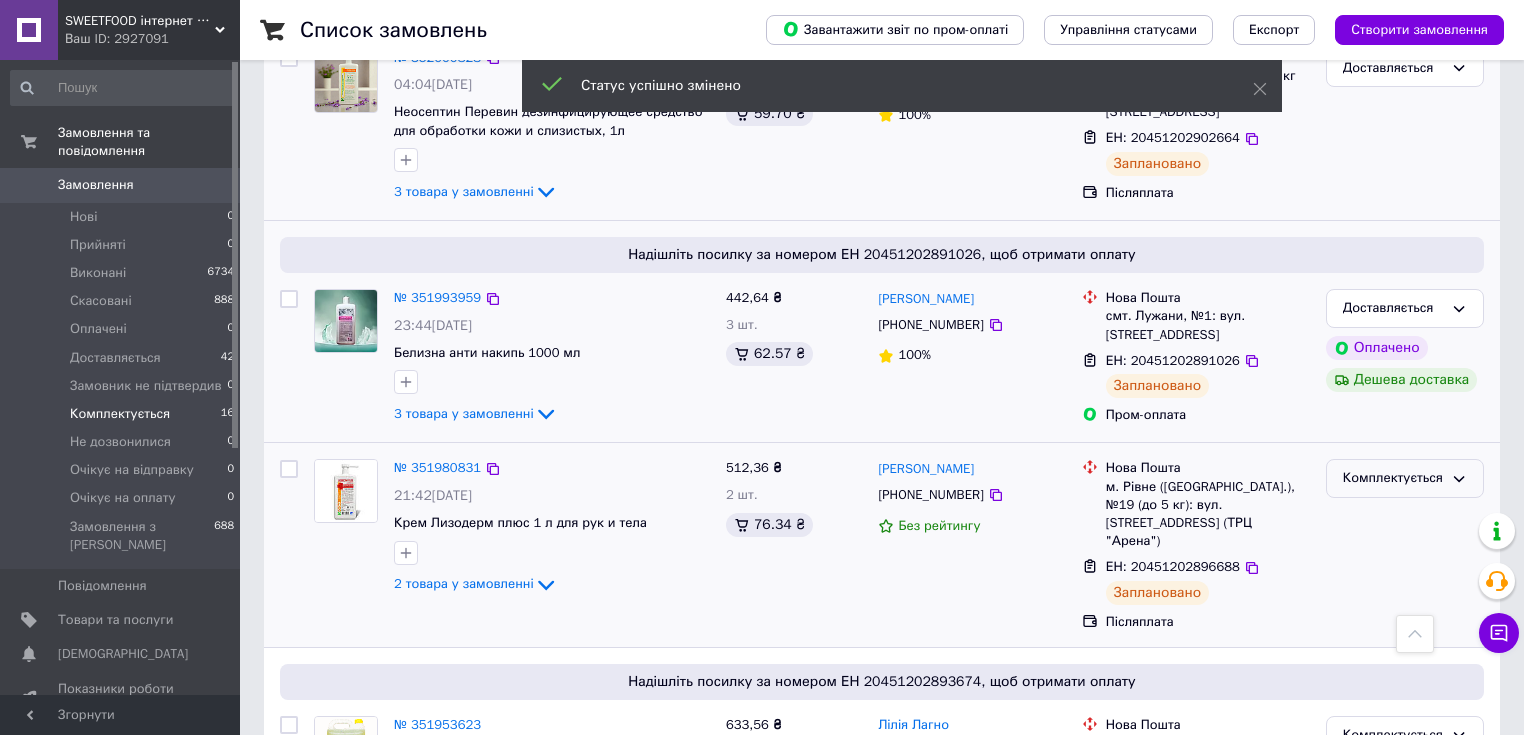 click on "Комплектується" at bounding box center (1405, 478) 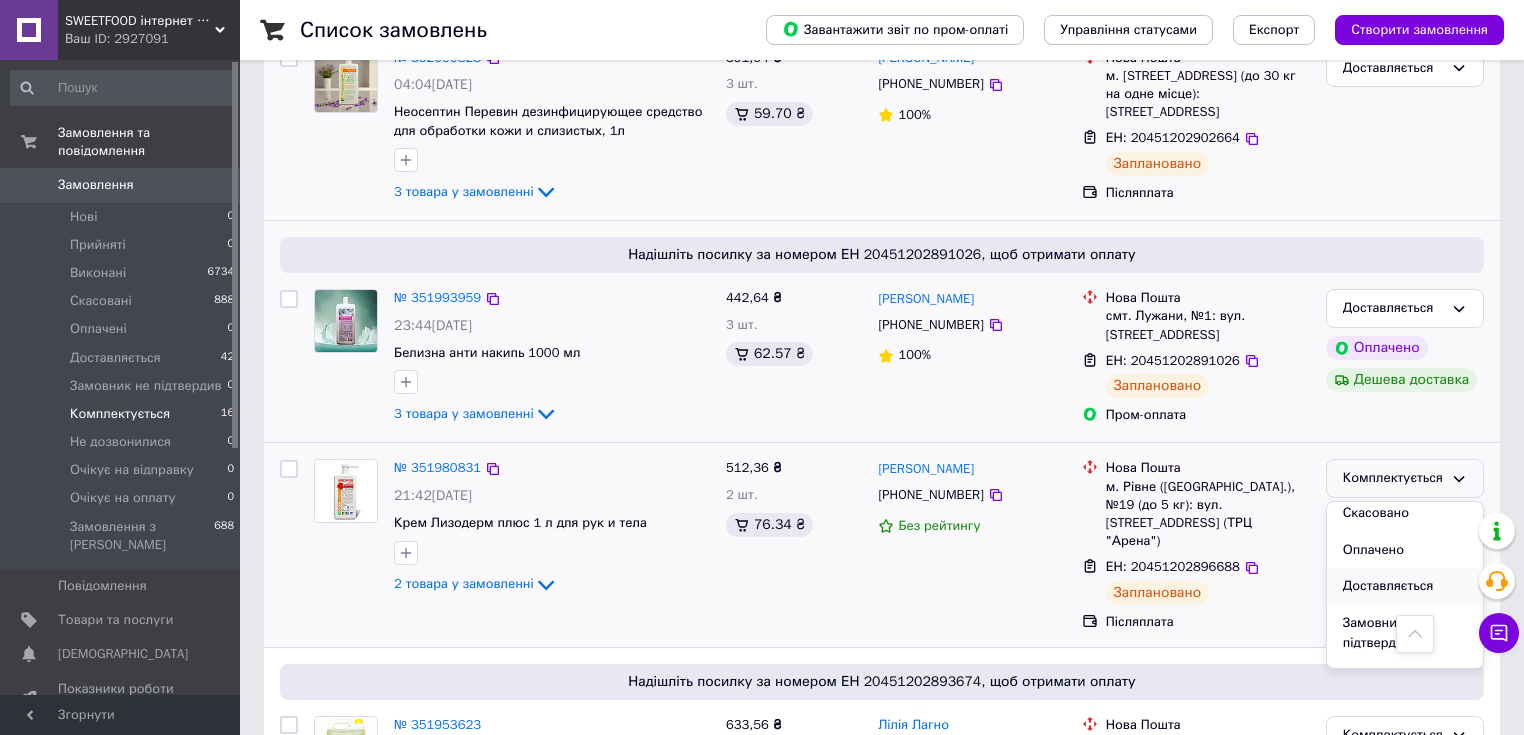 click on "Доставляється" at bounding box center [1405, 586] 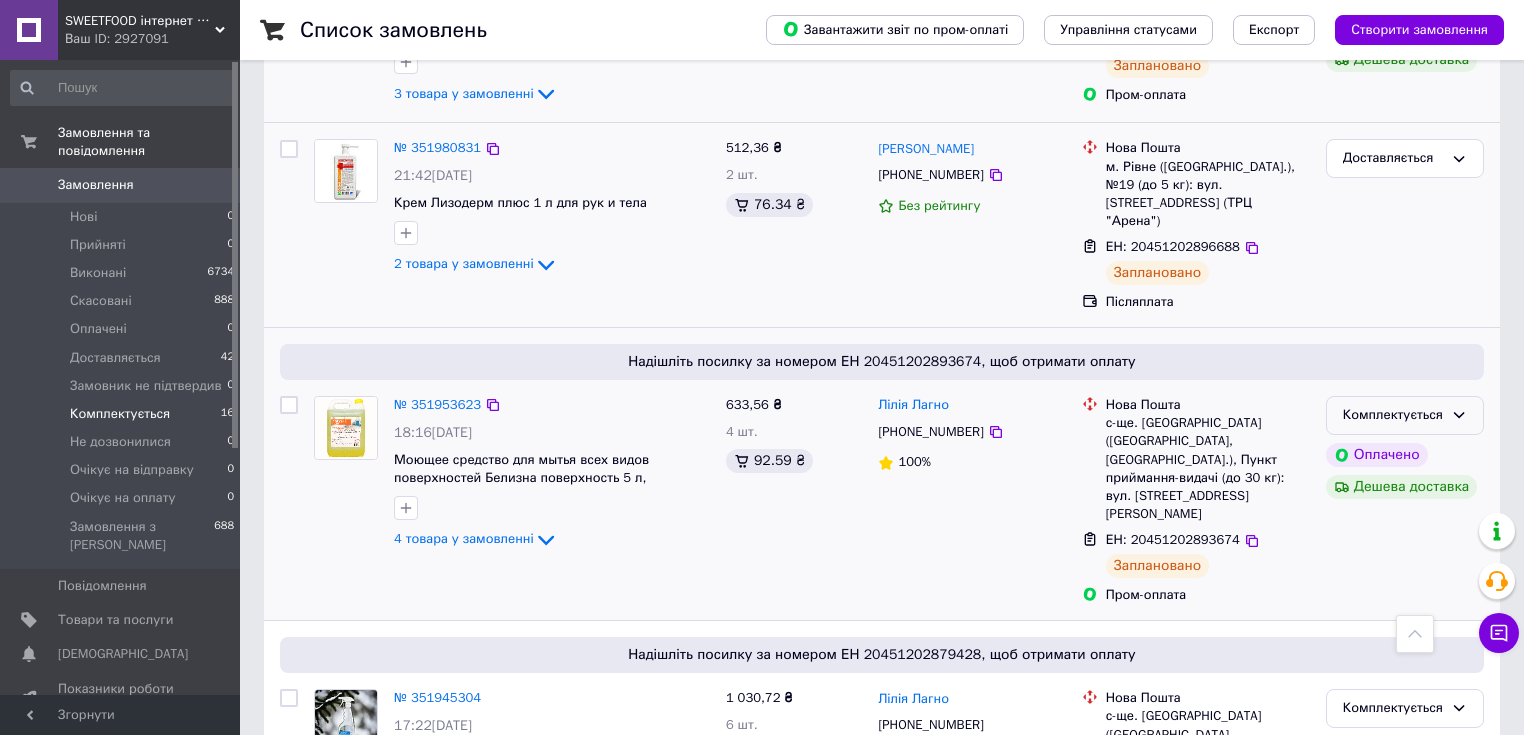 click on "Комплектується" at bounding box center [1405, 415] 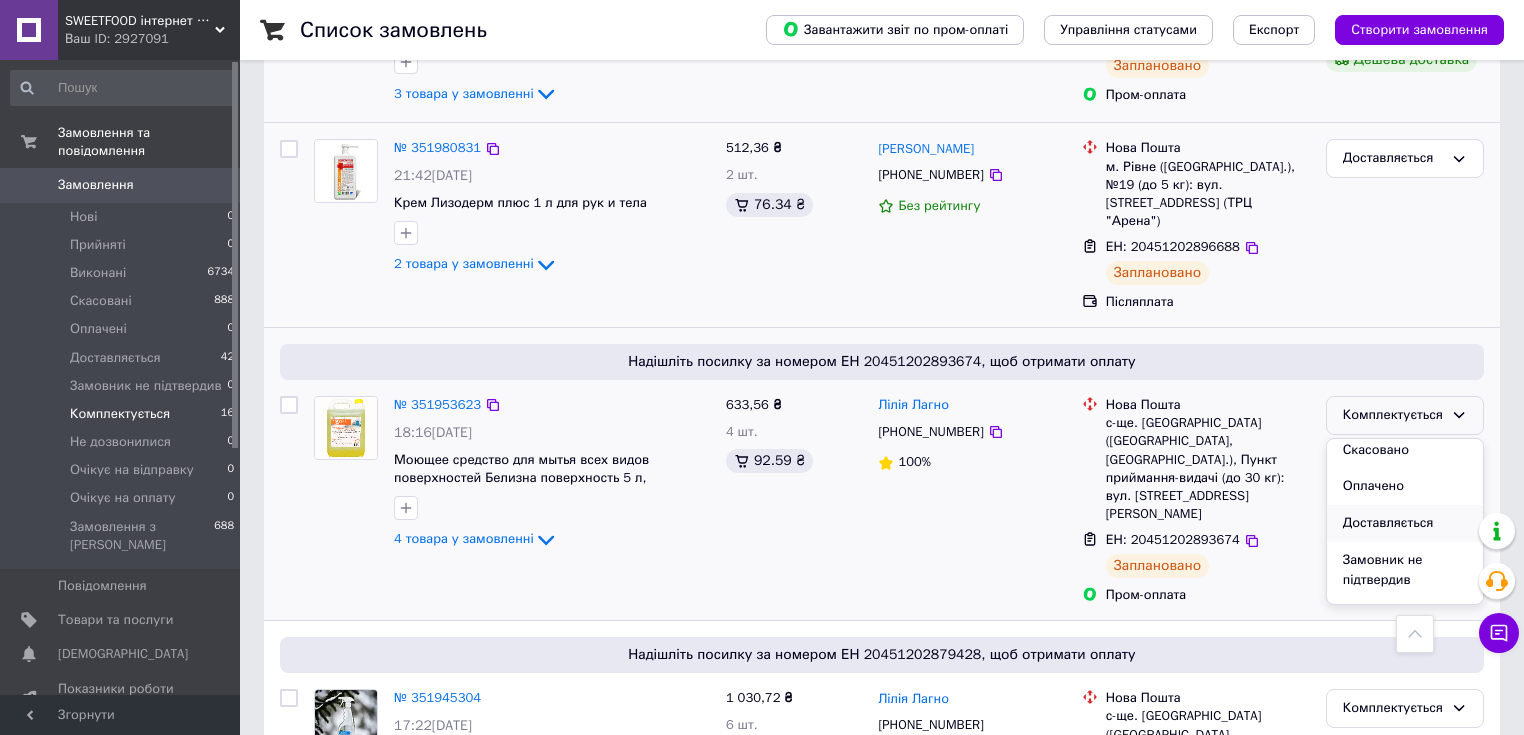 click on "Доставляється" at bounding box center (1405, 523) 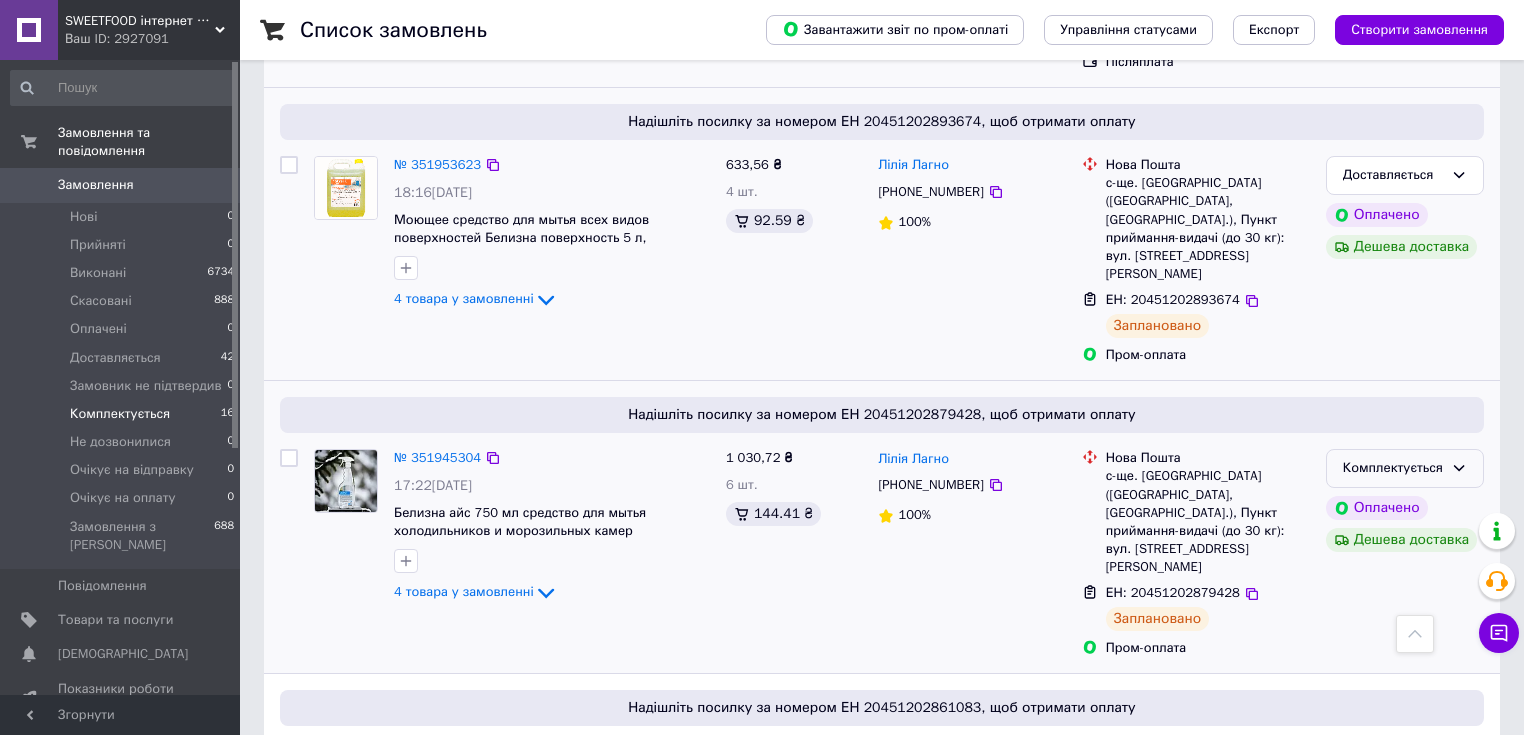 click on "Комплектується" at bounding box center [1405, 468] 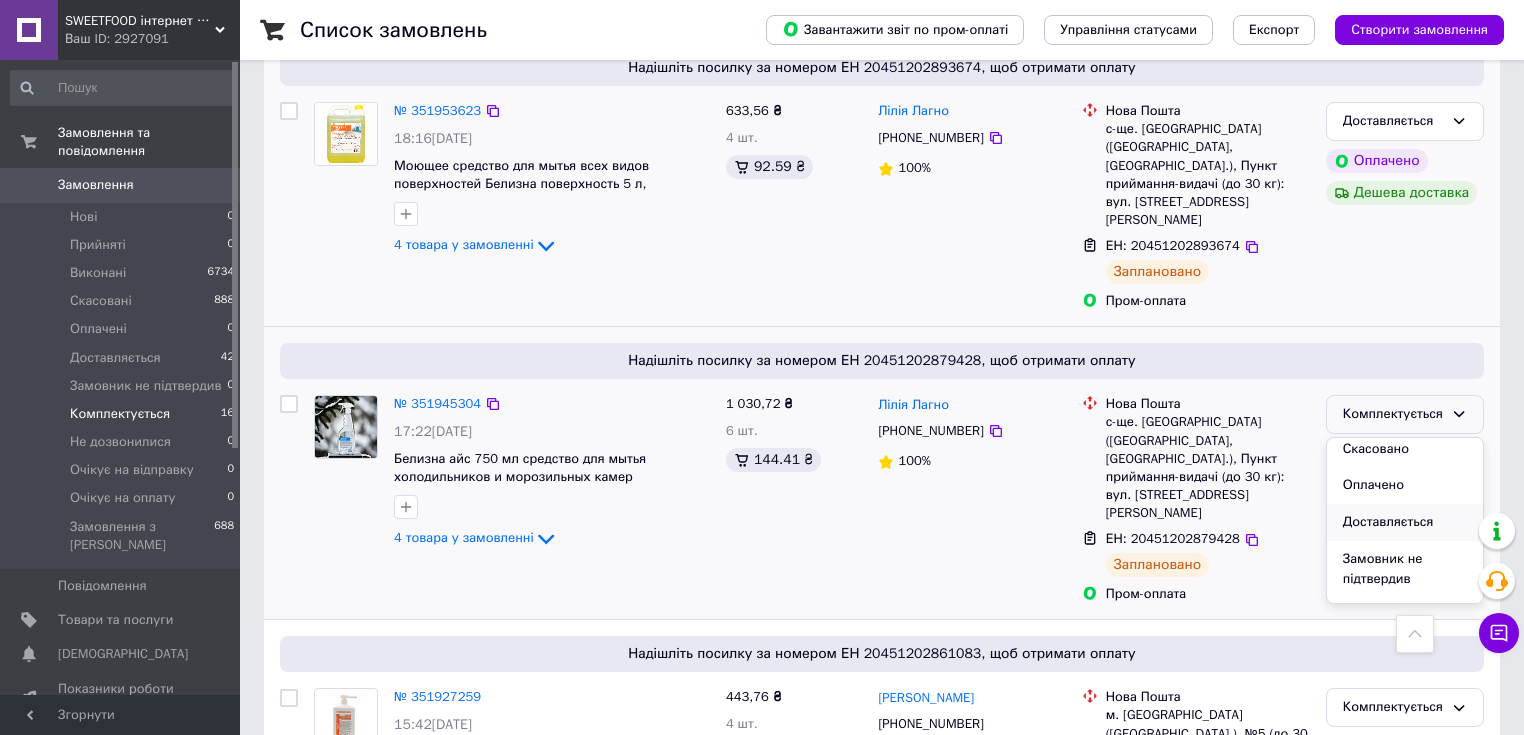 click on "Доставляється" at bounding box center [1405, 522] 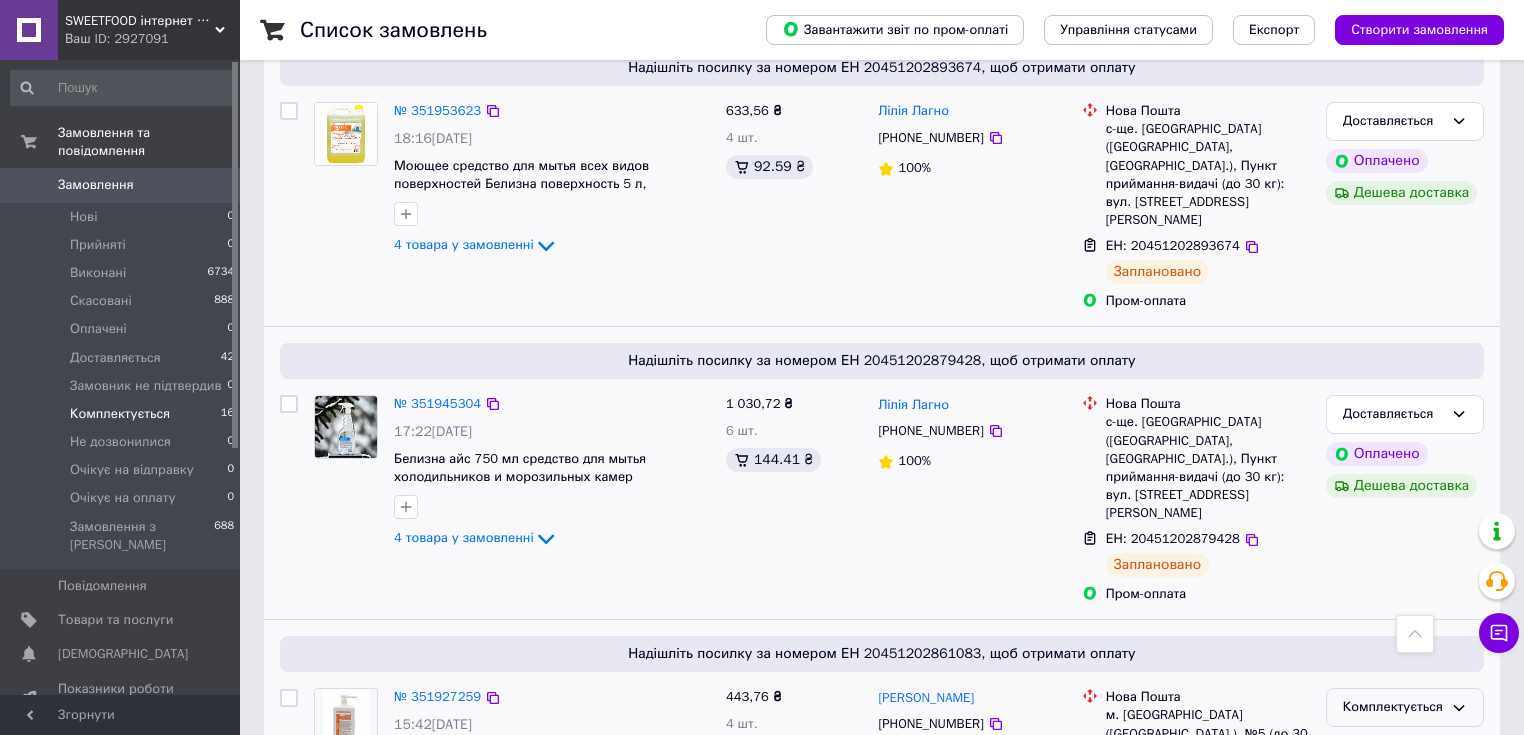 click on "Комплектується" at bounding box center (1393, 707) 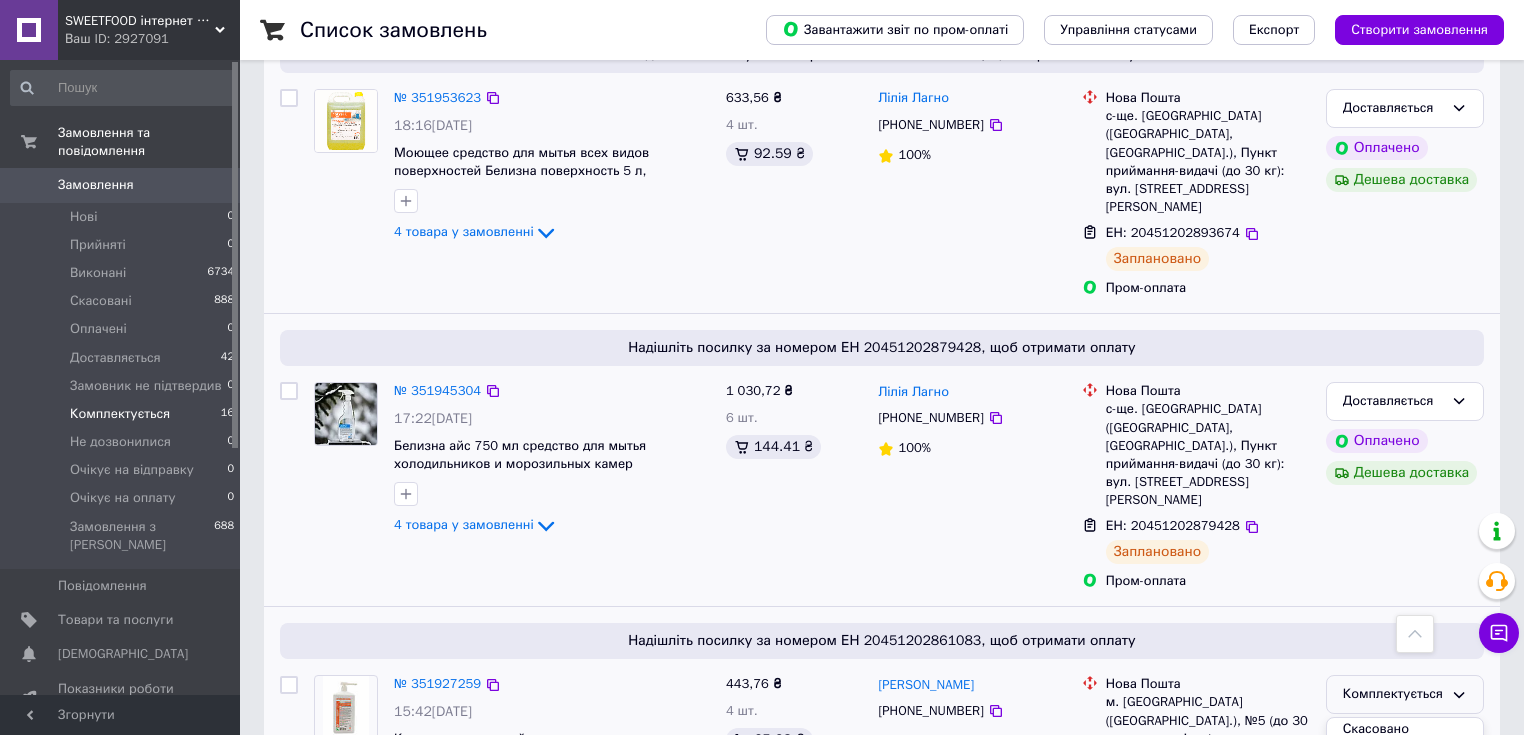 click on "Доставляється" at bounding box center [1405, 802] 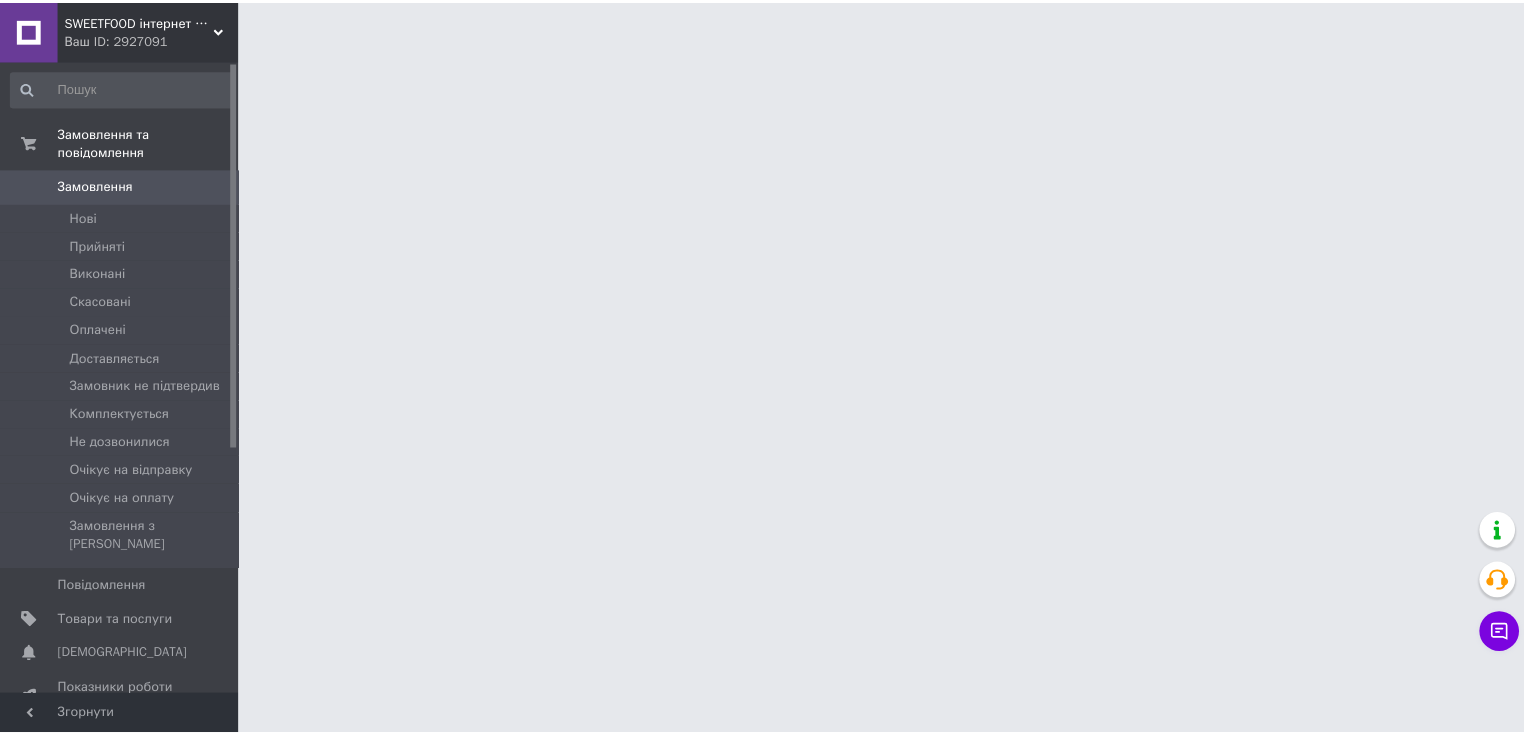 scroll, scrollTop: 0, scrollLeft: 0, axis: both 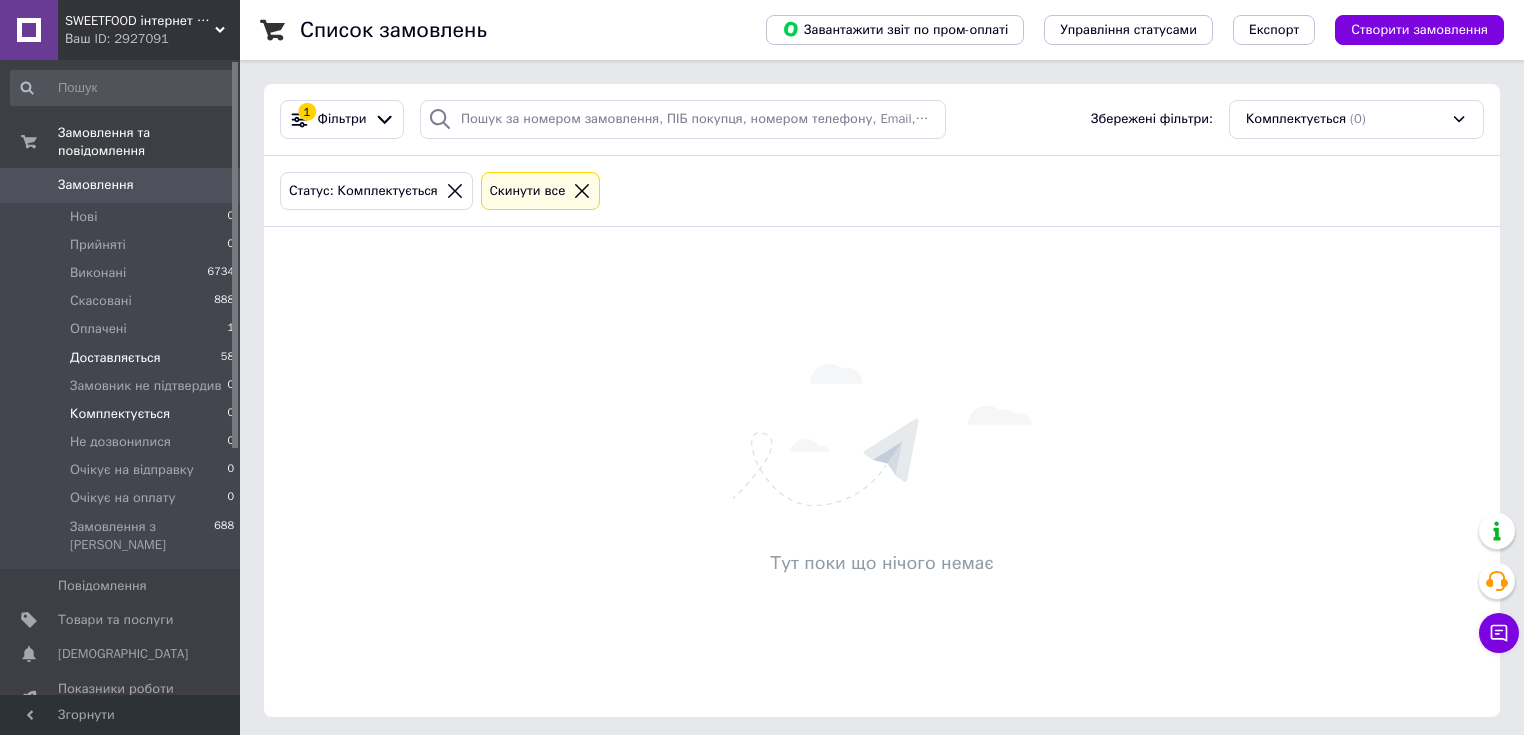 click on "Доставляється" at bounding box center (115, 358) 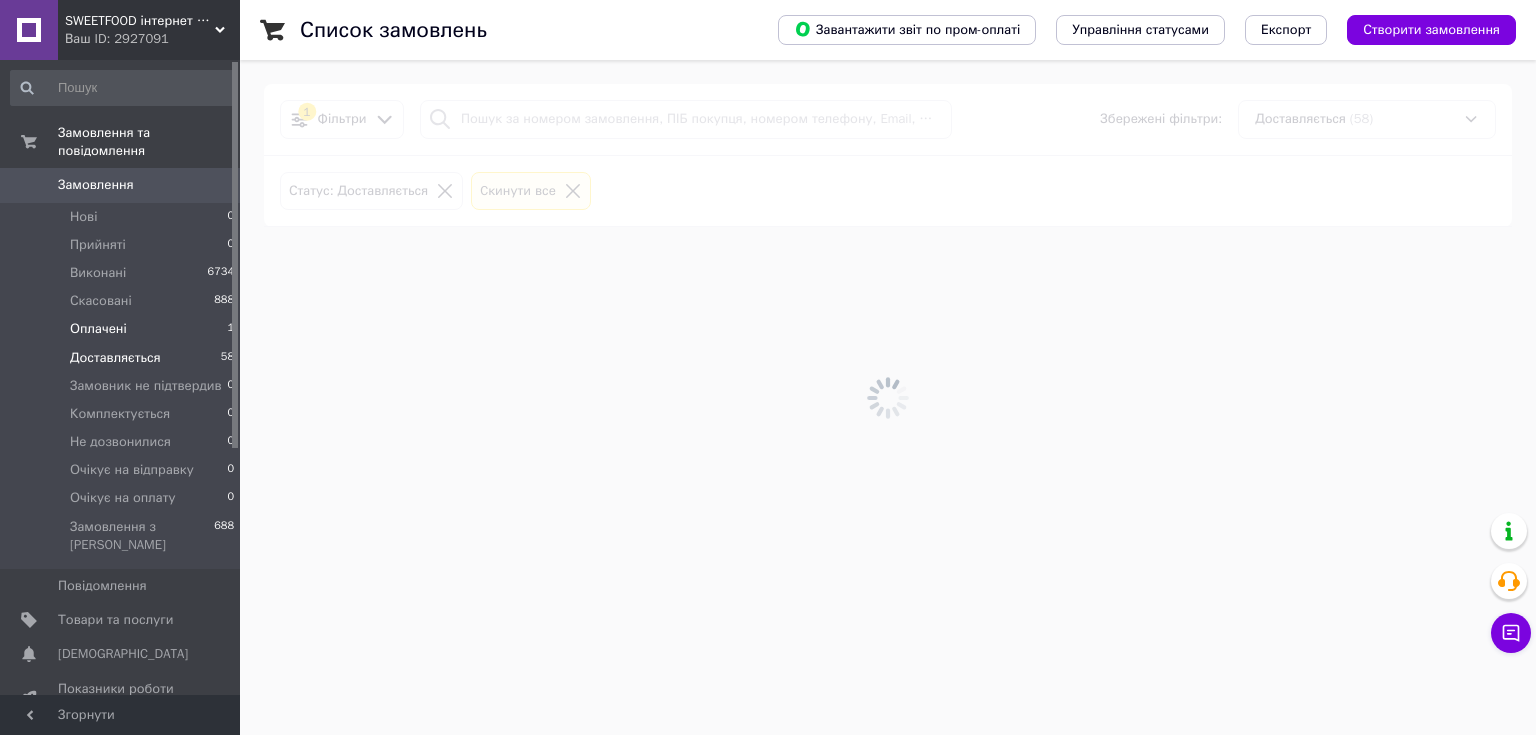 click on "Оплачені 1" at bounding box center (123, 329) 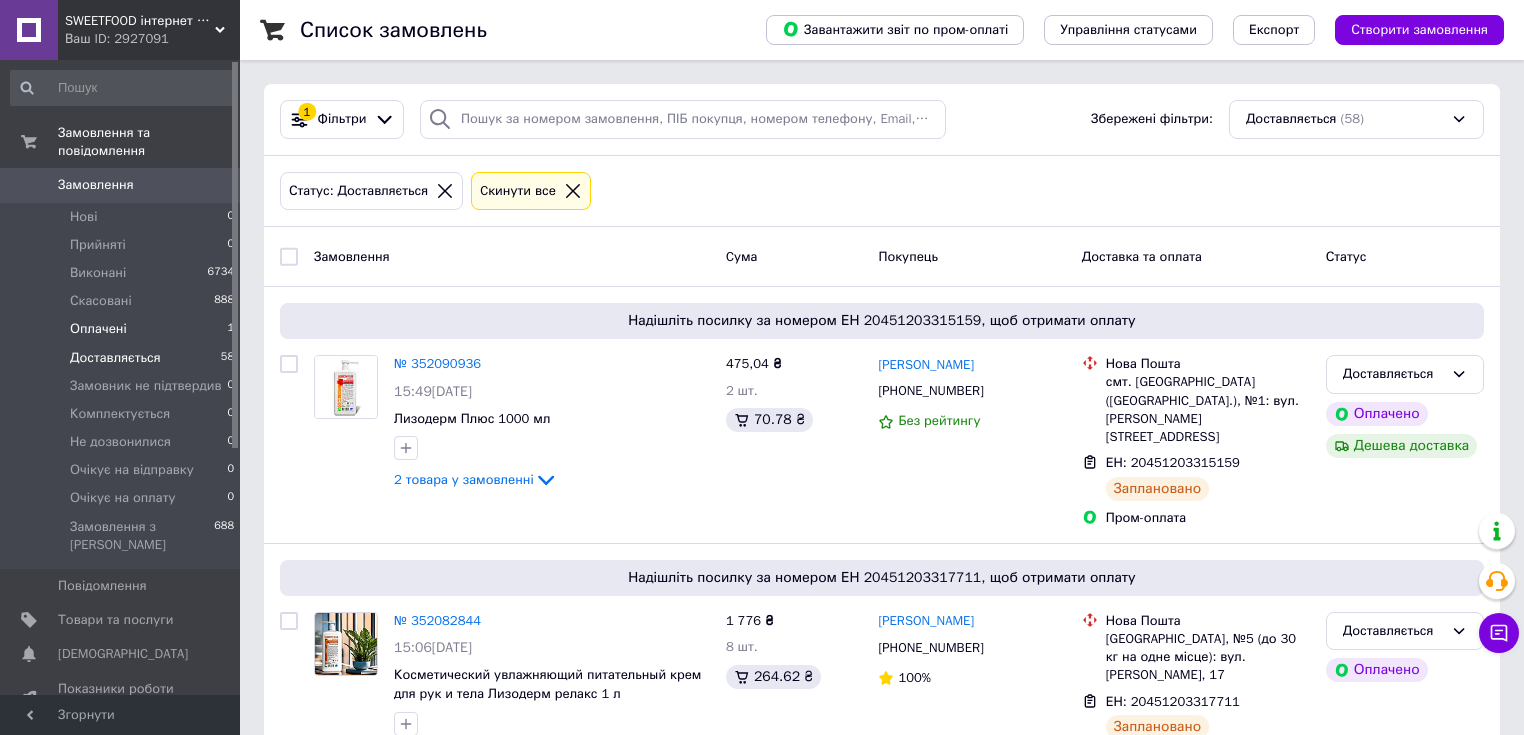 click on "Оплачені 1" at bounding box center (123, 329) 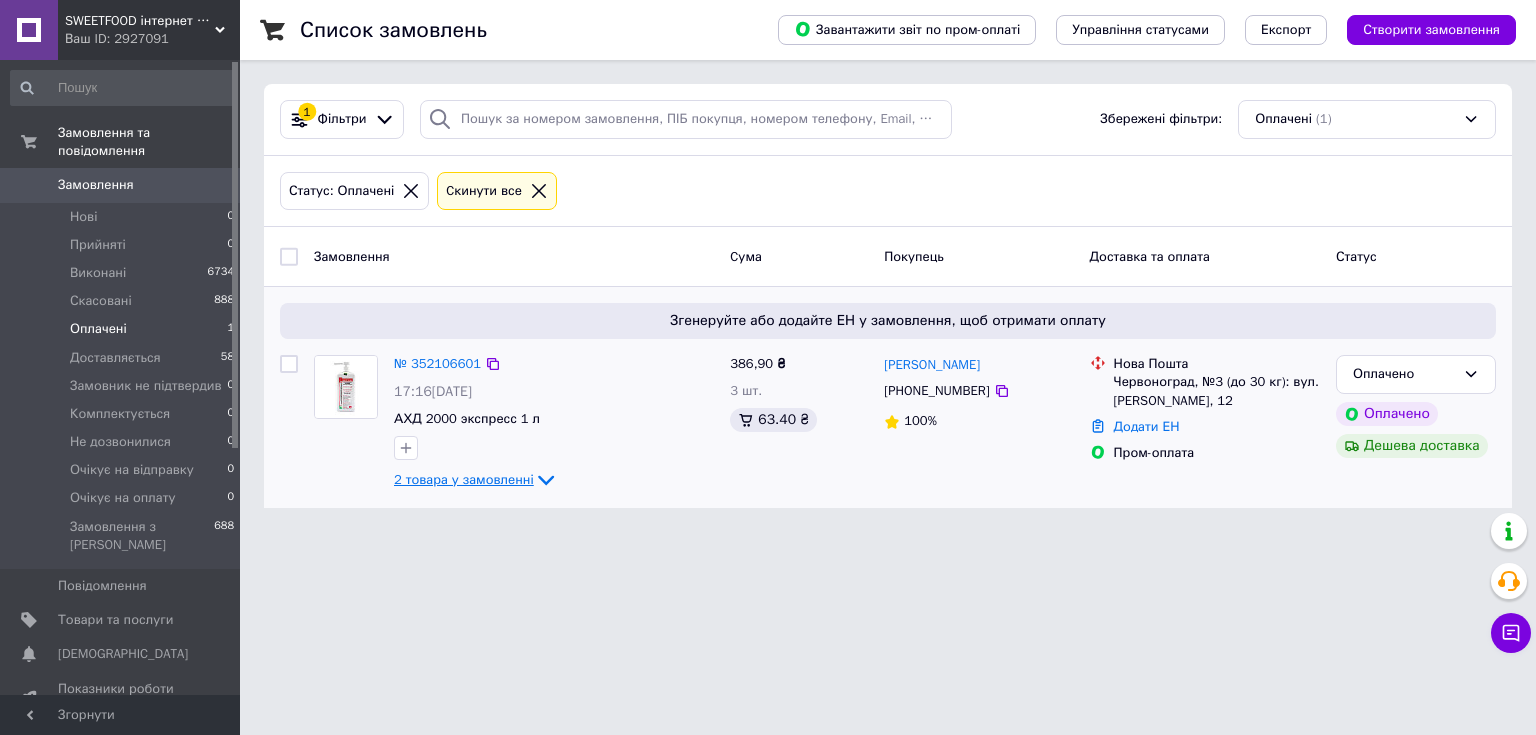click 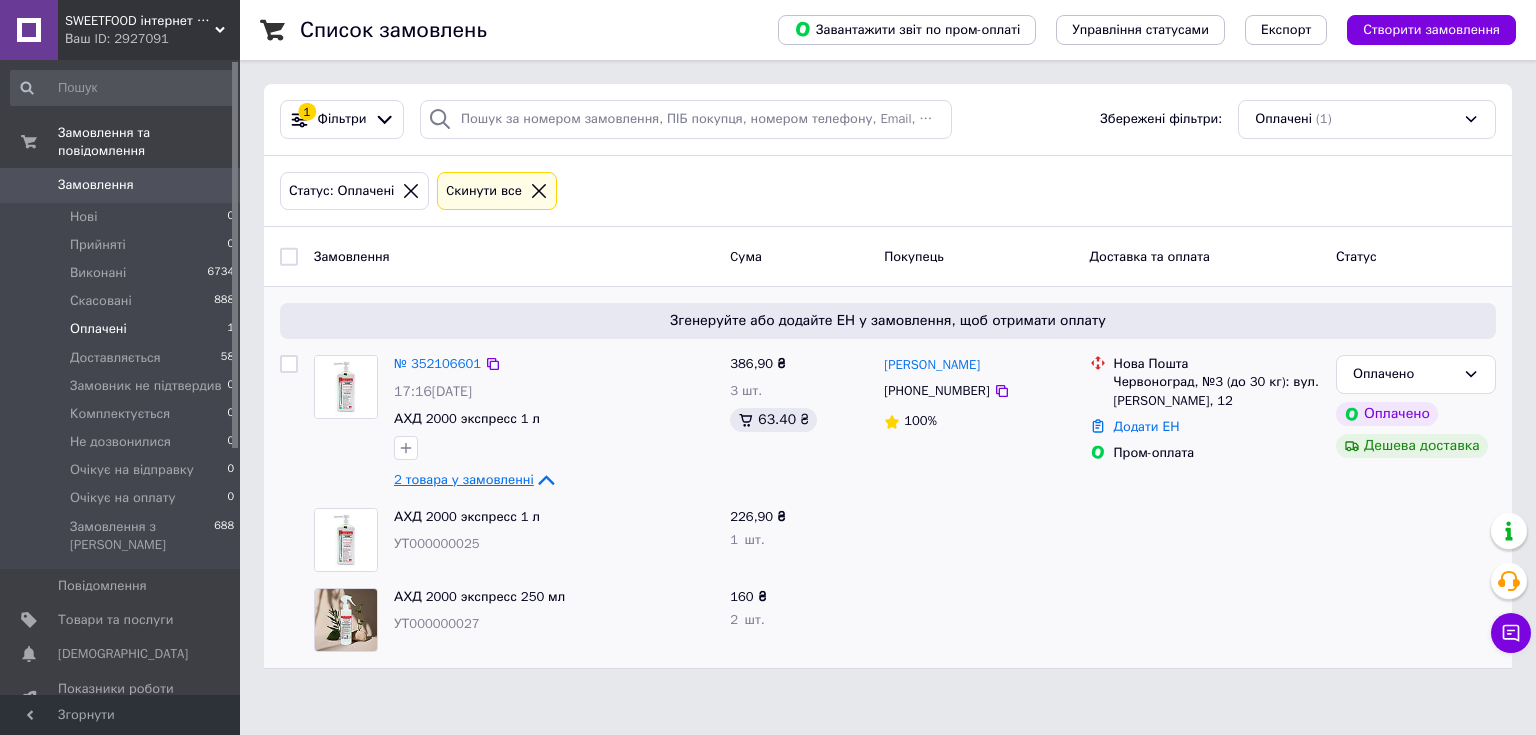 click 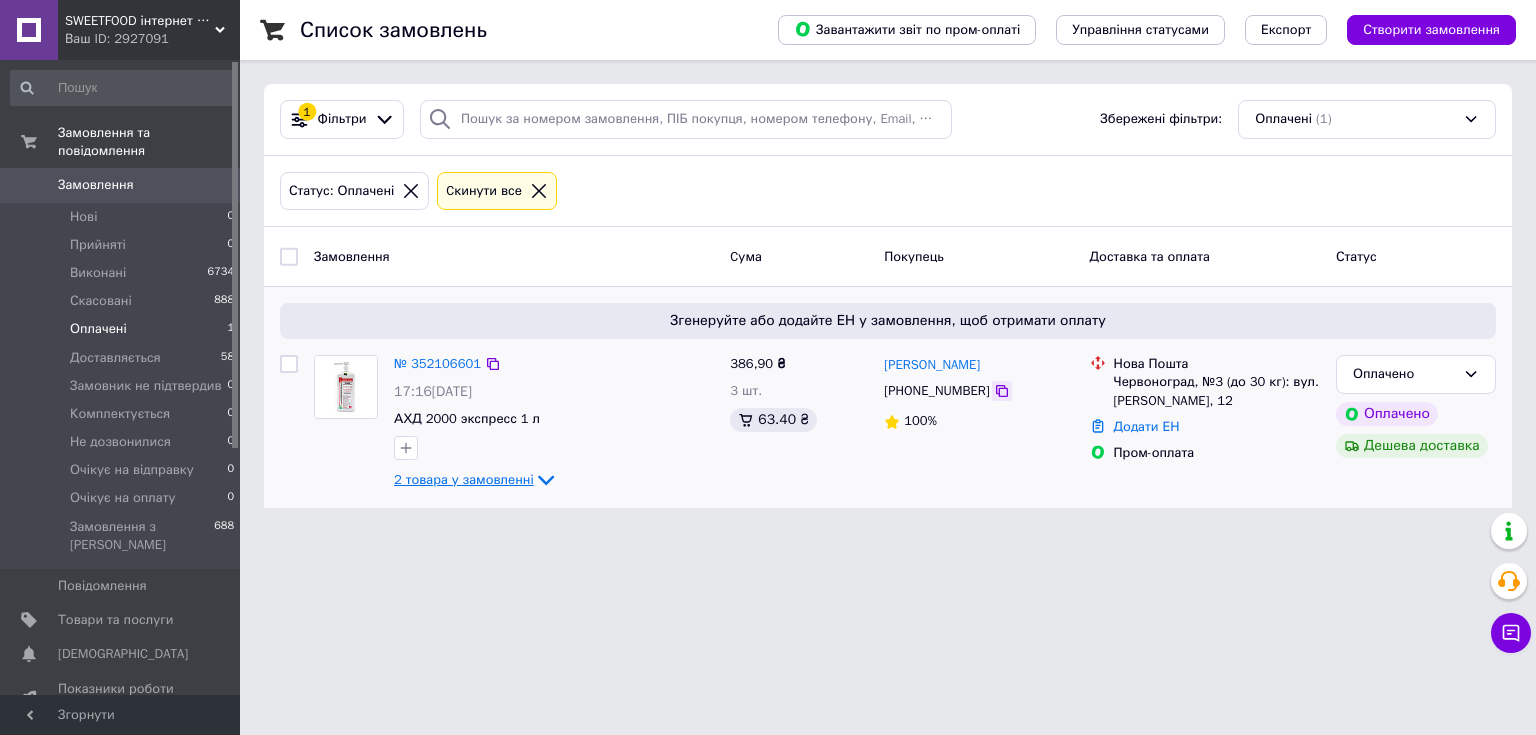 click 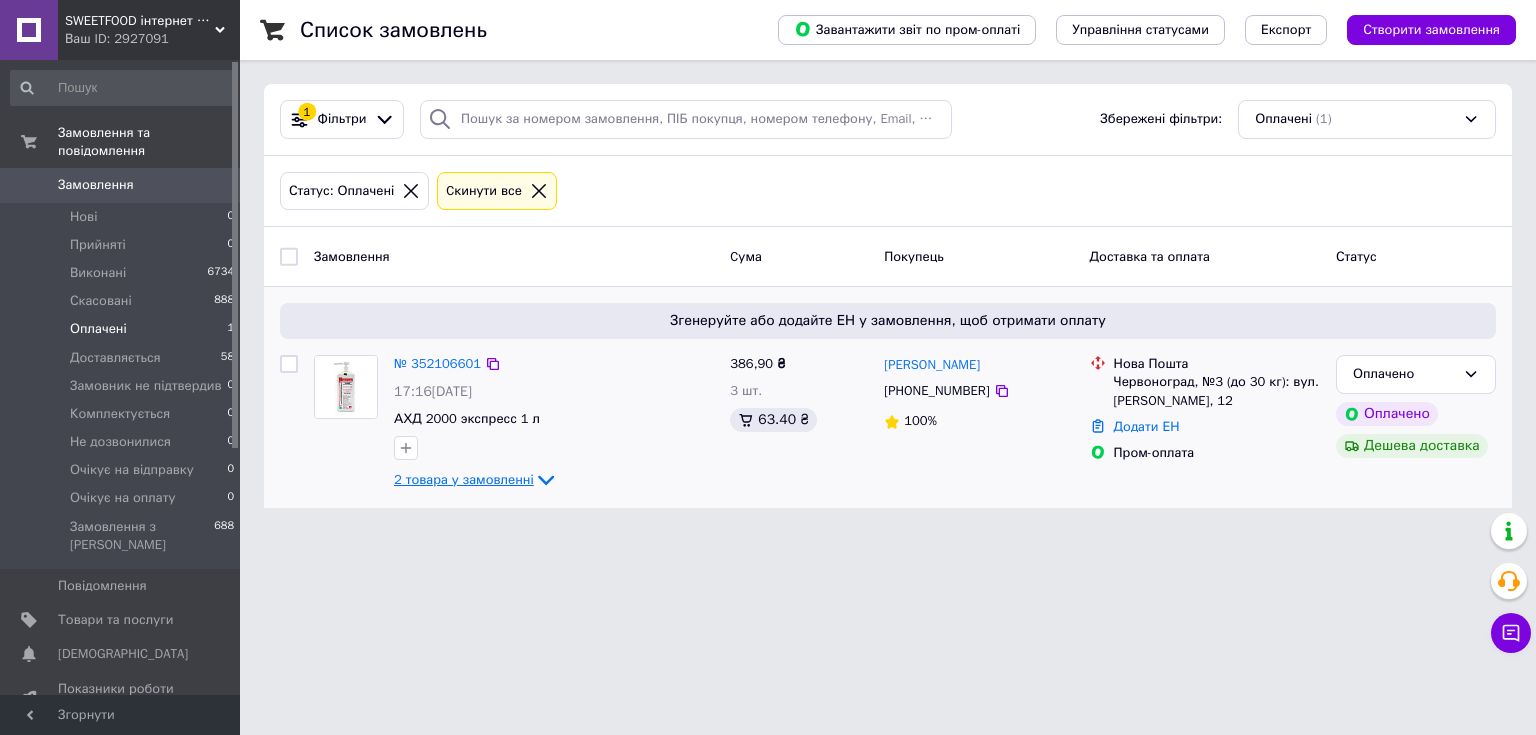 drag, startPoint x: 1252, startPoint y: 531, endPoint x: 904, endPoint y: 473, distance: 352.80023 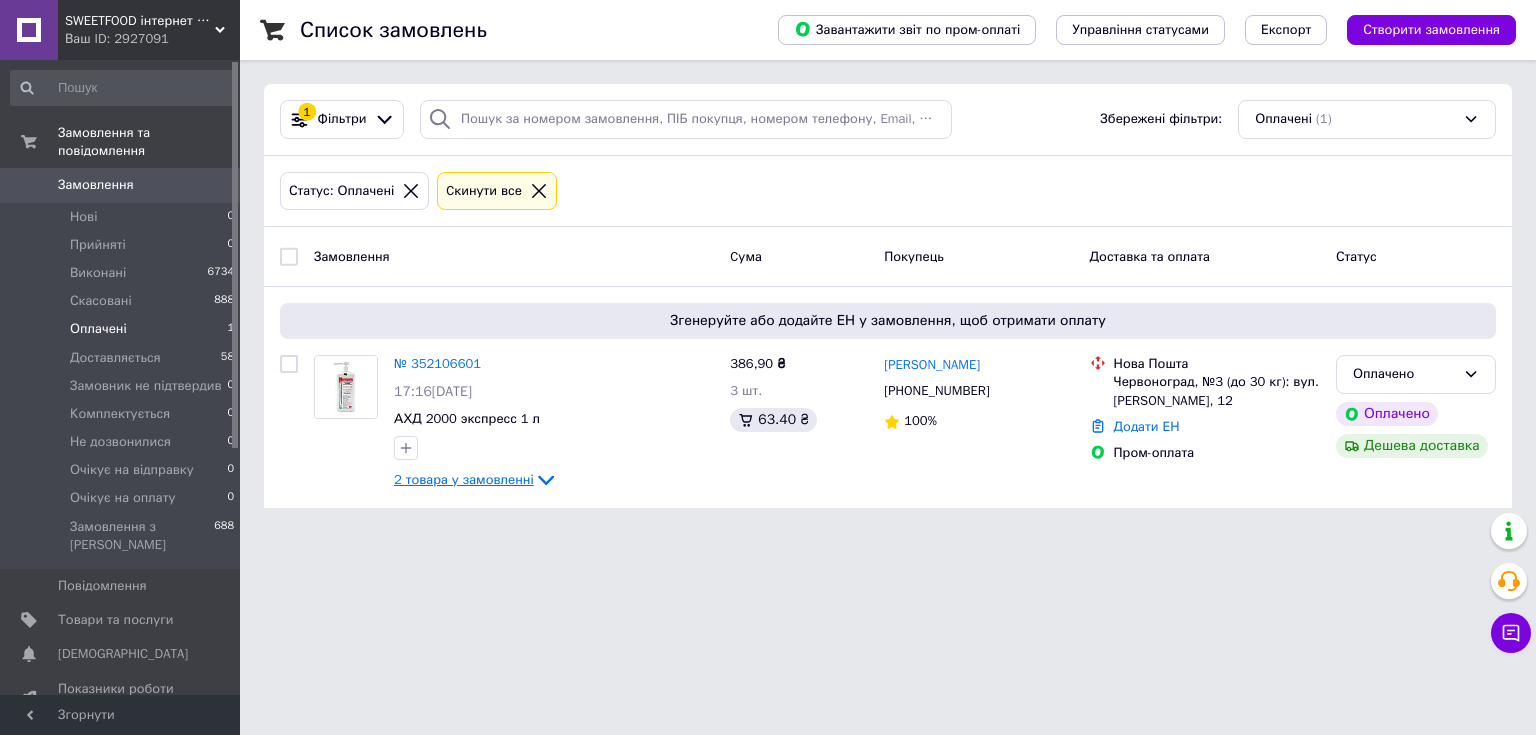 click 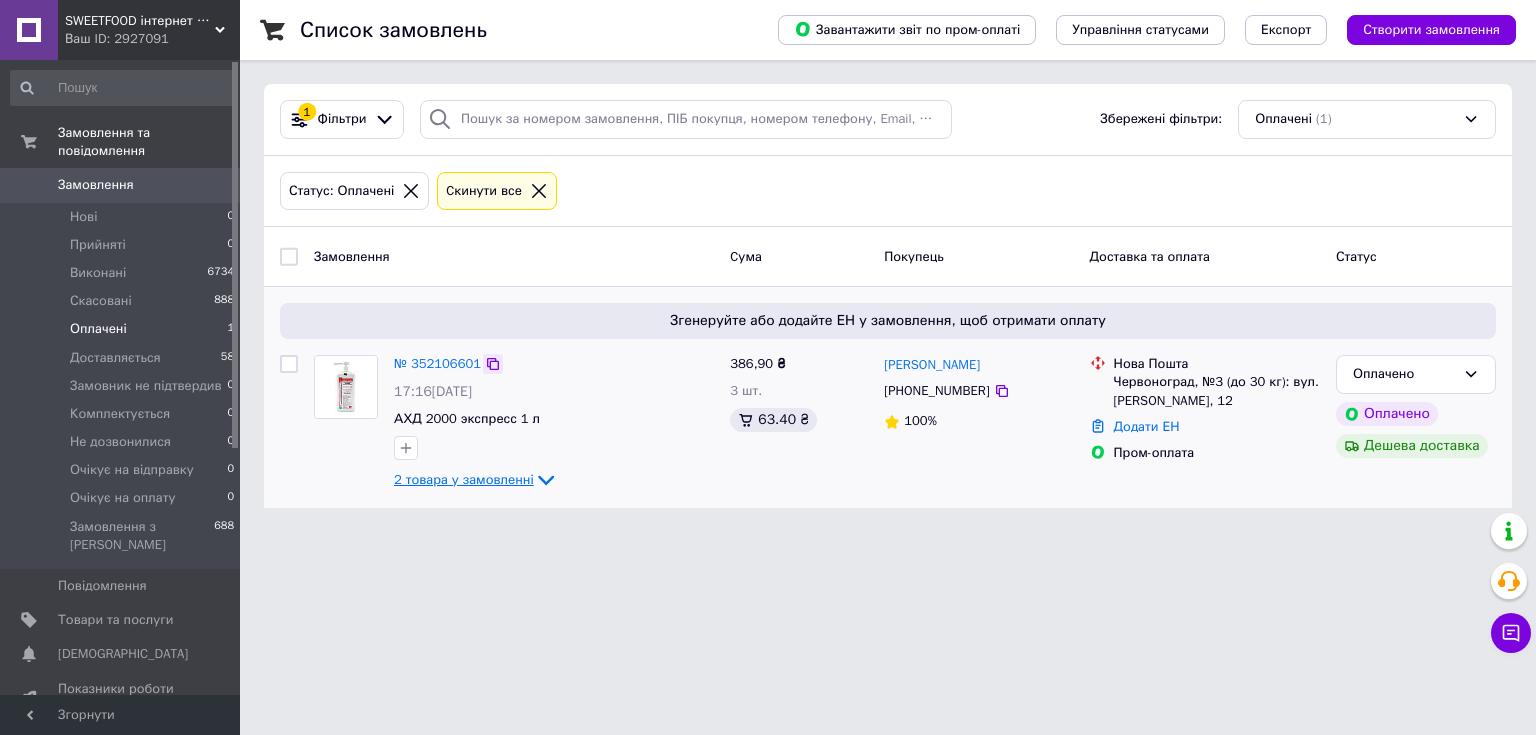 click 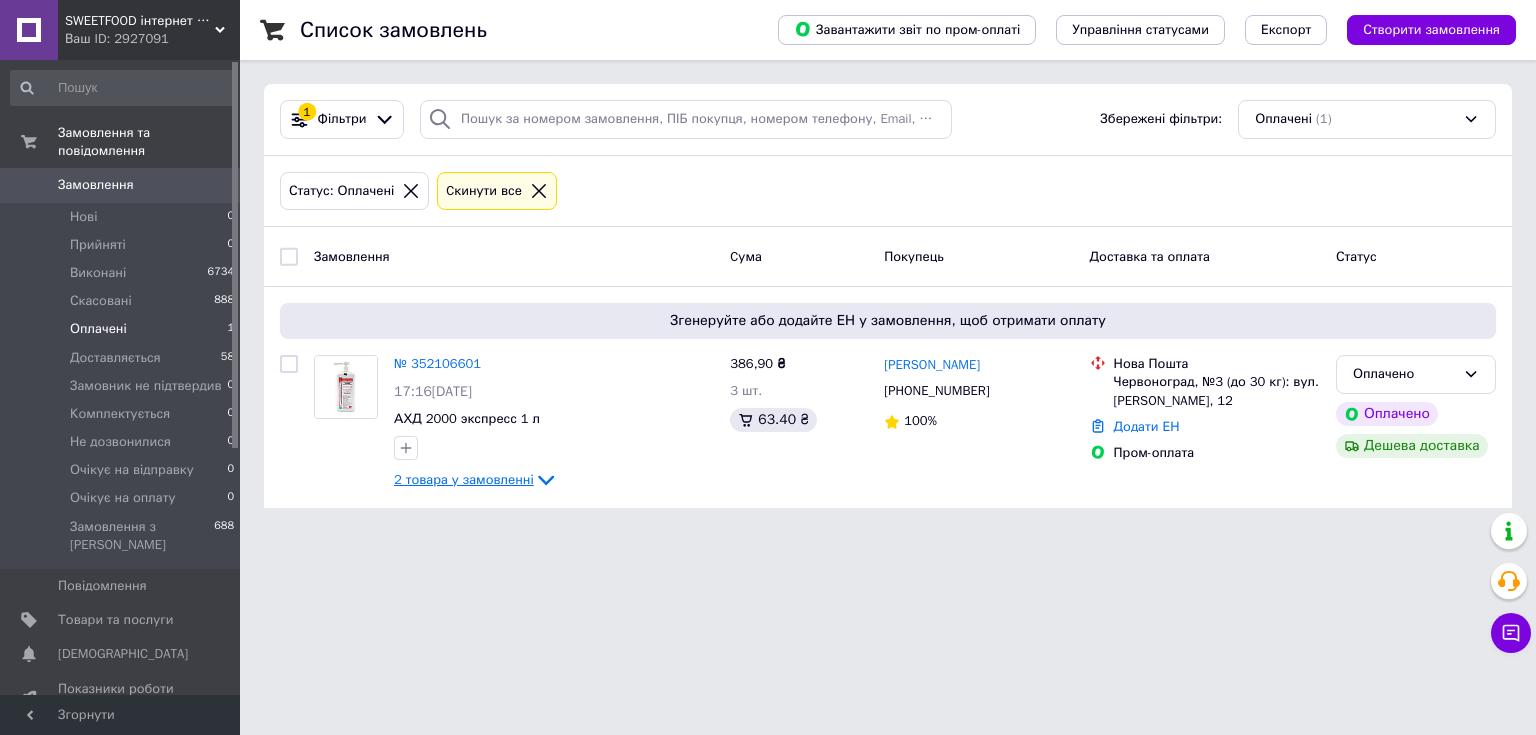 drag, startPoint x: 1354, startPoint y: 546, endPoint x: 1365, endPoint y: 508, distance: 39.56008 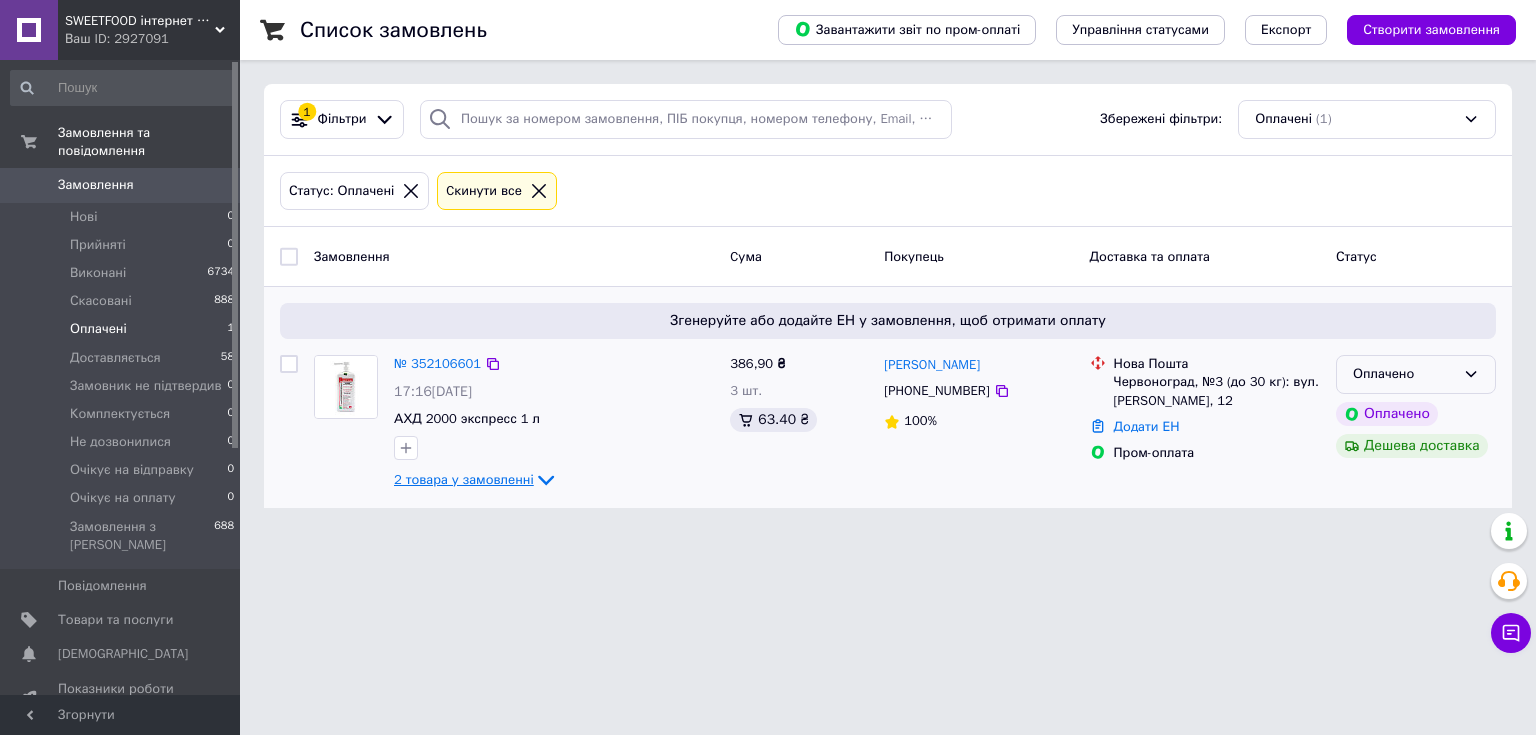 click on "Оплачено" at bounding box center [1404, 374] 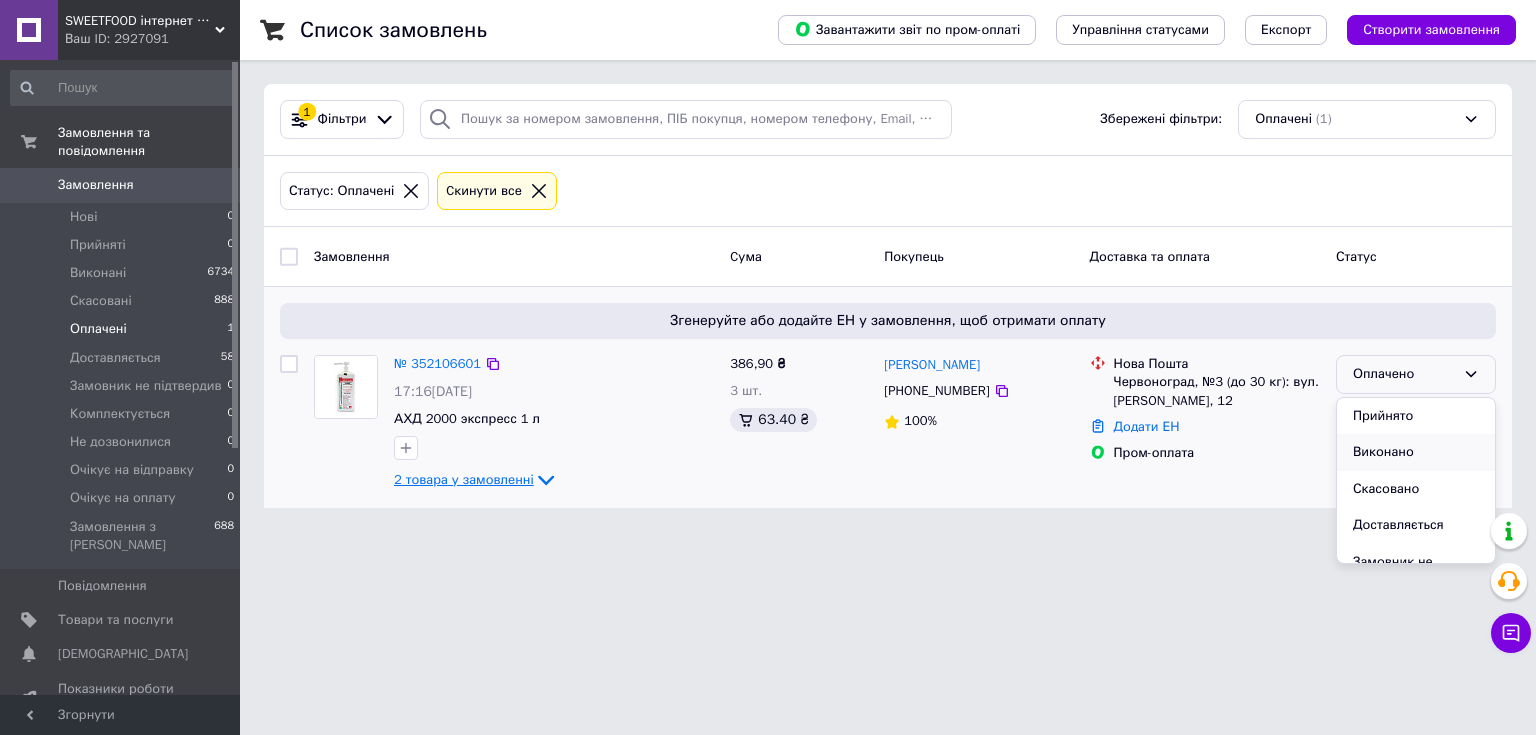 scroll, scrollTop: 80, scrollLeft: 0, axis: vertical 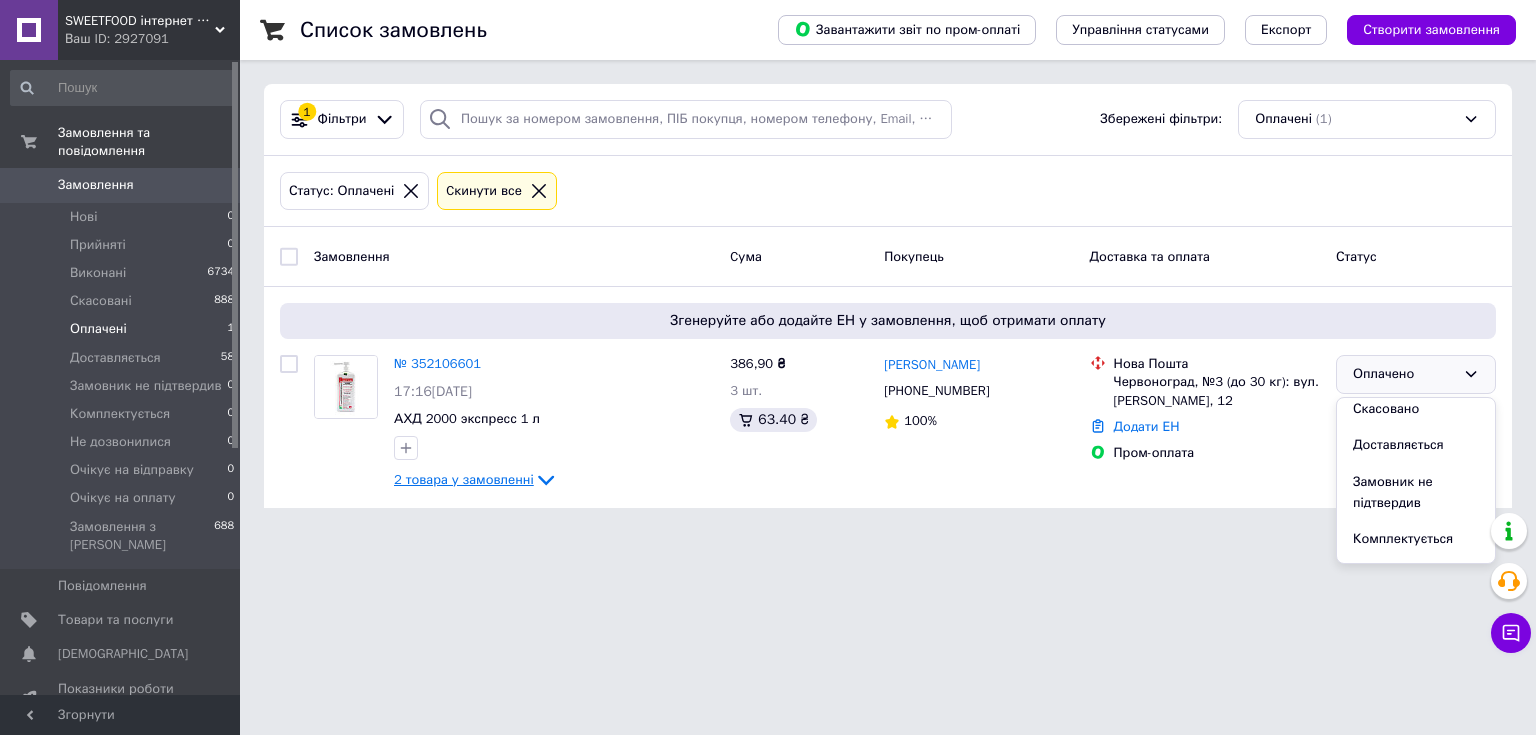 click on "Комплектується" at bounding box center (1416, 539) 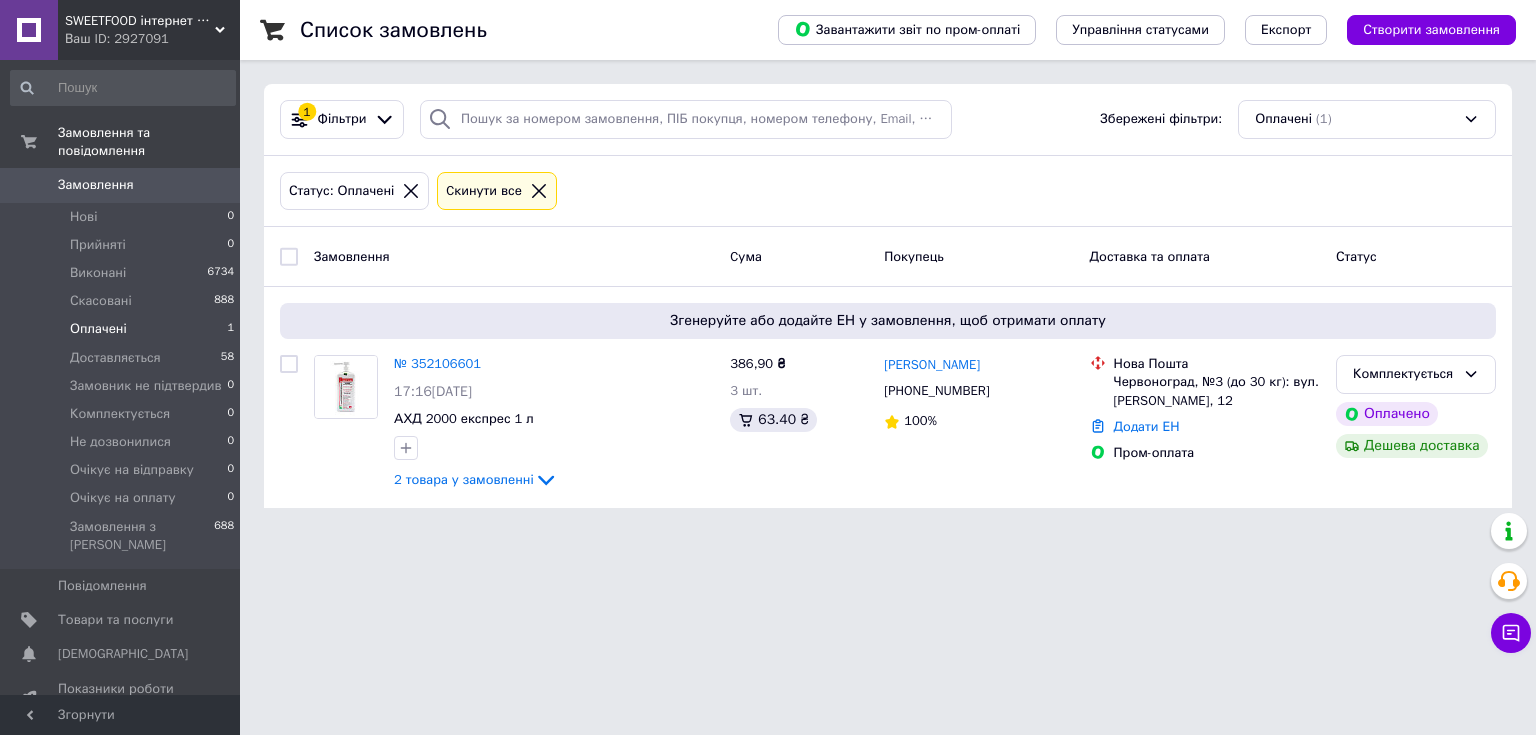 scroll, scrollTop: 0, scrollLeft: 0, axis: both 